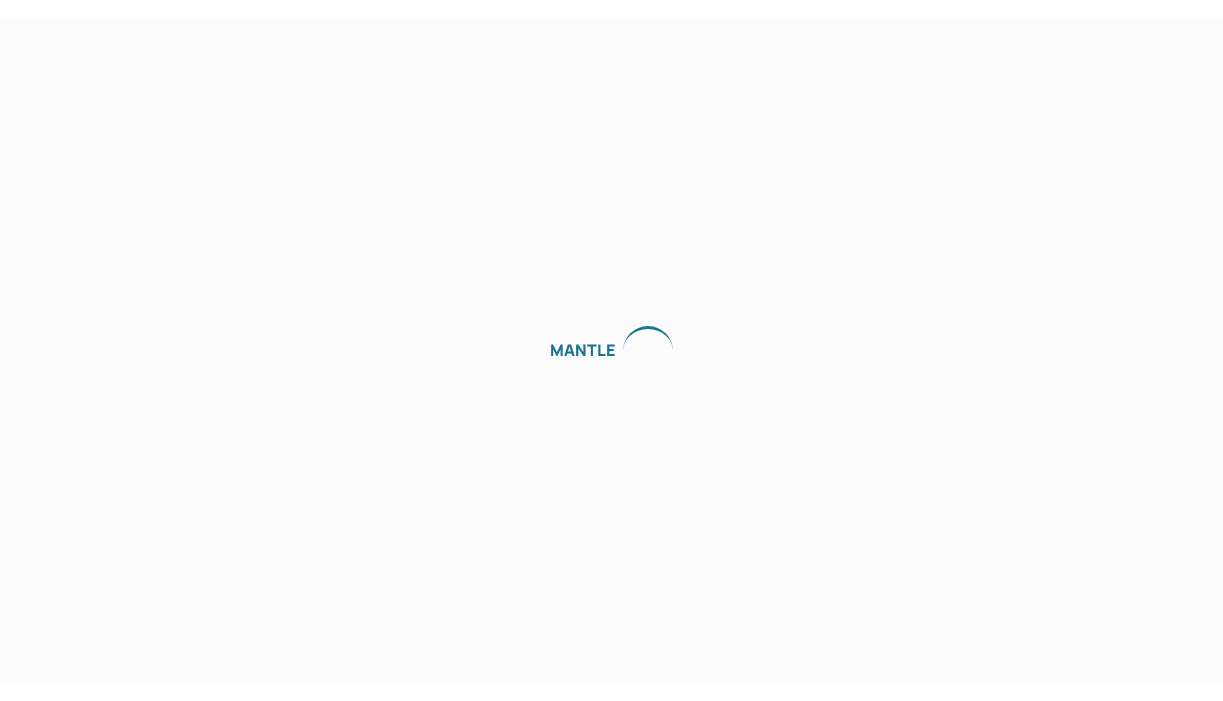scroll, scrollTop: 0, scrollLeft: 0, axis: both 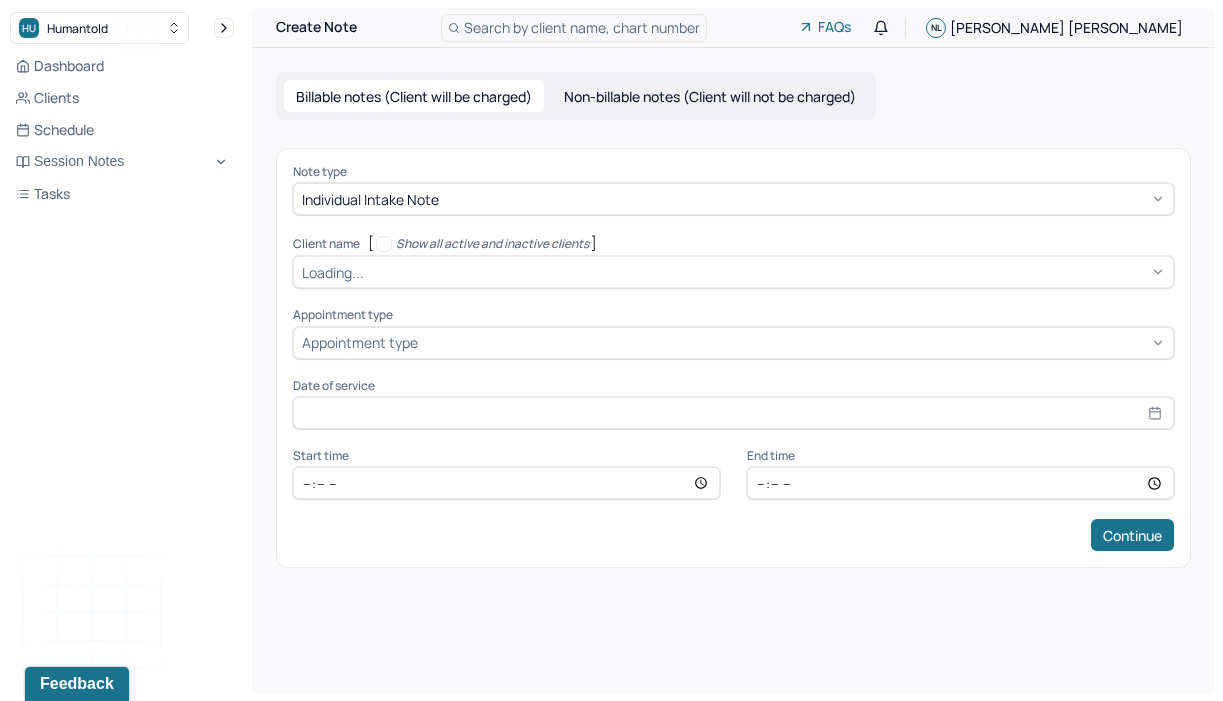click at bounding box center (804, 199) 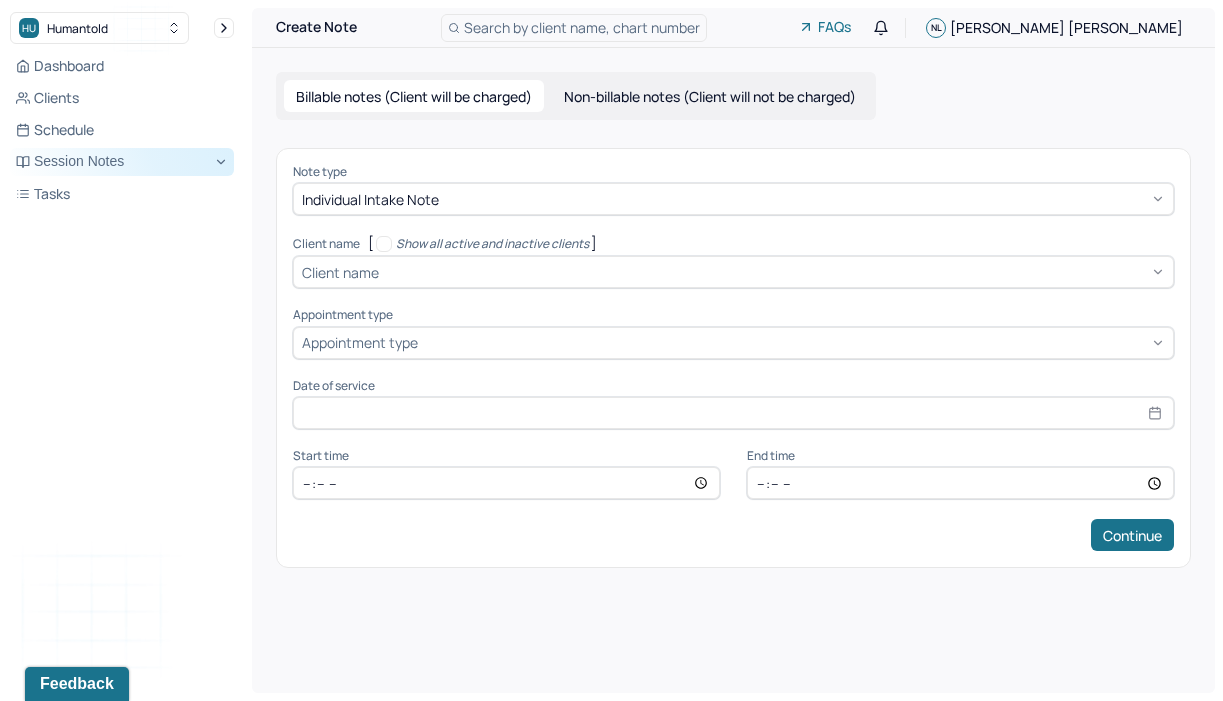 click on "Session Notes" at bounding box center [122, 162] 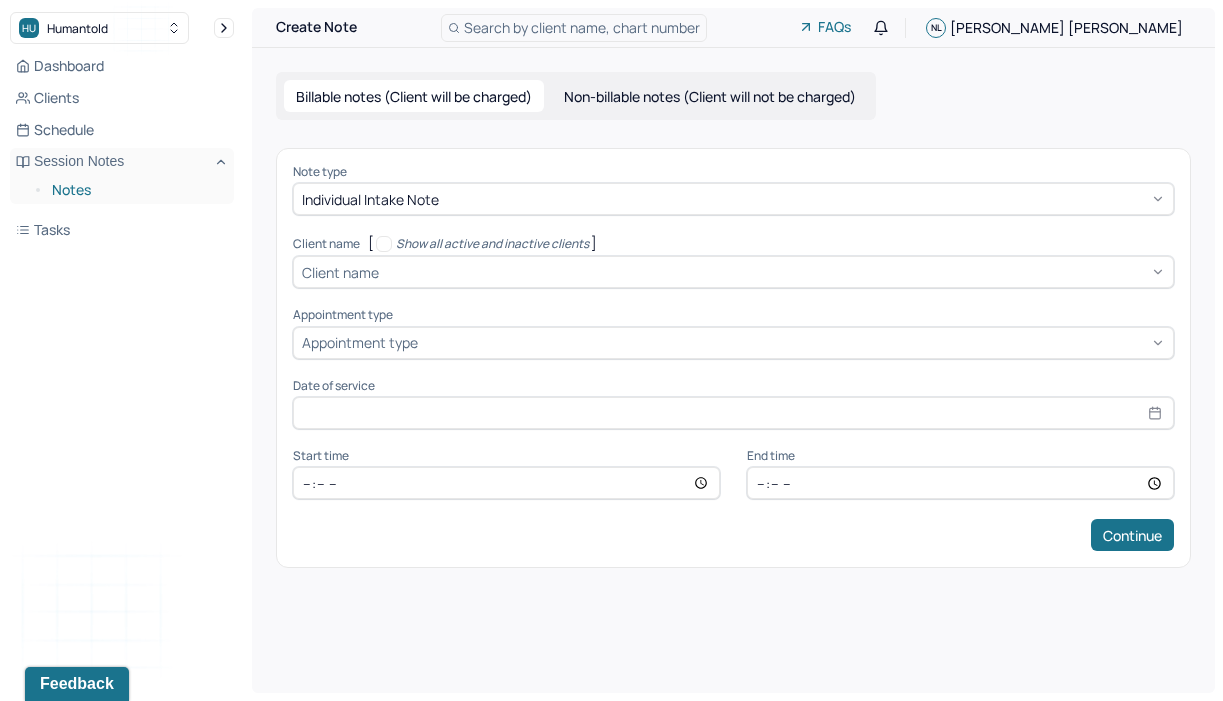 click on "Notes" at bounding box center (135, 190) 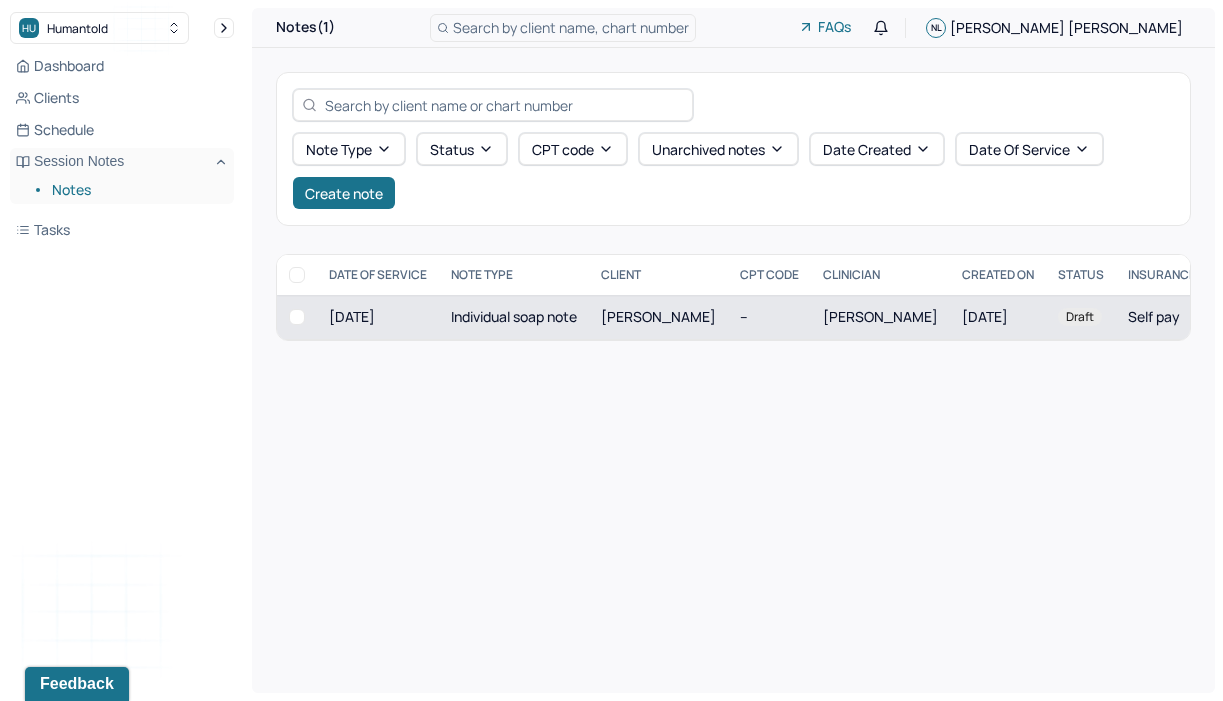 click on "--" at bounding box center [769, 317] 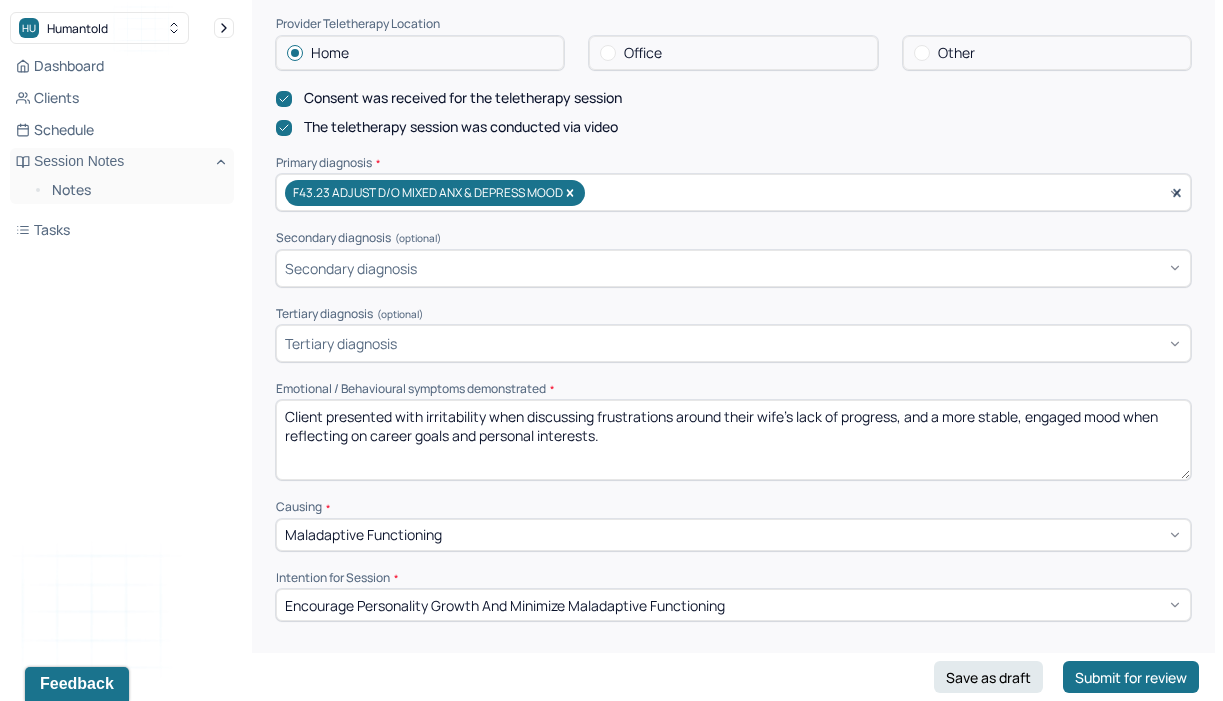 scroll, scrollTop: 568, scrollLeft: 0, axis: vertical 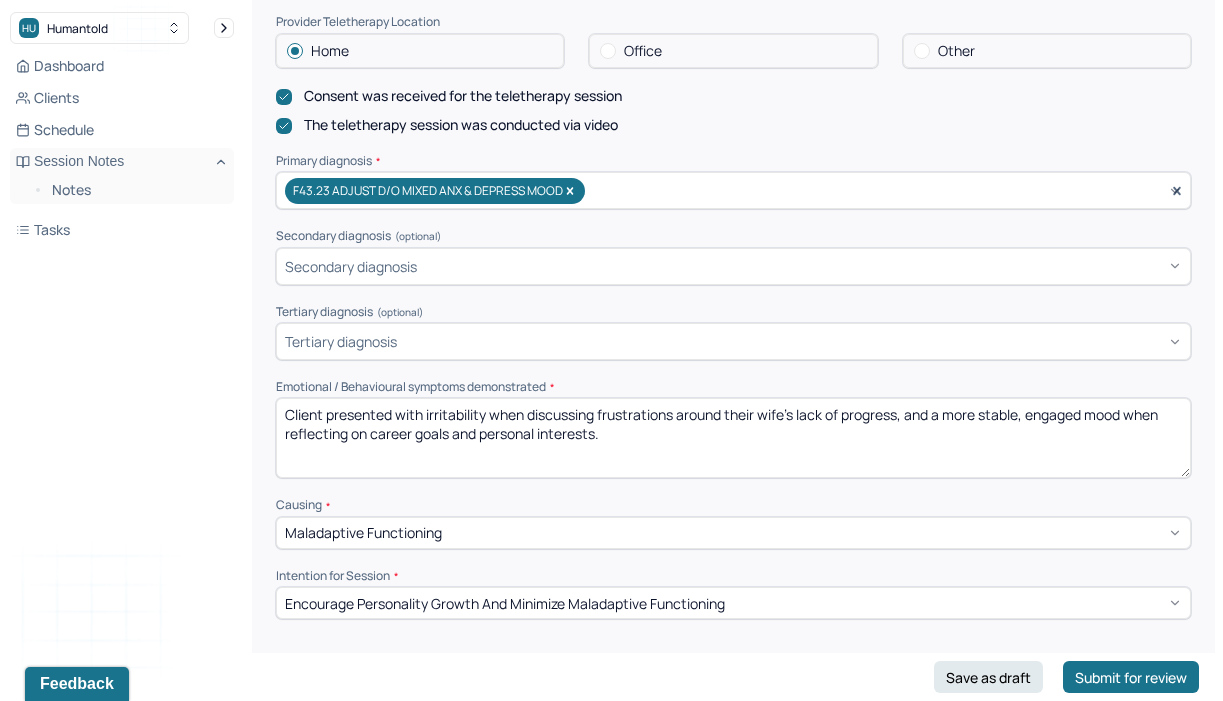 drag, startPoint x: 665, startPoint y: 436, endPoint x: 565, endPoint y: 379, distance: 115.1043 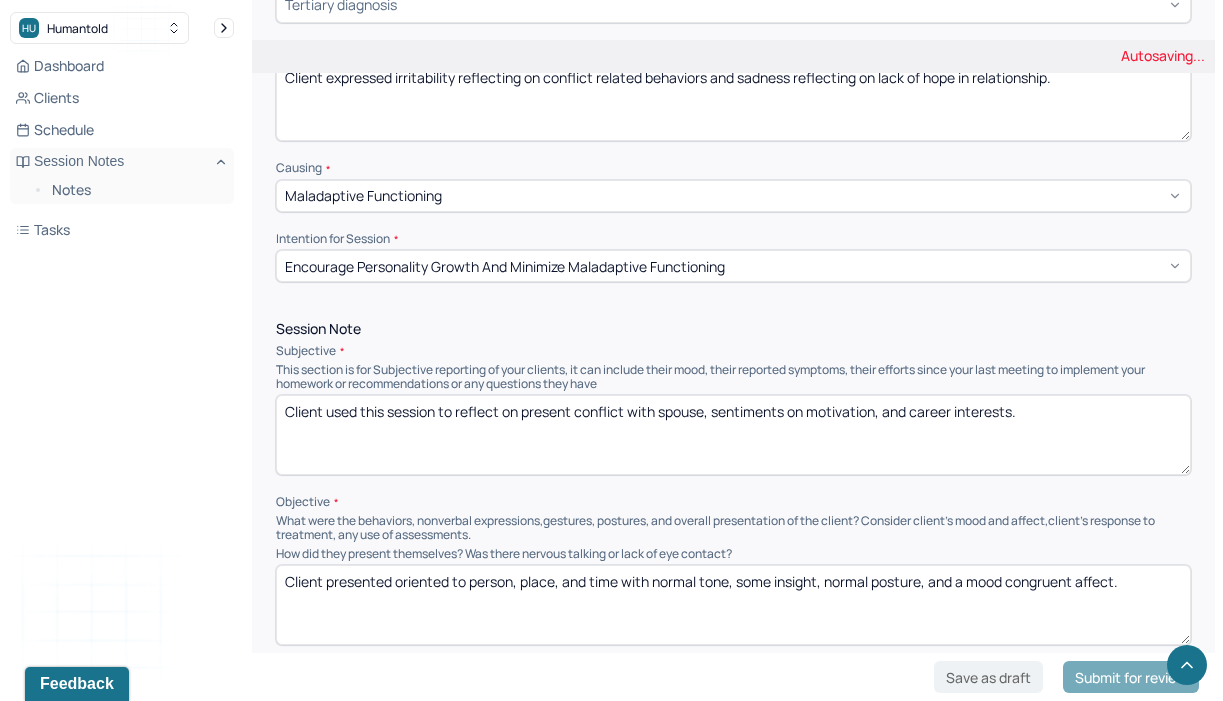 scroll, scrollTop: 929, scrollLeft: 0, axis: vertical 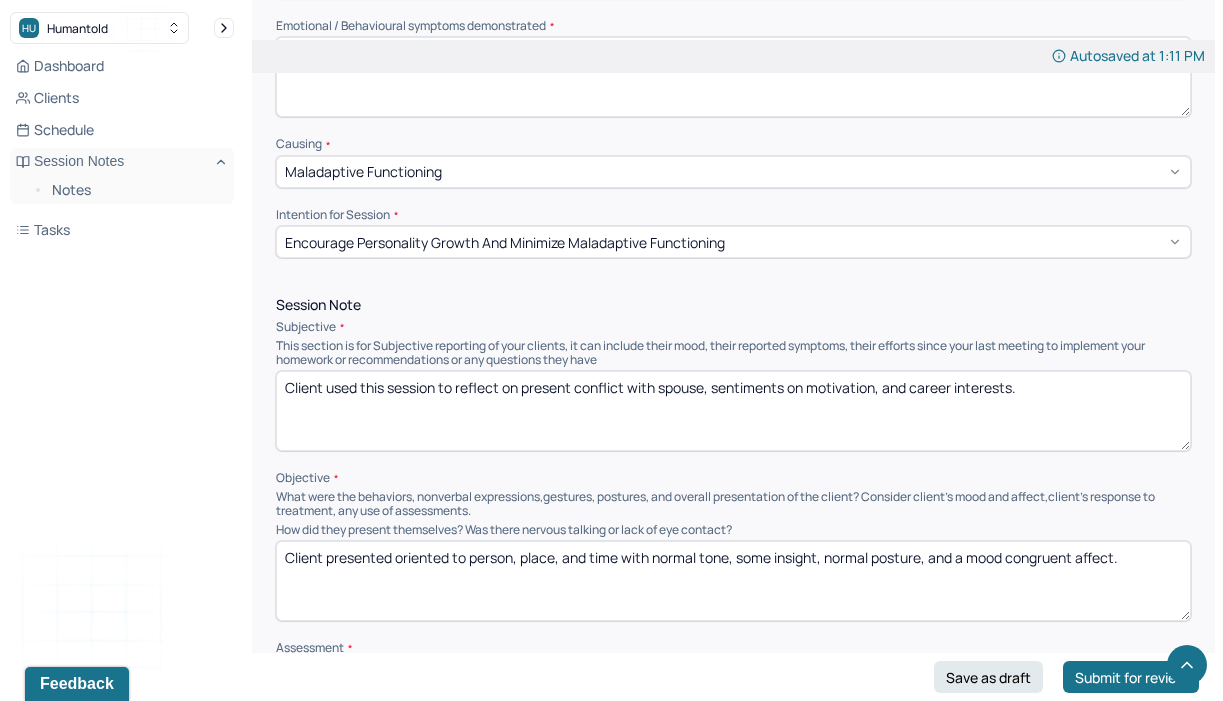 type on "Client expressed irritability reflecting on conflict related behaviors and sadness reflecting on lack of hope in relationship." 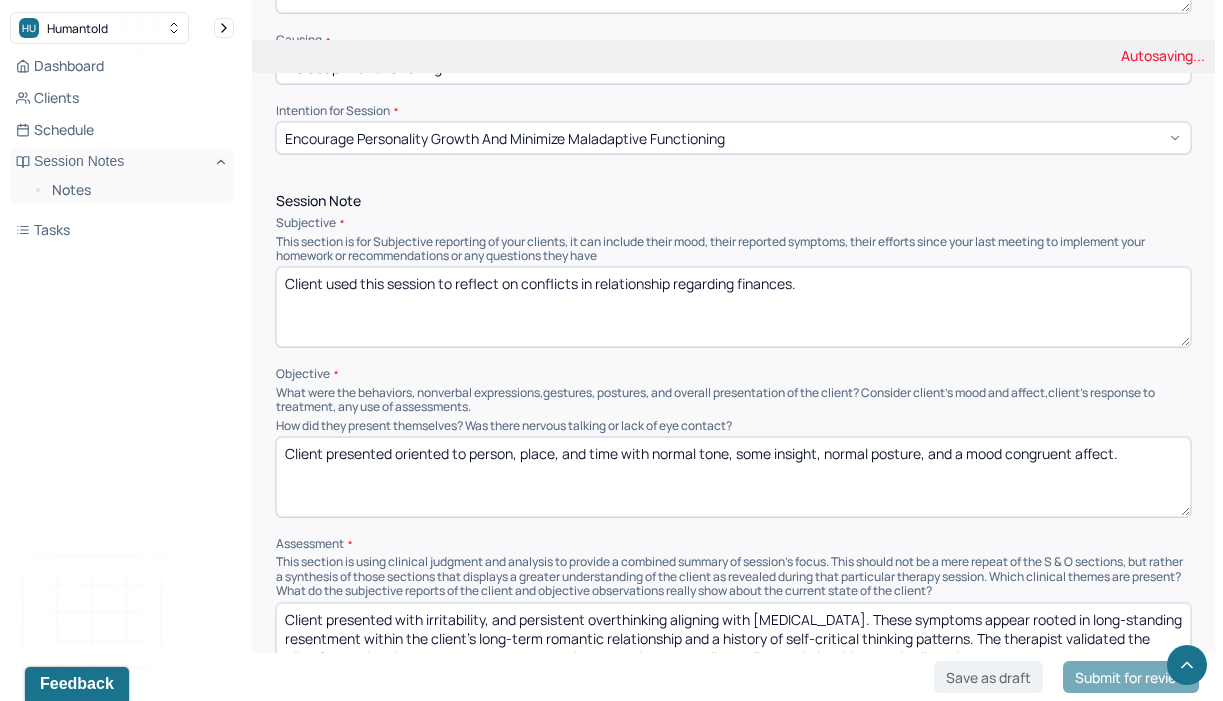 scroll, scrollTop: 1035, scrollLeft: 0, axis: vertical 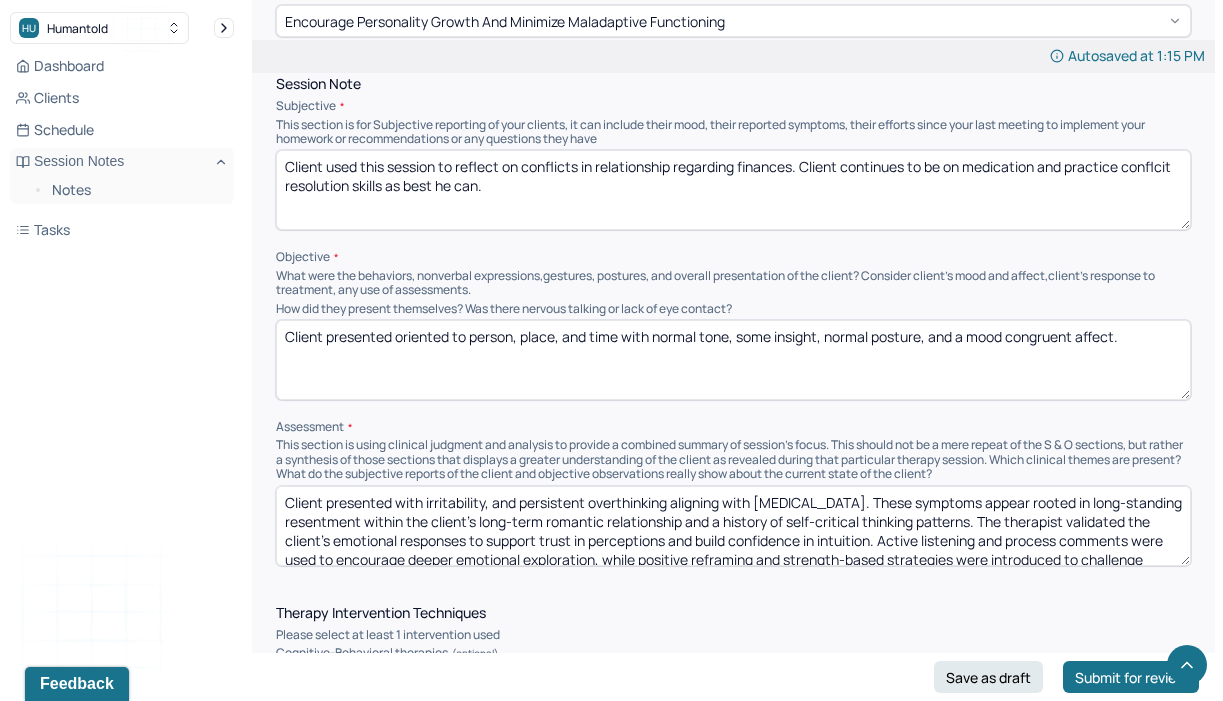 type on "Client used this session to reflect on conflicts in relationship regarding finances. Client continues to be on medication and practice conflcit resolution skills as best he can." 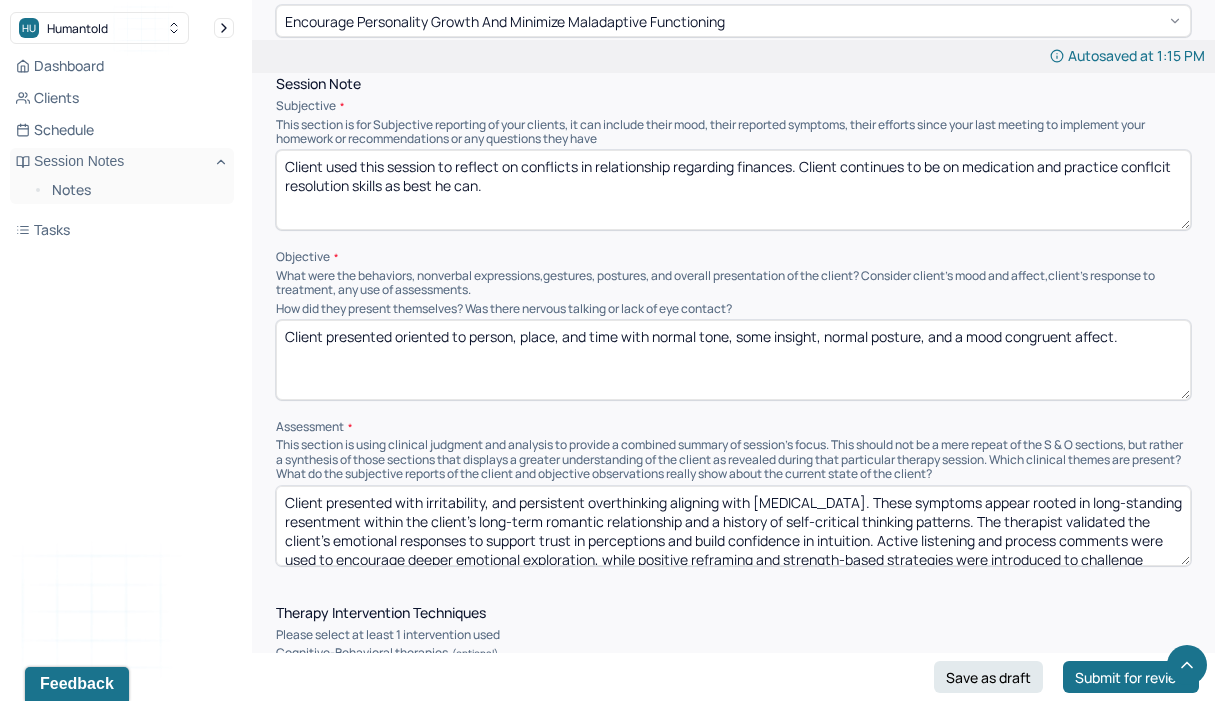 drag, startPoint x: 450, startPoint y: 326, endPoint x: 618, endPoint y: 335, distance: 168.2409 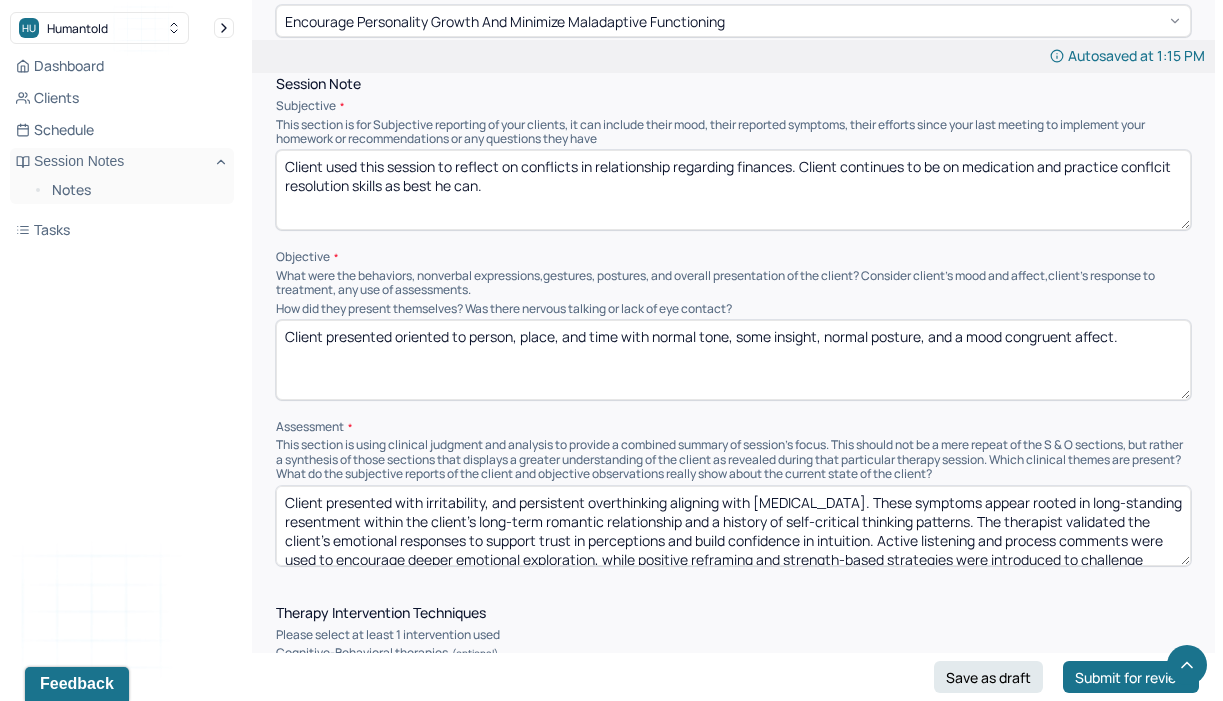 click on "Client presented oriented to person, place, and time with normal tone, some insight, normal posture, and a mood congruent affect." at bounding box center [733, 360] 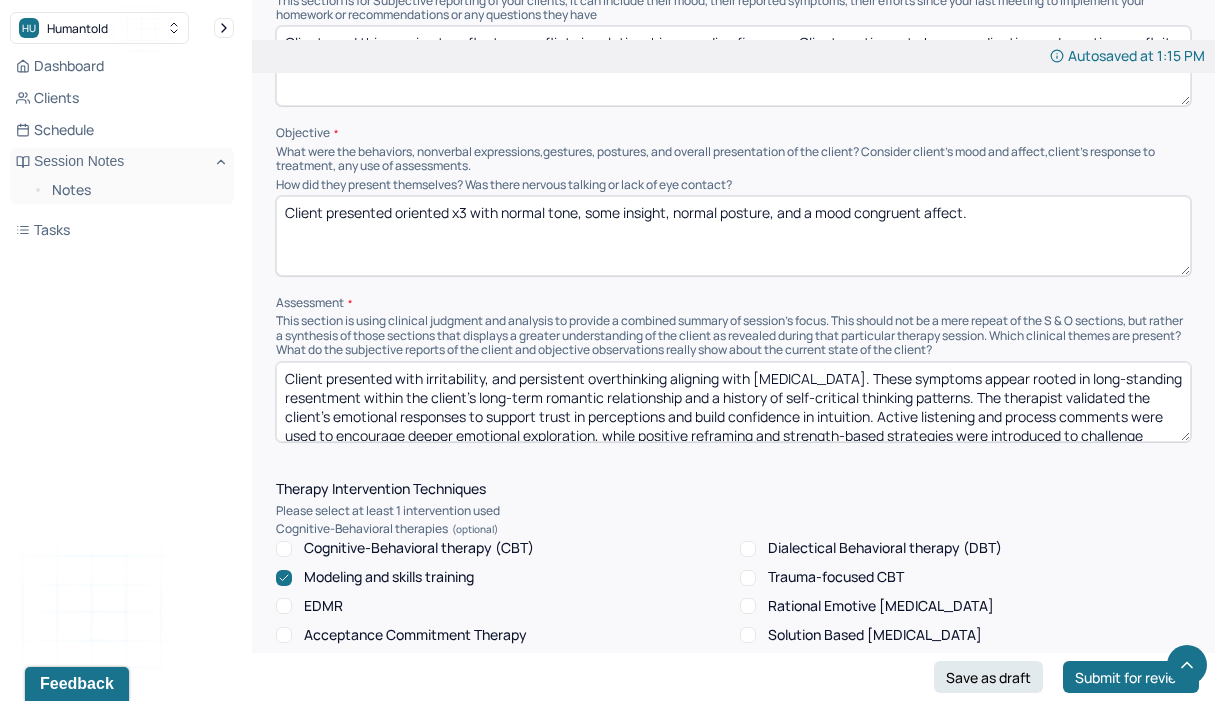 scroll, scrollTop: 1282, scrollLeft: 0, axis: vertical 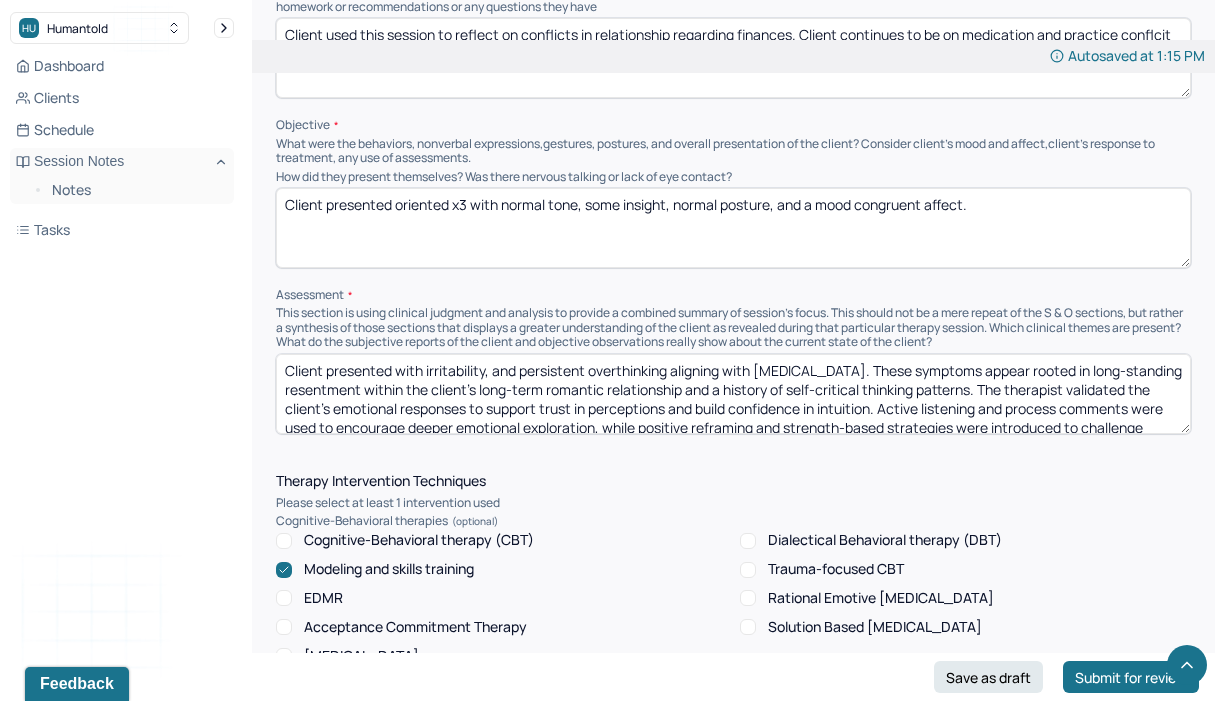 type on "Client presented oriented x3 with normal tone, some insight, normal posture, and a mood congruent affect." 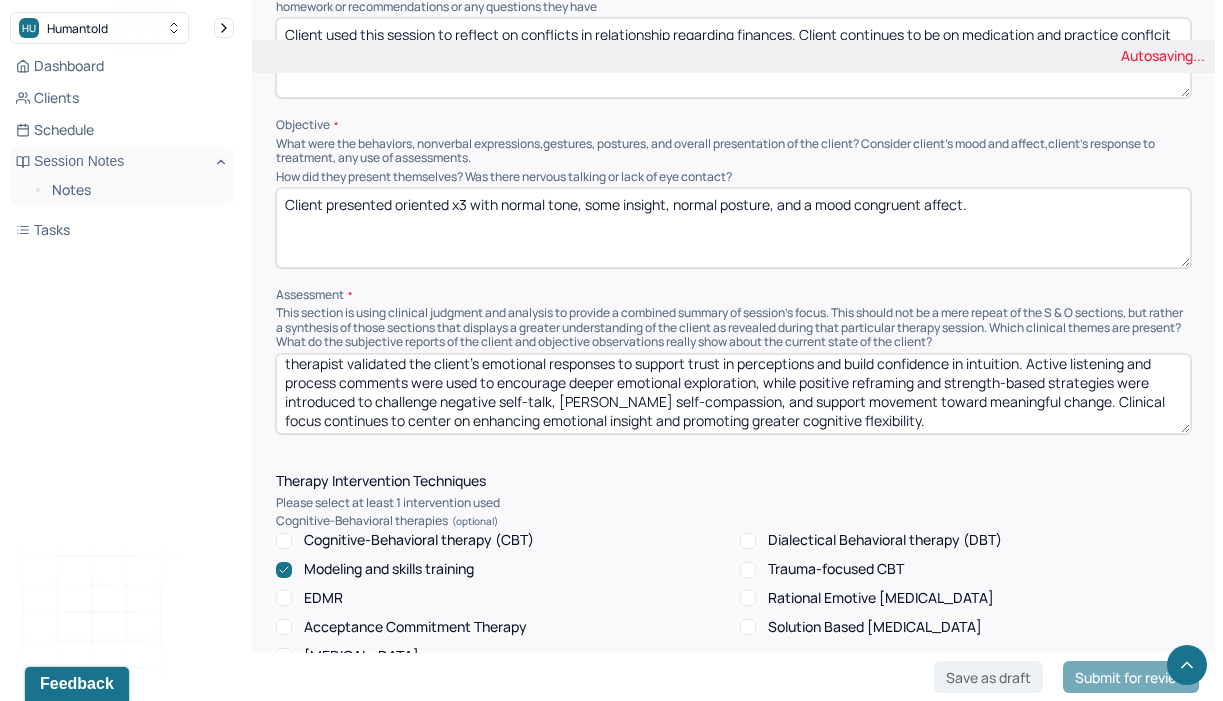 scroll, scrollTop: 47, scrollLeft: 0, axis: vertical 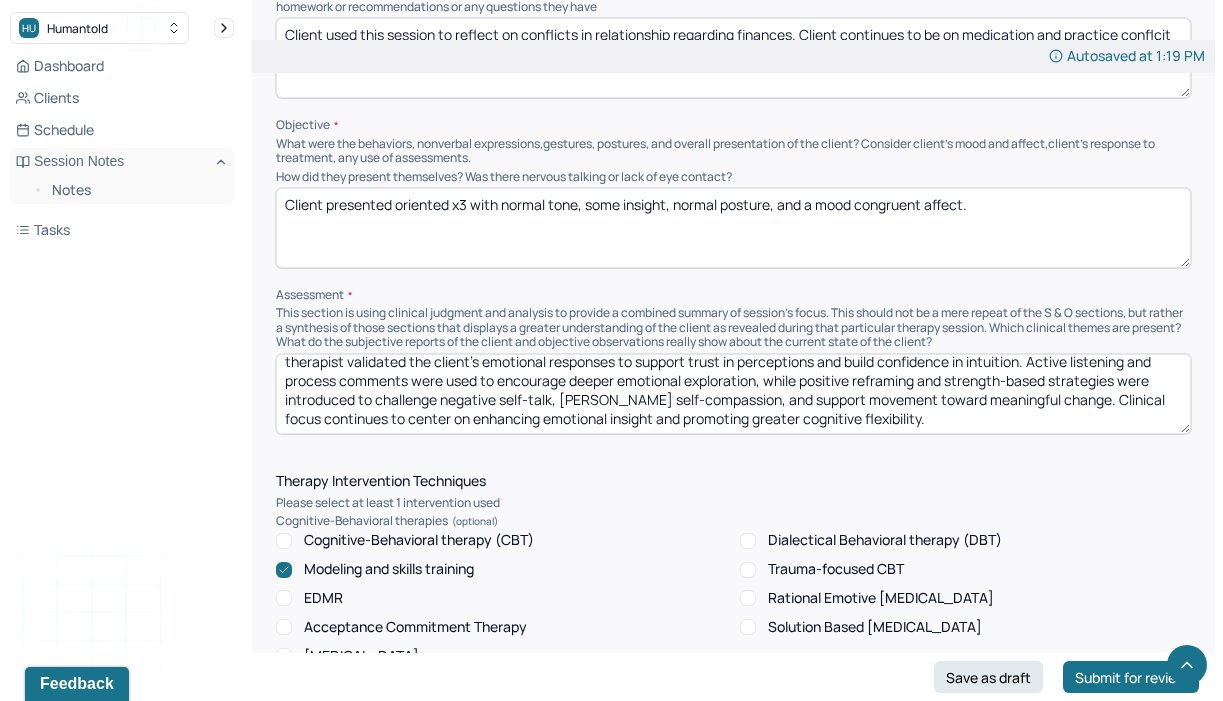 click on "Client presented with irritability, negative rumination, and persistent overthinking aligning with [MEDICAL_DATA]. These symptoms appear rooted in long-standing resentment within the client’s long-term romantic relationship and a history of self-critical thinking patterns. The therapist validated the client’s emotional responses to support trust in perceptions and build confidence in intuition. Active listening and process comments were used to encourage deeper emotional exploration, while positive reframing and strength-based strategies were introduced to challenge negative self-talk, [PERSON_NAME] self-compassion, and support movement toward meaningful change. Clinical focus continues to center on enhancing emotional insight and promoting greater cognitive flexibility." at bounding box center [733, 394] 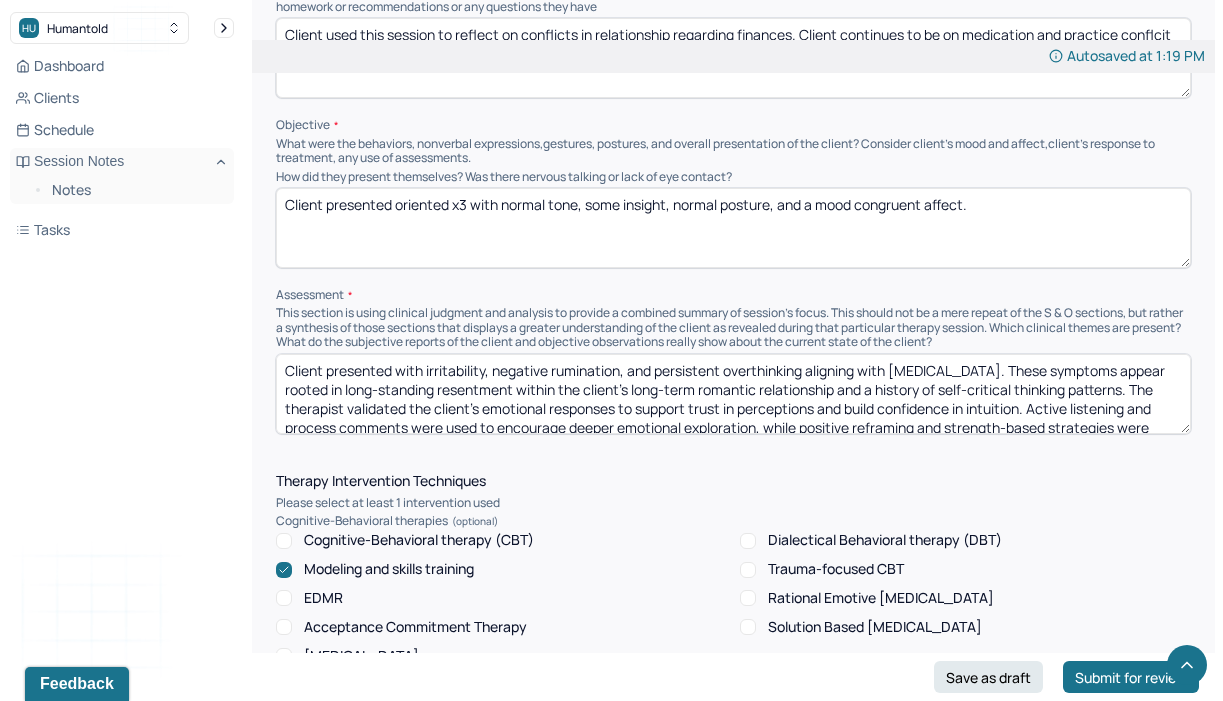 drag, startPoint x: 1172, startPoint y: 413, endPoint x: 896, endPoint y: 214, distance: 340.2602 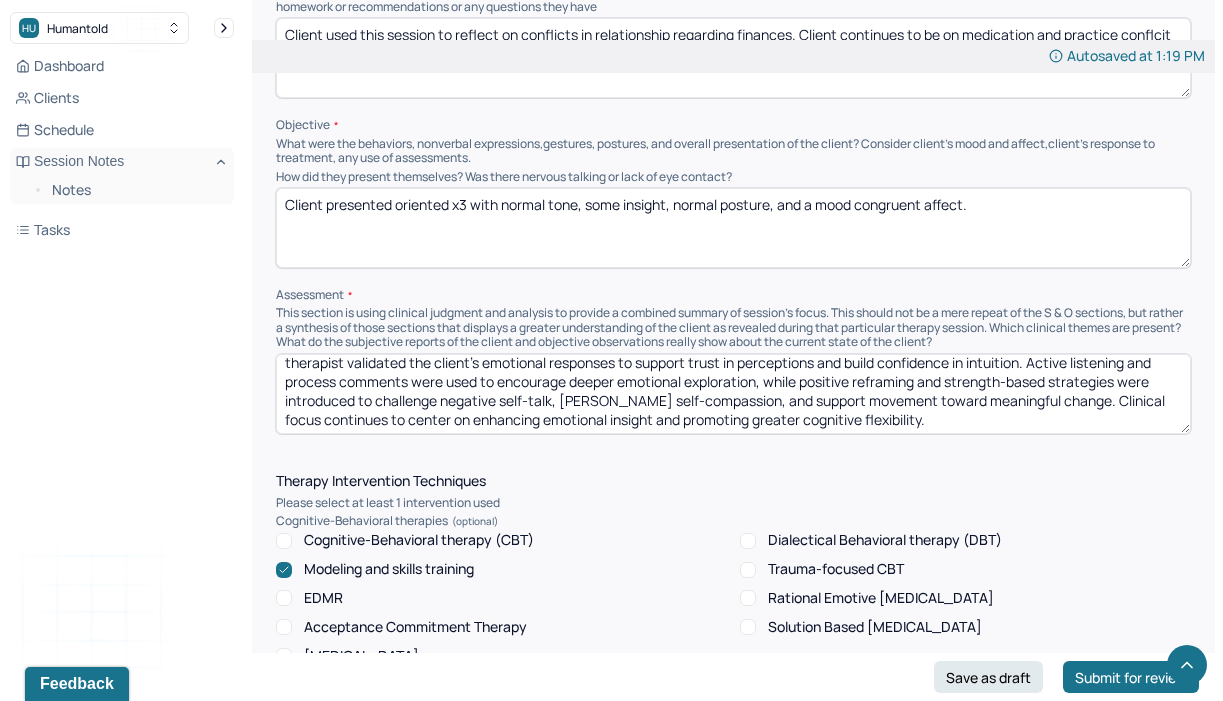 scroll, scrollTop: 47, scrollLeft: 0, axis: vertical 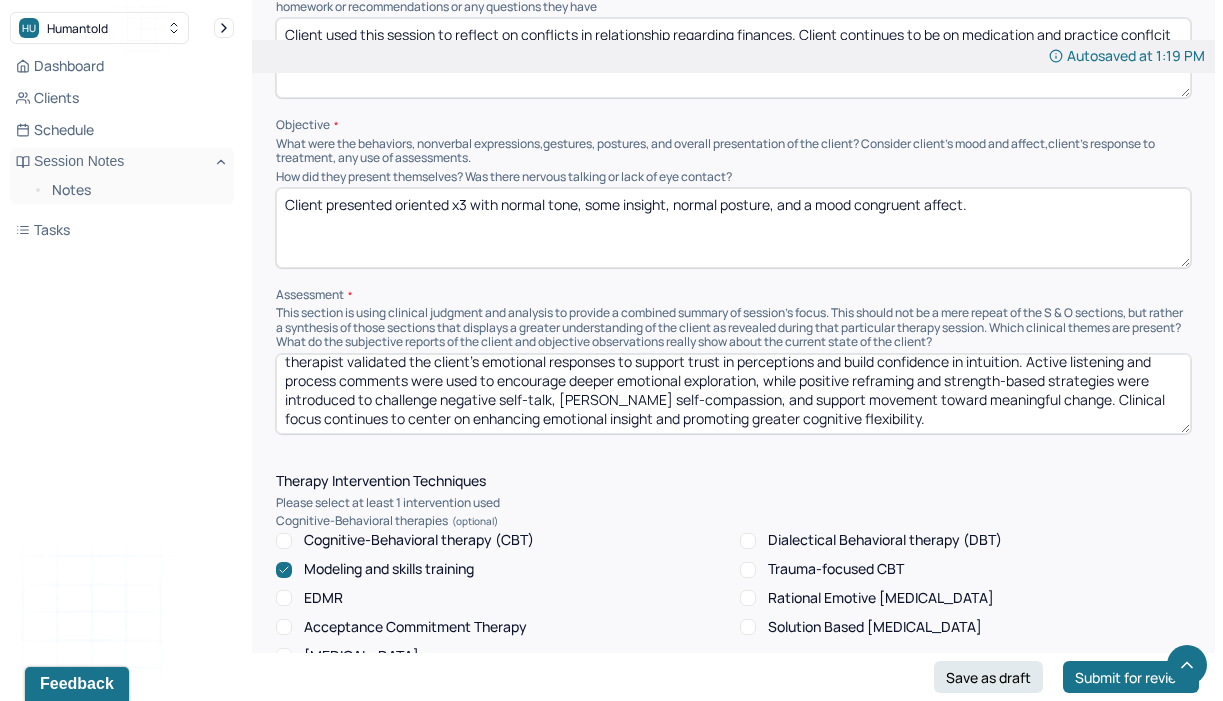 type on "Client presented with irritability, negative rumination, and persistent overthinking aligning with [MEDICAL_DATA]. These symptoms appear rooted in long-standing resentment within the client’s long-term romantic relationship and a history of self-critical thinking patterns. The therapist validated the client’s emotional responses to support trust in perceptions and build confidence in intuition. Active listening and process comments were used to encourage deeper emotional exploration, while positive reframing and strength-based strategies were introduced to challenge negative self-talk, [PERSON_NAME] self-compassion, and support movement toward meaningful change. Clinical focus continues to center on enhancing emotional insight and promoting greater cognitive flexibility." 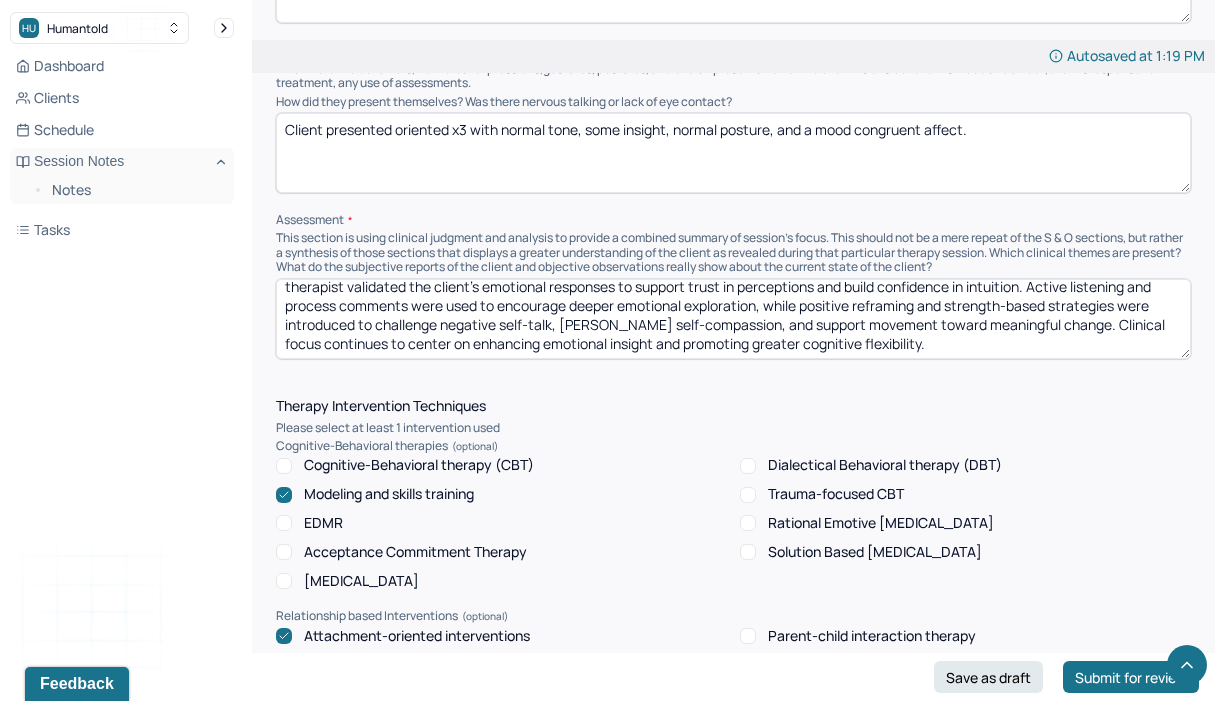 scroll, scrollTop: 1364, scrollLeft: 0, axis: vertical 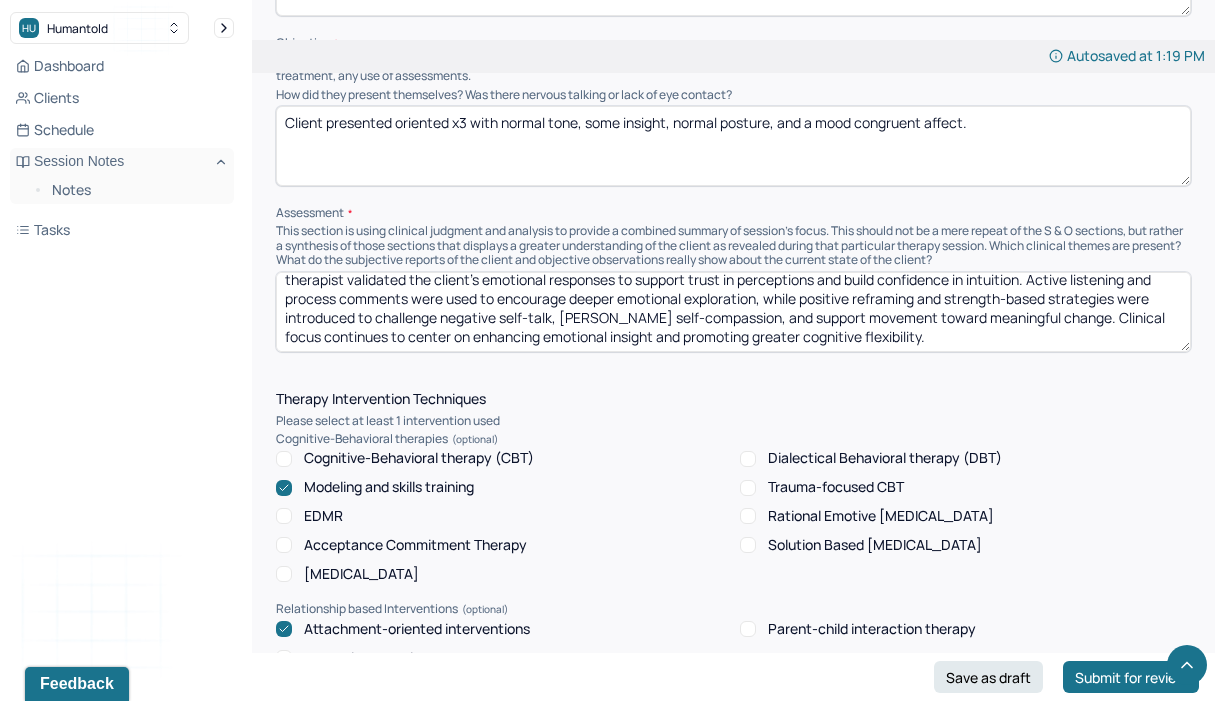 click on "Client presented with irritability, negative rumination, and persistent overthinking aligning with [MEDICAL_DATA]. These symptoms appear rooted in long-standing resentment within the client’s long-term romantic relationship and a history of self-critical thinking patterns. The therapist validated the client’s emotional responses to support trust in perceptions and build confidence in intuition. Active listening and process comments were used to encourage deeper emotional exploration, while positive reframing and strength-based strategies were introduced to challenge negative self-talk, [PERSON_NAME] self-compassion, and support movement toward meaningful change. Clinical focus continues to center on enhancing emotional insight and promoting greater cognitive flexibility." at bounding box center [733, 312] 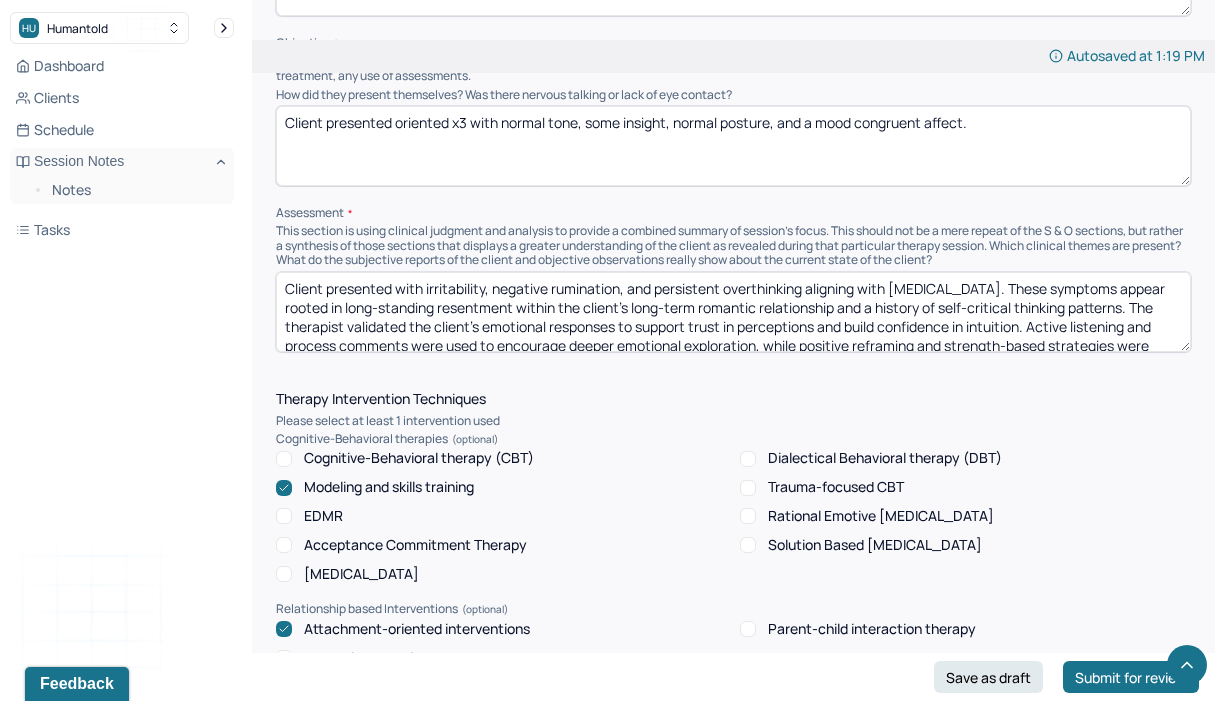 drag, startPoint x: 1161, startPoint y: 335, endPoint x: 975, endPoint y: 191, distance: 235.22755 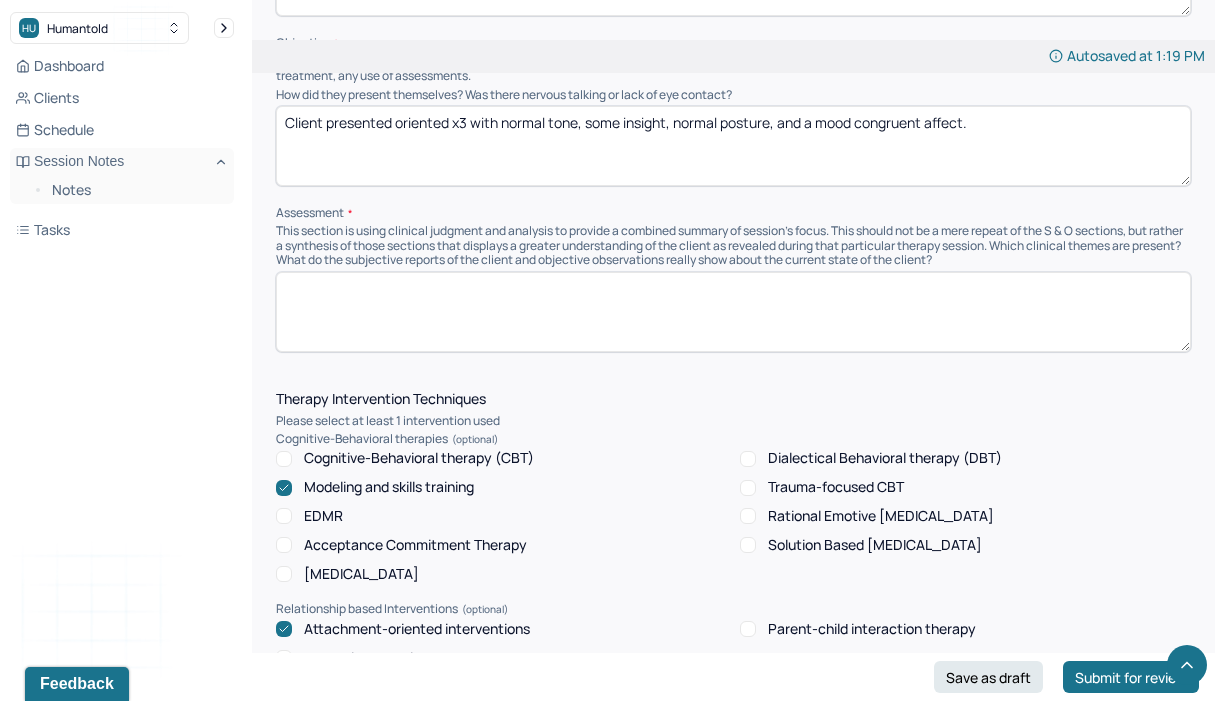 paste on "Client shared experiences of irritability, ongoing negative rumination, and intrusive overthinking, which align with a diagnosis of [MEDICAL_DATA]. These difficulties appear tied to unresolved resentment in a long-term romantic relationship and deeply rooted patterns of self-criticism. In session, therapist offered validation to support the client’s trust in their emotional experience and to strengthen intuitive awareness. Interventions included strength-based reflection and positive reframing to address negative self-talk and cultivate greater self-compassion. [MEDICAL_DATA] was provided to reinforce the client’s capacity to influence their present circumstances. Treatment continues to focus on deepening emotional insight and increasing cognitive flexibility." 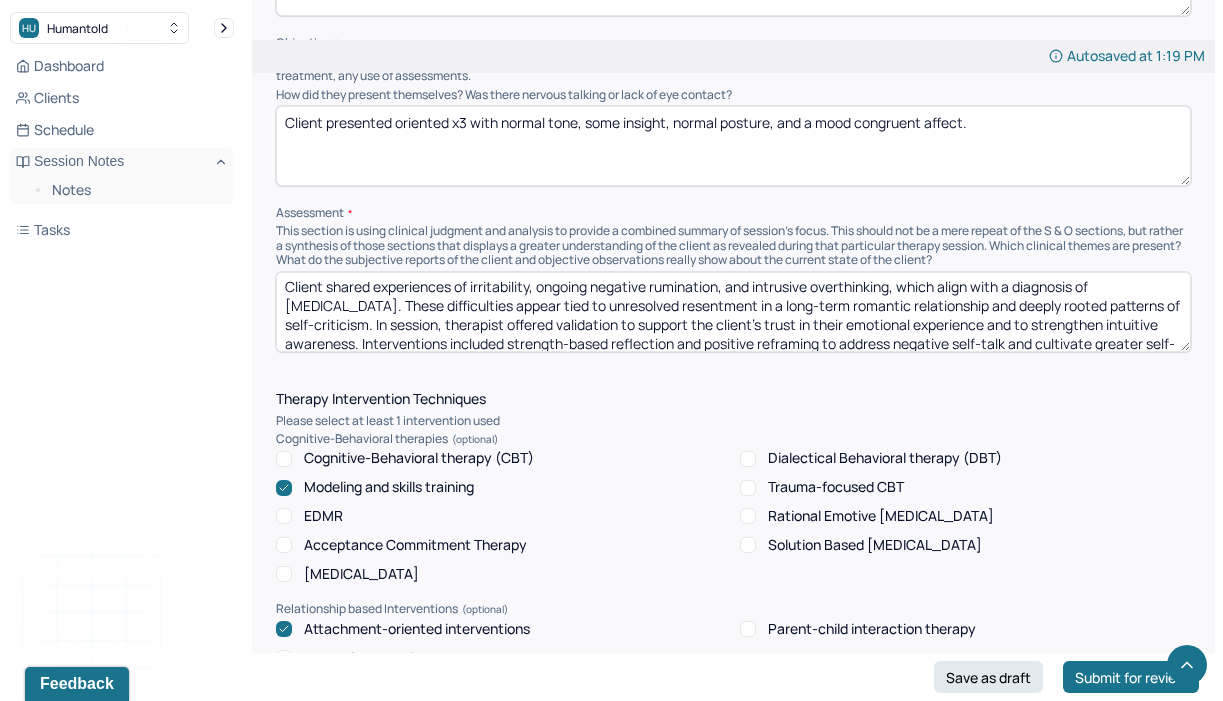 scroll, scrollTop: 0, scrollLeft: 0, axis: both 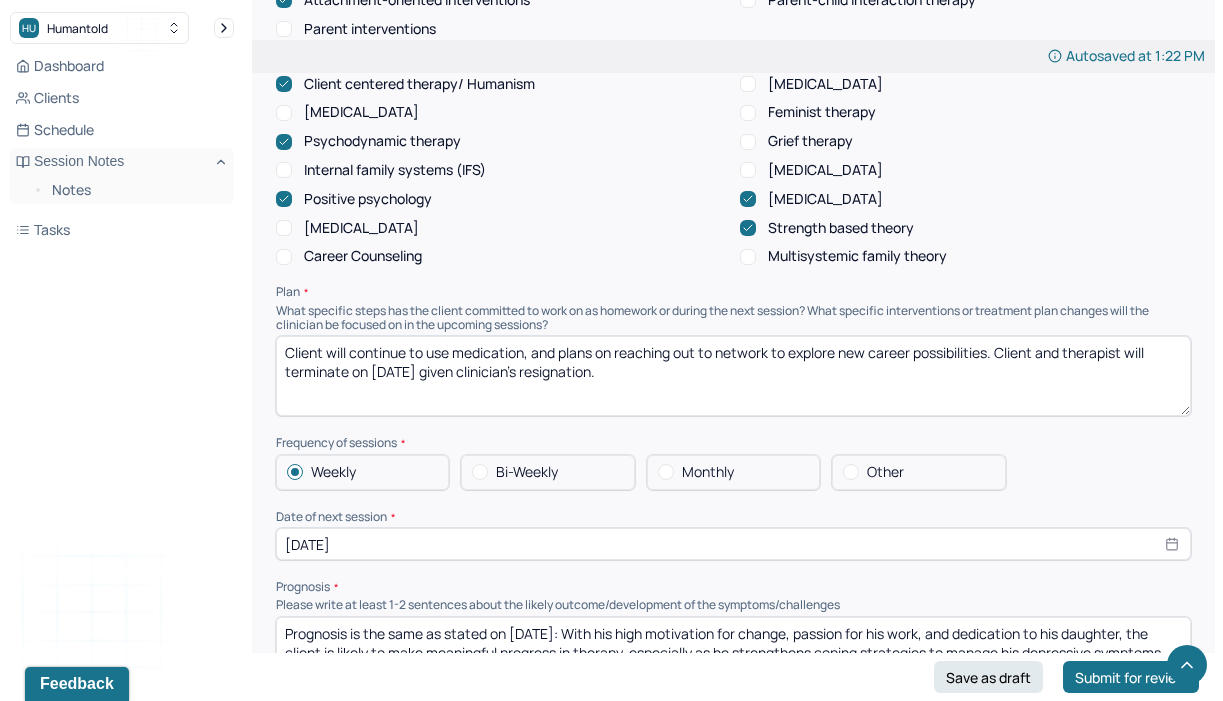 type on "Client shared experiences of irritability, ongoing negative rumination, and intrusive overthinking, which align with a diagnosis of [MEDICAL_DATA]. These difficulties appear tied to unresolved resentment in a long-term romantic relationship and deeply rooted patterns of self-criticism. In session, therapist offered validation to support the client’s trust in their emotional experience and to strengthen intuitive awareness. Interventions included strength-based reflection and positive reframing to address negative self-talk and cultivate greater self-compassion. [MEDICAL_DATA] was provided to reinforce the client’s capacity to influence their present circumstances. Treatment continues to focus on deepening emotional insight and increasing cognitive flexibility." 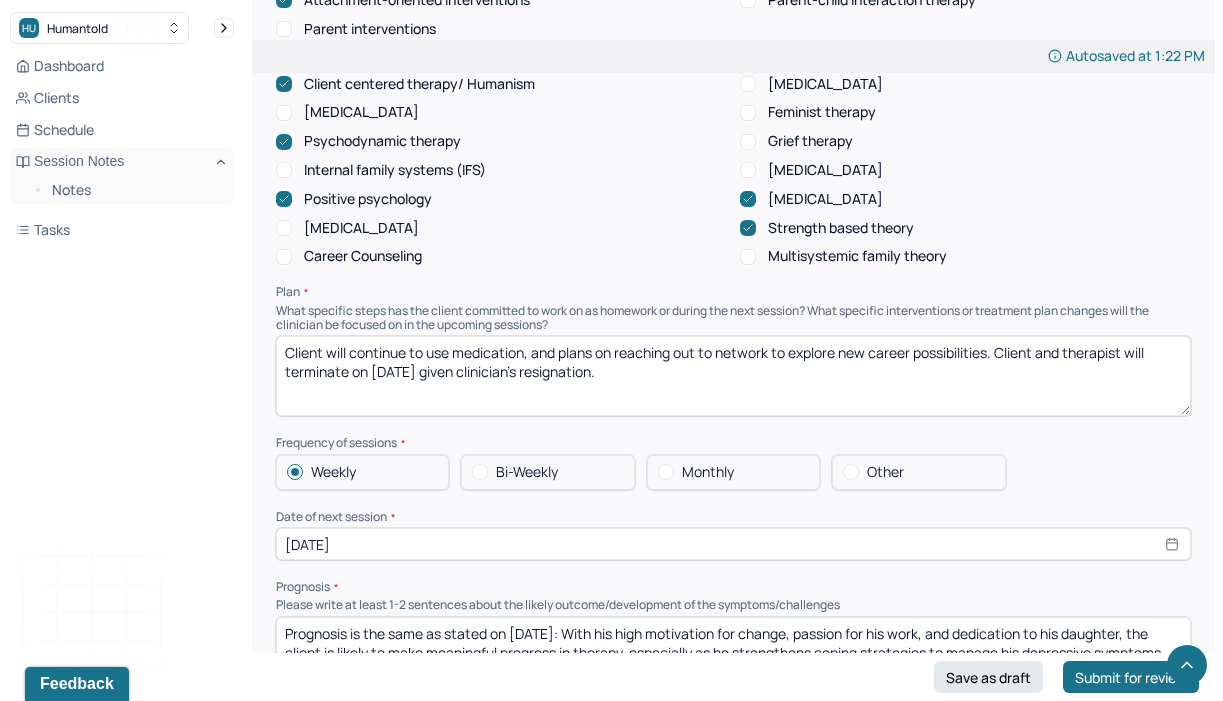drag, startPoint x: 373, startPoint y: 364, endPoint x: 430, endPoint y: 372, distance: 57.558666 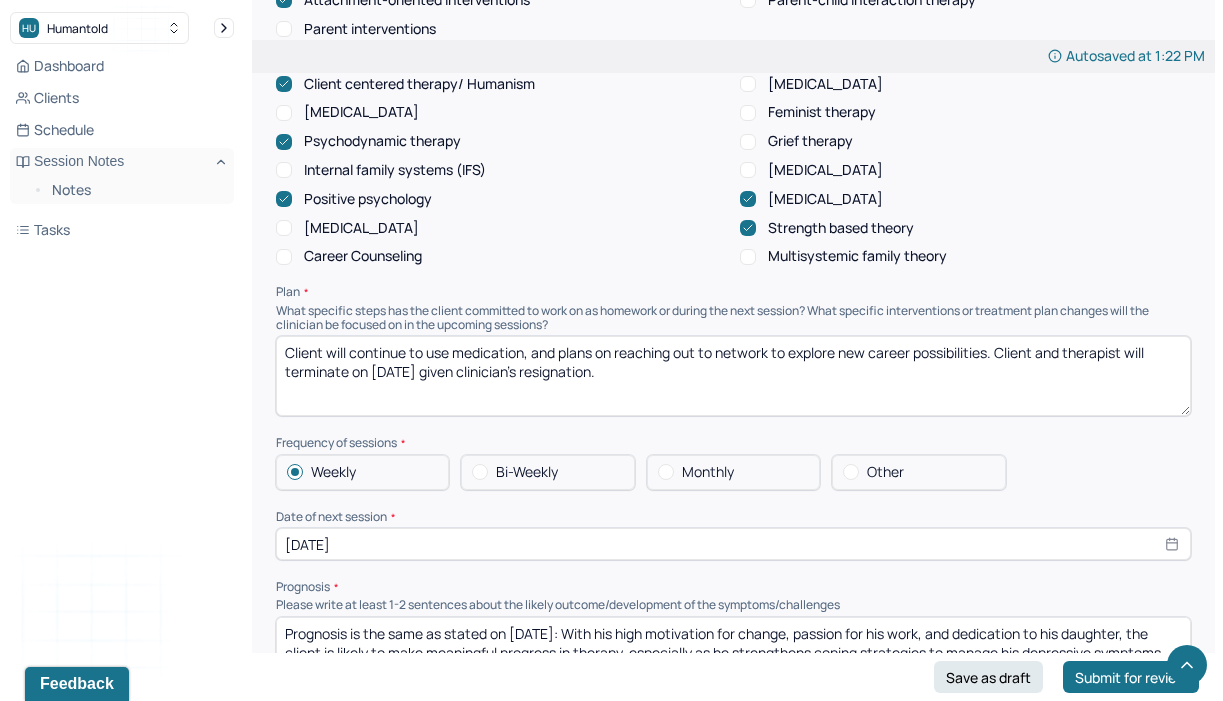 click on "Client will continue to use medication, and plans on reaching out to network to explore new career possibilities. Client and therapist will terminate on [DATE] given clinician's resignation." at bounding box center (733, 376) 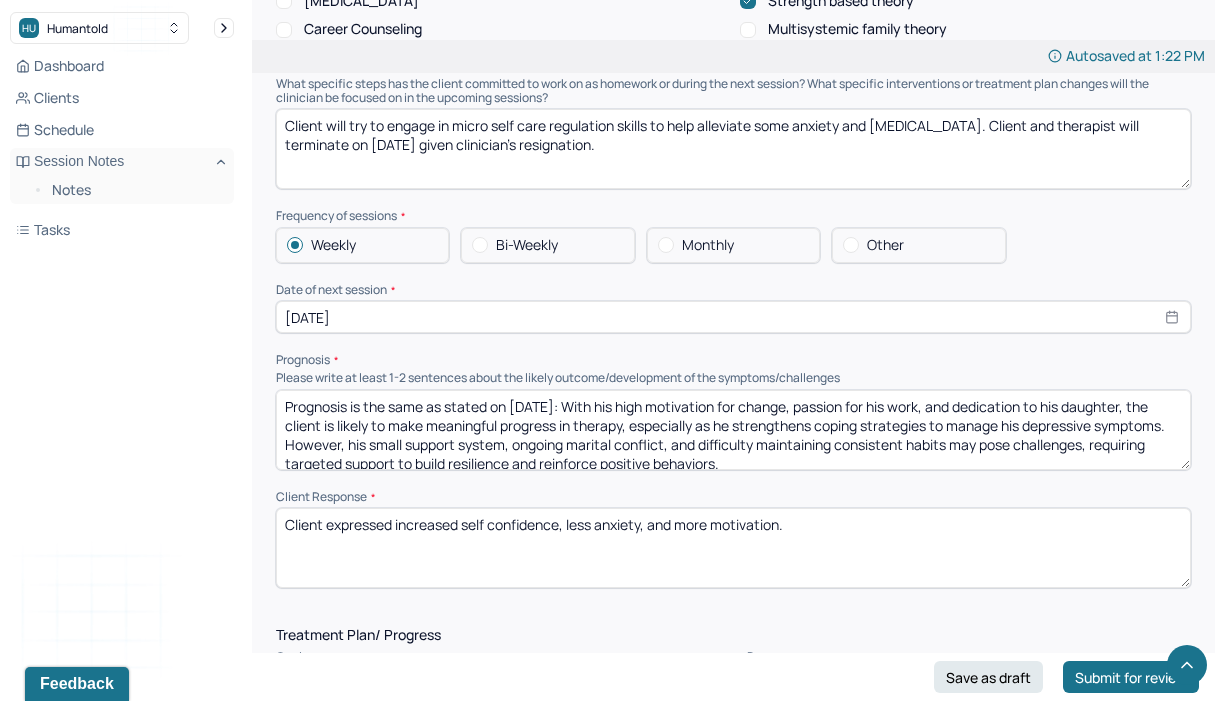 scroll, scrollTop: 2286, scrollLeft: 0, axis: vertical 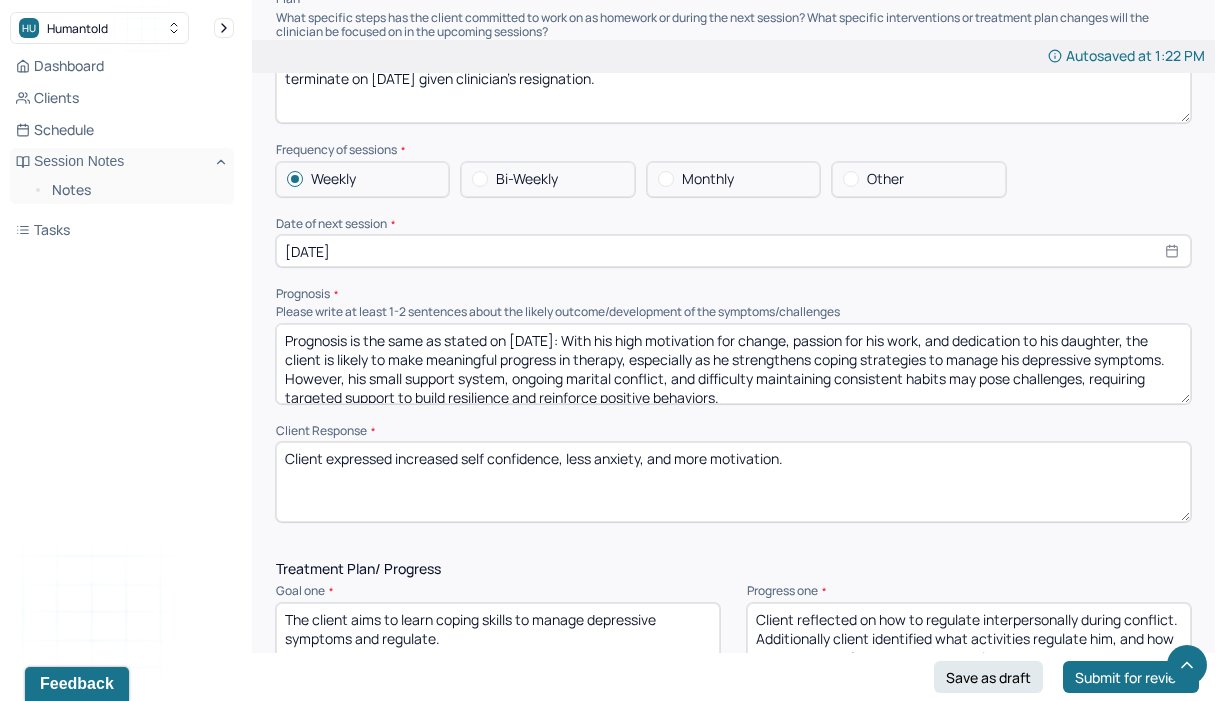 type on "Client will try to engage in micro self care regulation skills to help alleviate some anxiety and [MEDICAL_DATA]. Client and therapist will terminate on [DATE] given clinician's resignation." 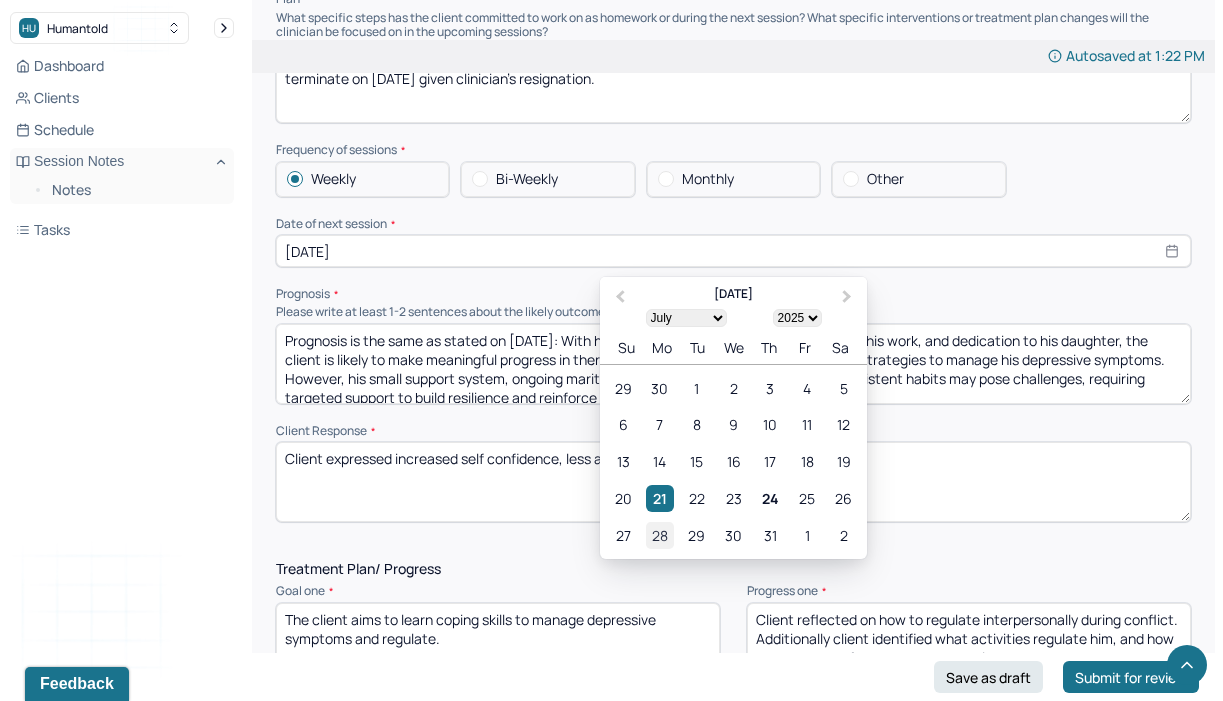 click on "28" at bounding box center (659, 535) 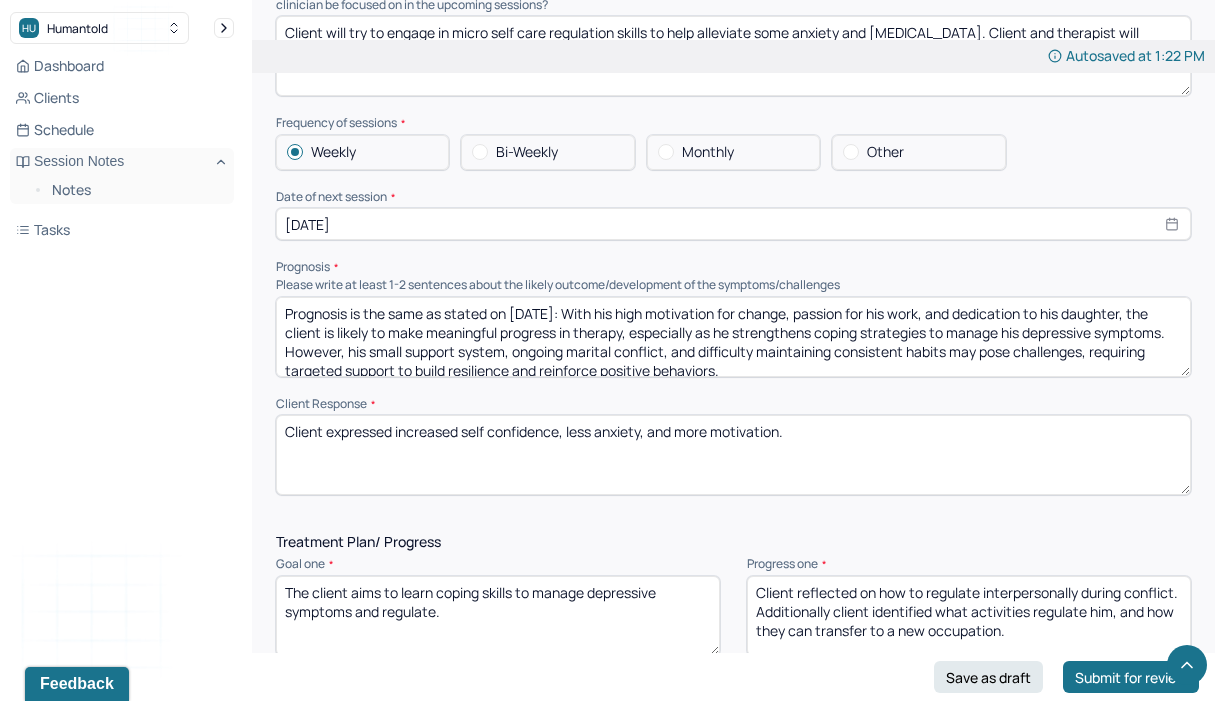 scroll, scrollTop: 2322, scrollLeft: 0, axis: vertical 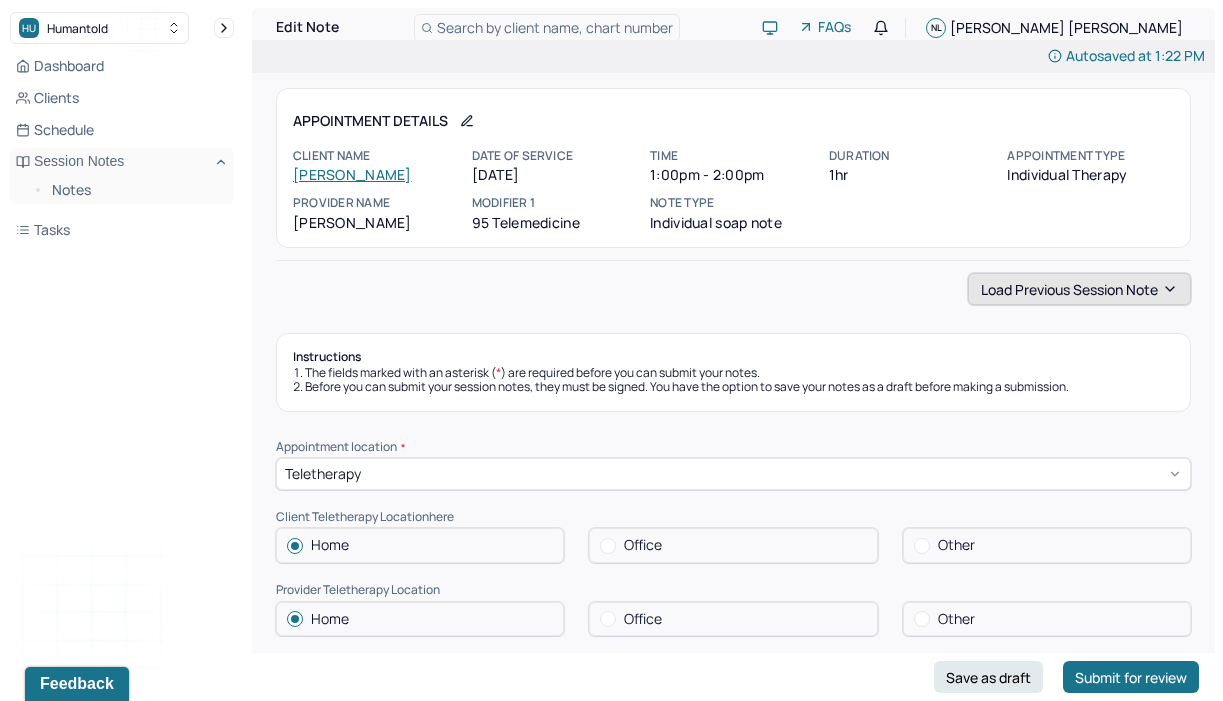 click on "Load previous session note" at bounding box center (1079, 289) 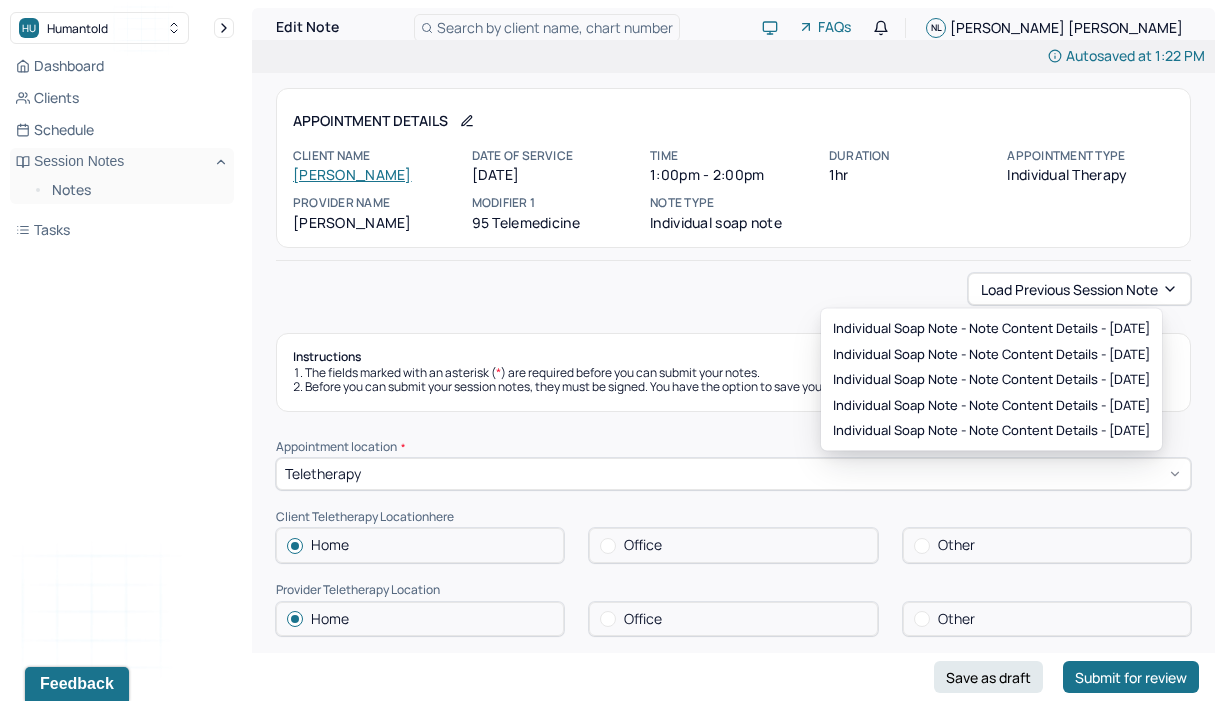 click on "Load previous session note" at bounding box center (733, 289) 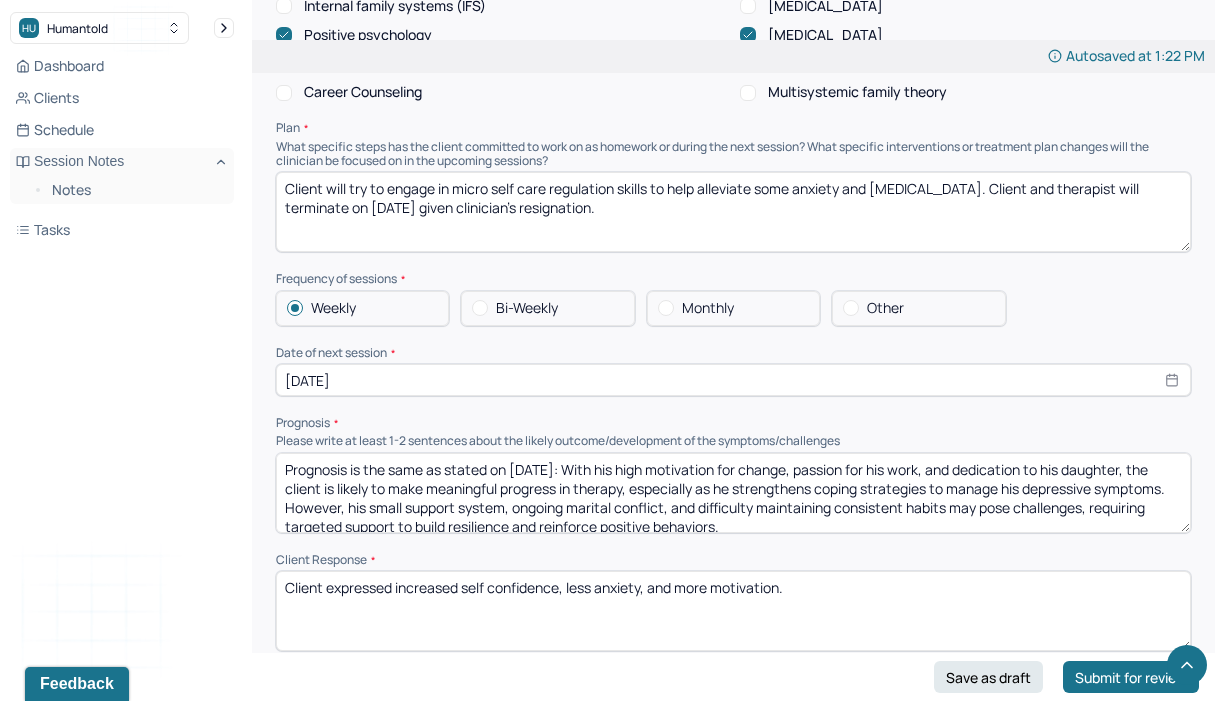 scroll, scrollTop: 2237, scrollLeft: 0, axis: vertical 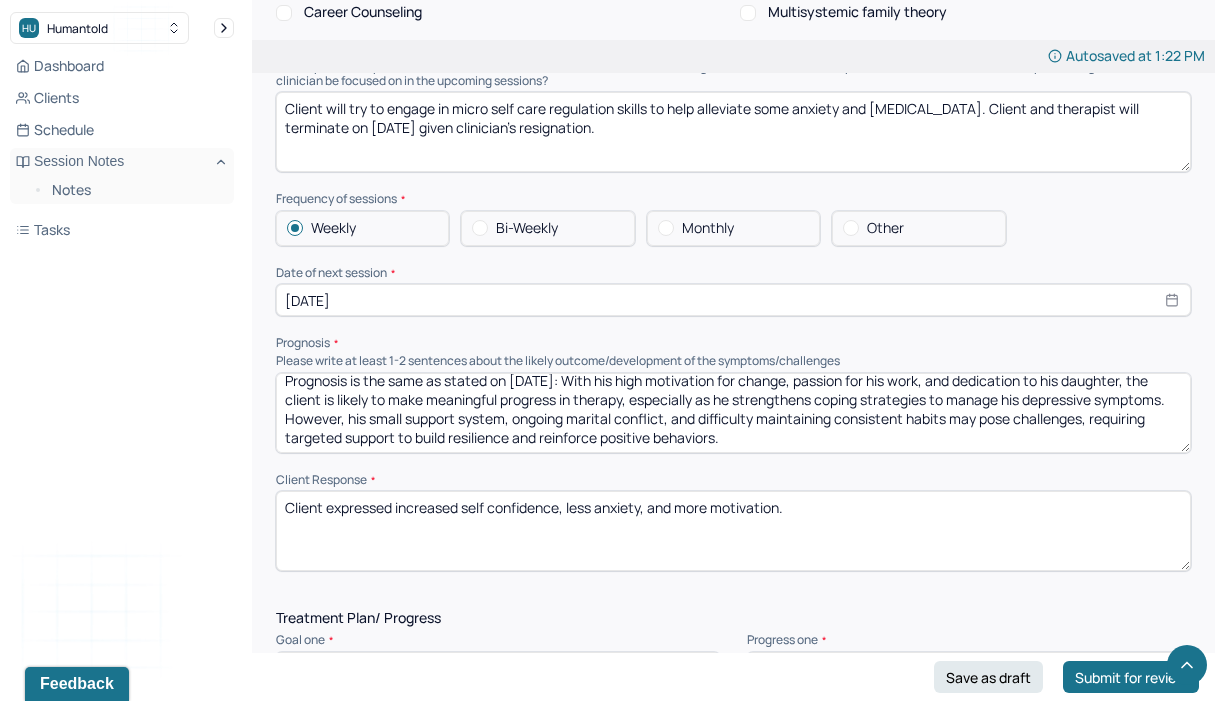 click on "Prognosis is the same as stated on [DATE]: With his high motivation for change, passion for his work, and dedication to his daughter, the client is likely to make meaningful progress in therapy, especially as he strengthens coping strategies to manage his depressive symptoms. However, his small support system, ongoing marital conflict, and difficulty maintaining consistent habits may pose challenges, requiring targeted support to build resilience and reinforce positive behaviors." at bounding box center (733, 413) 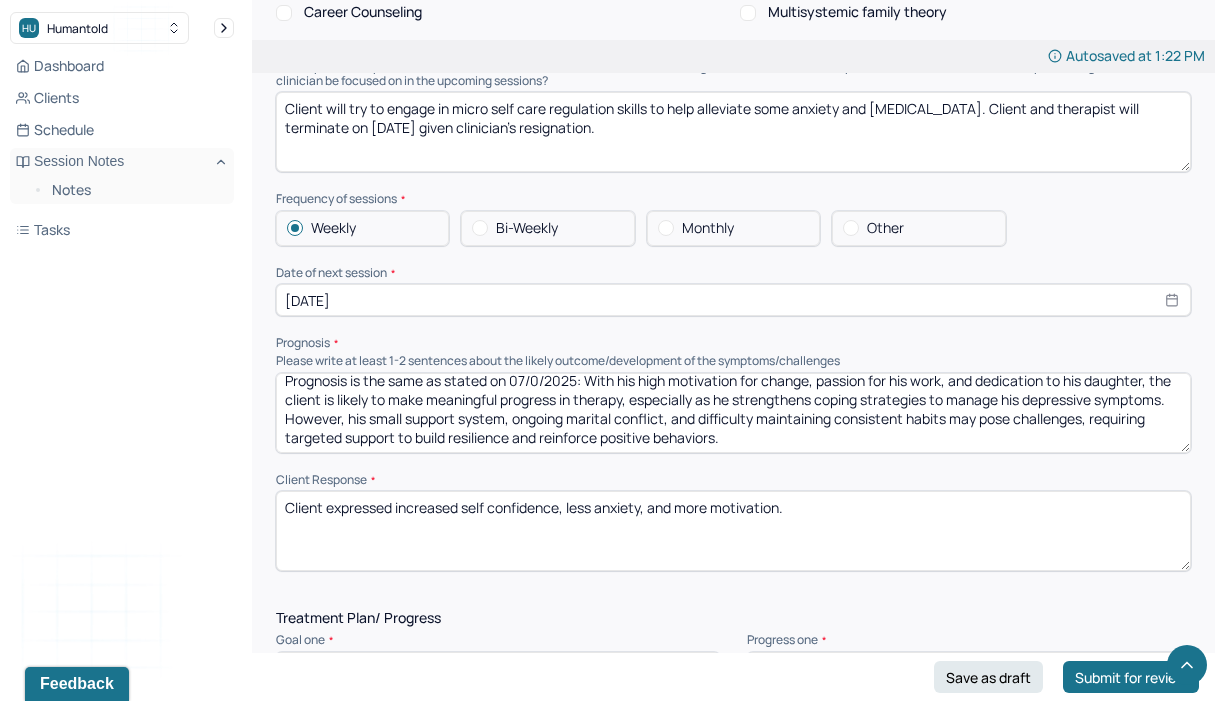 scroll, scrollTop: 6, scrollLeft: 0, axis: vertical 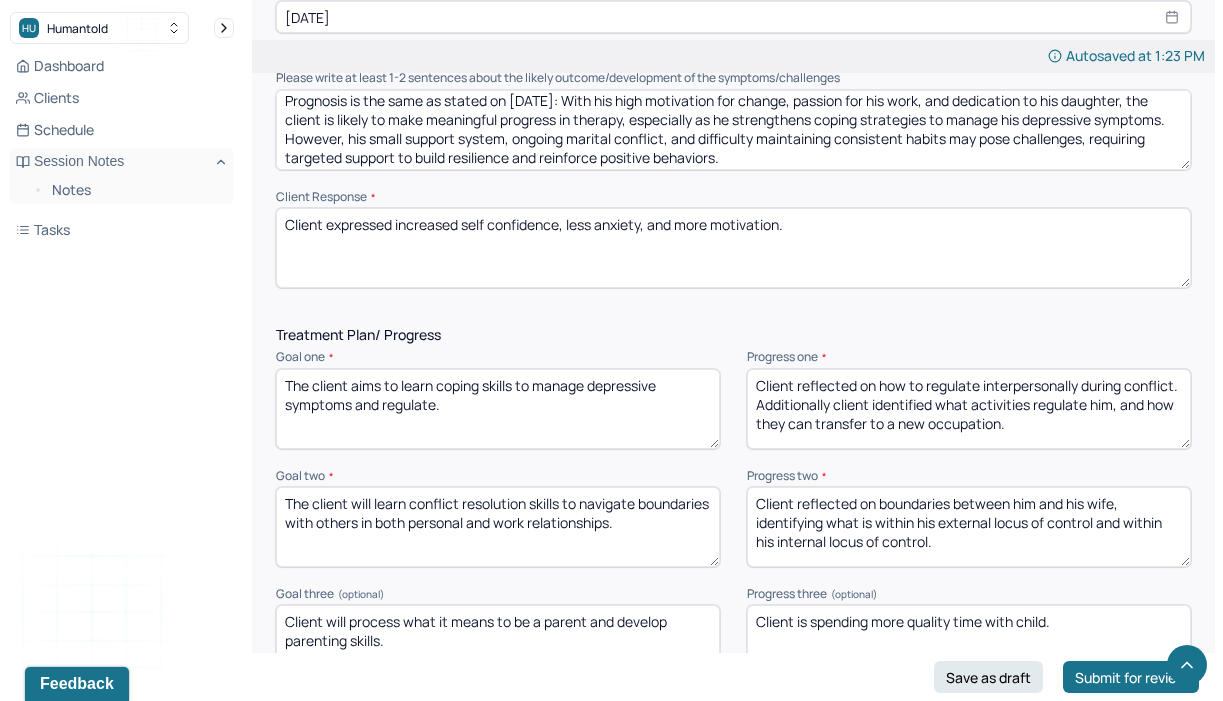 type on "Prognosis is the same as stated on [DATE]: With his high motivation for change, passion for his work, and dedication to his daughter, the client is likely to make meaningful progress in therapy, especially as he strengthens coping strategies to manage his depressive symptoms. However, his small support system, ongoing marital conflict, and difficulty maintaining consistent habits may pose challenges, requiring targeted support to build resilience and reinforce positive behaviors." 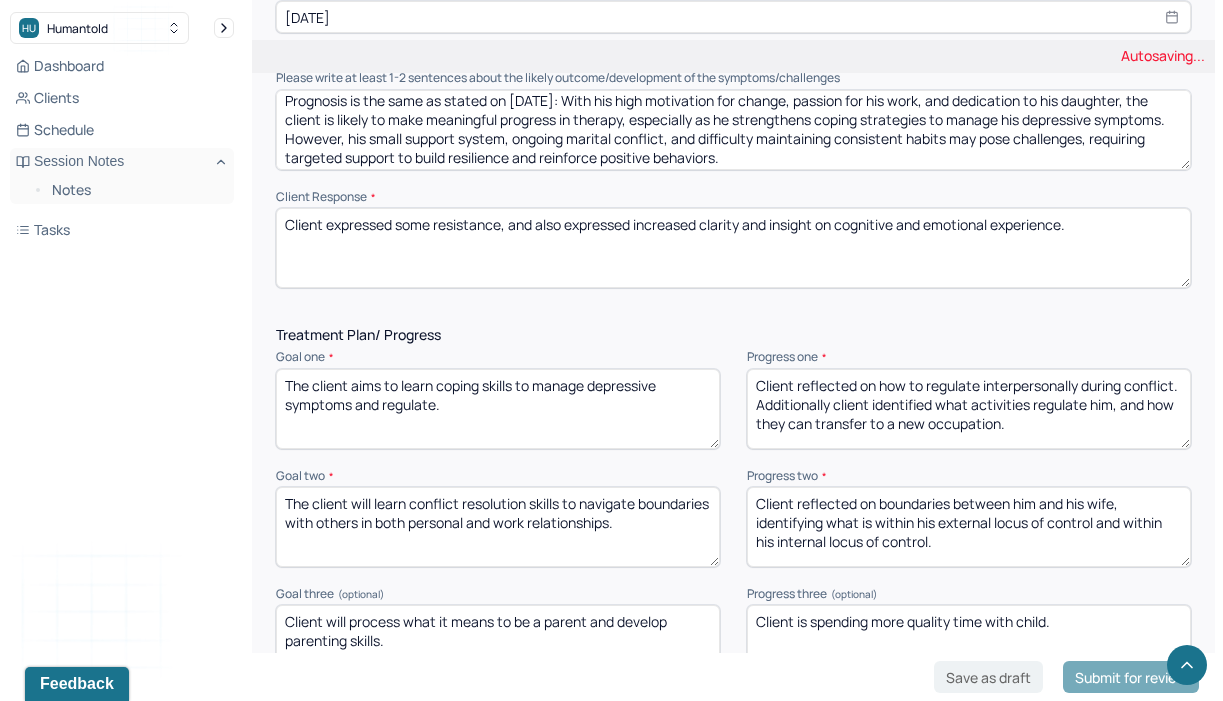 type on "Client expressed some resistance, and also expressed increased clarity and insight on cognitive and emotional experience." 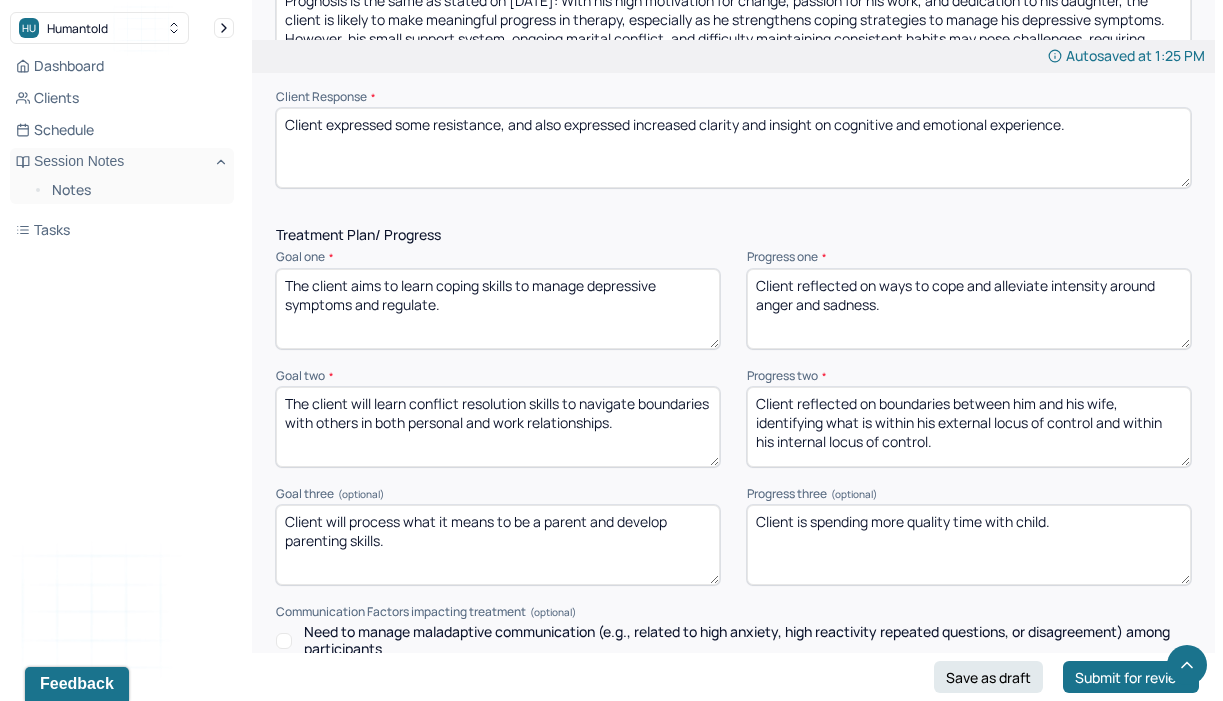 scroll, scrollTop: 2644, scrollLeft: 0, axis: vertical 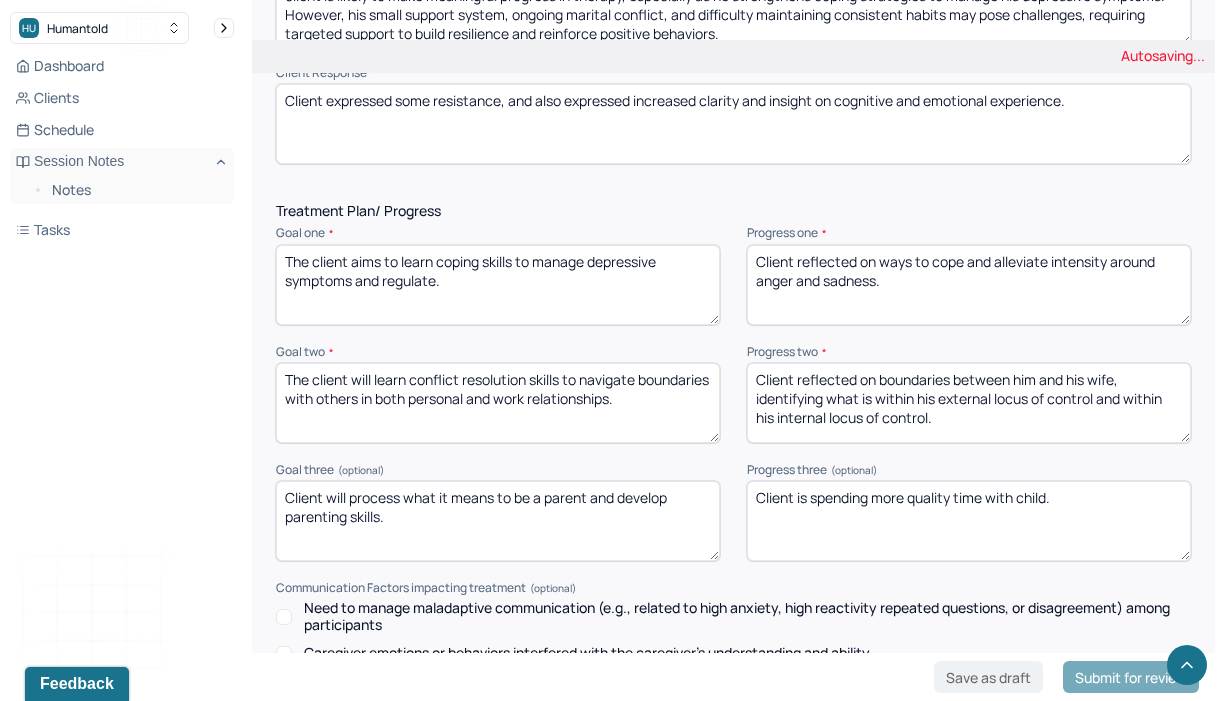 type on "Client reflected on ways to cope and alleviate intensity around anger and sadness." 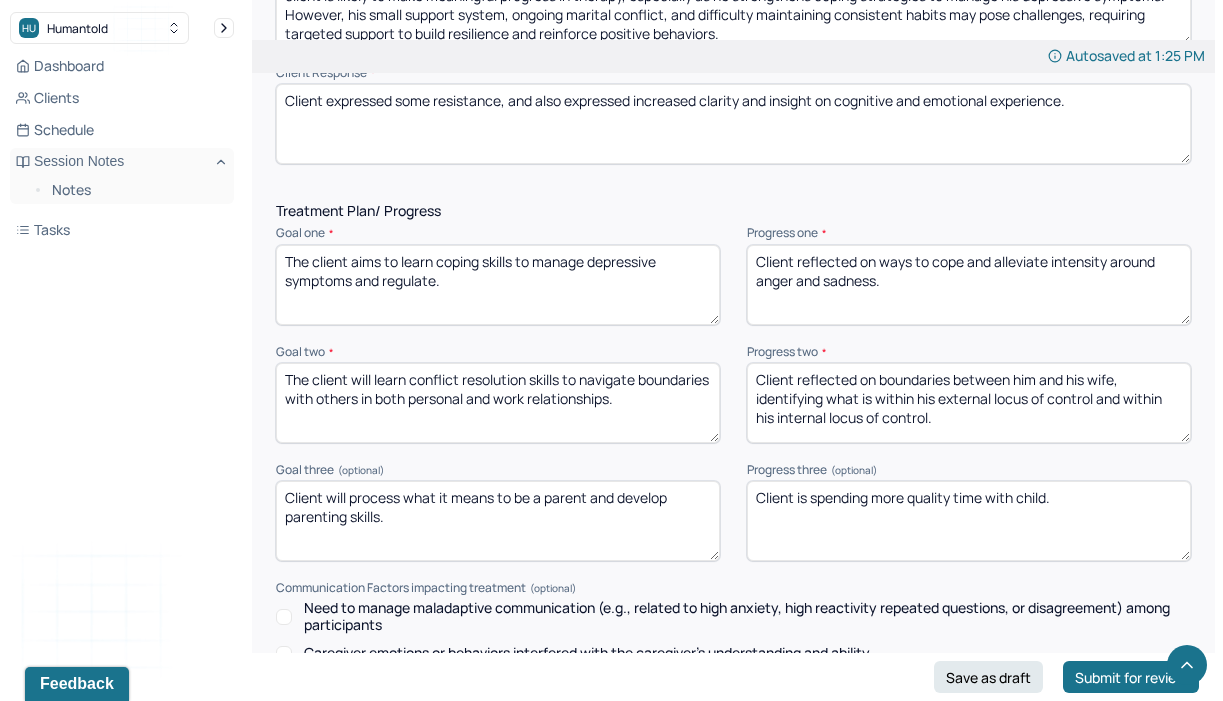drag, startPoint x: 995, startPoint y: 407, endPoint x: 898, endPoint y: 328, distance: 125.09996 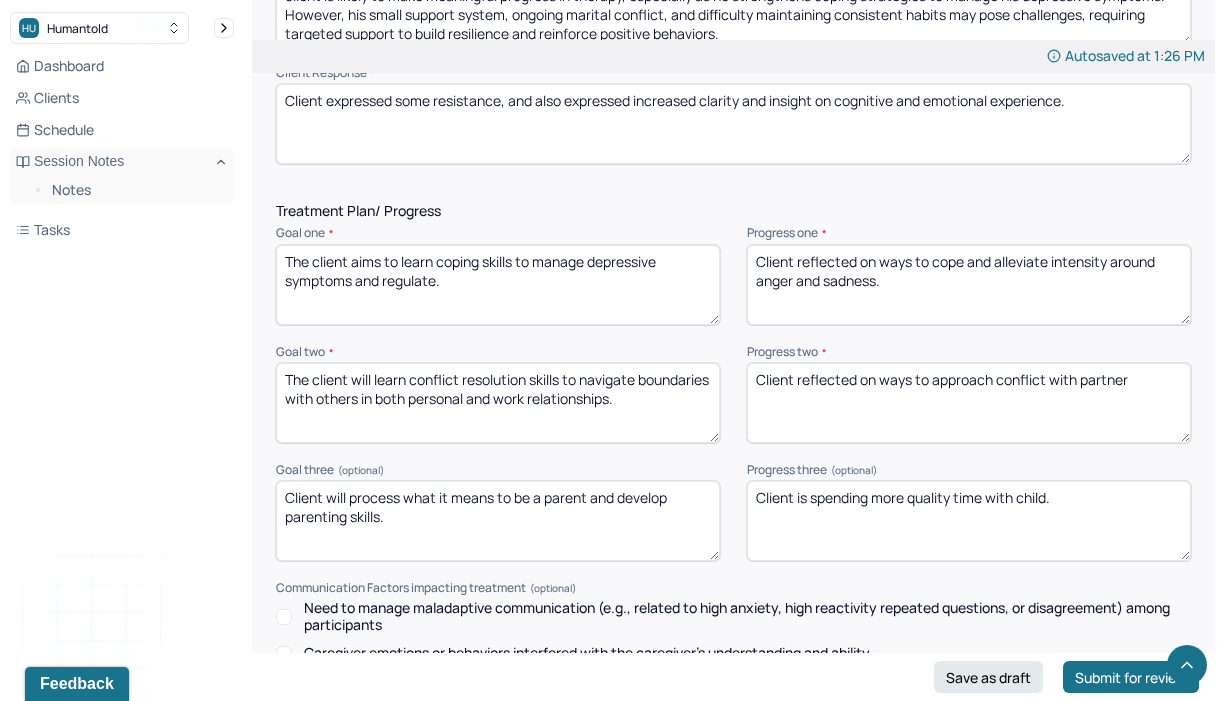 click on "Client reflected on ways to approach conflcit with partner" at bounding box center [969, 403] 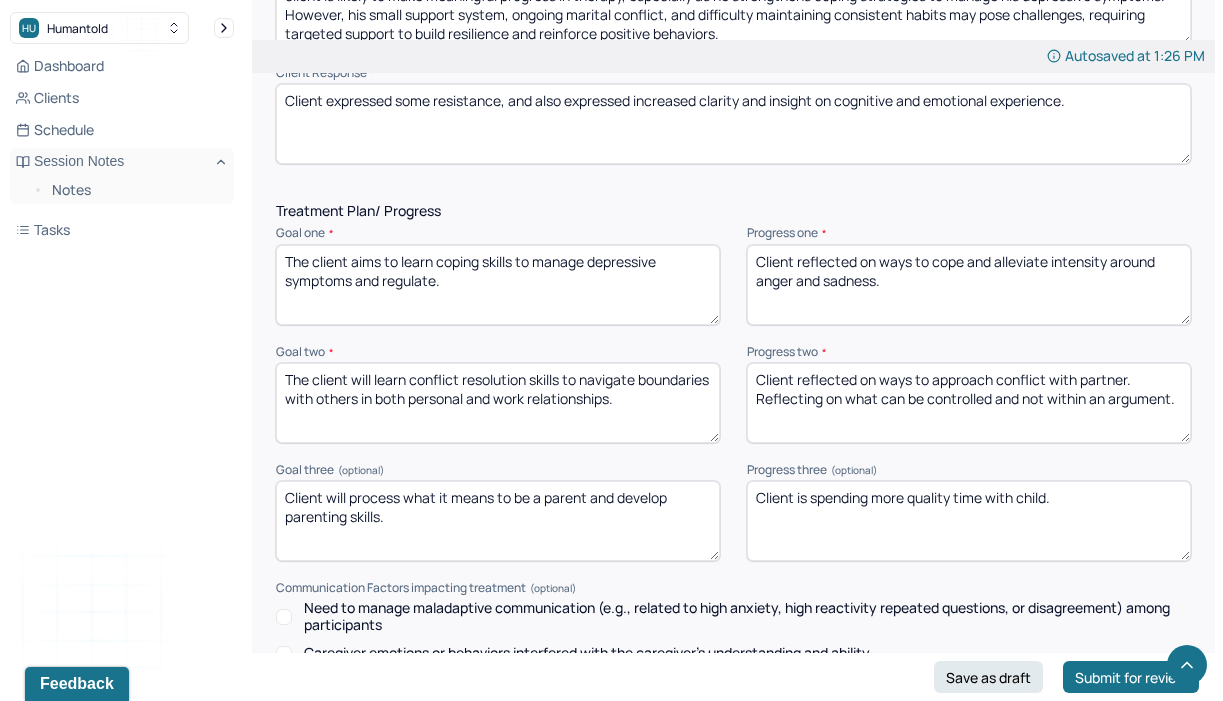 type on "Client reflected on ways to approach conflict with partner. Reflecting on what can be controlled and not within an argument." 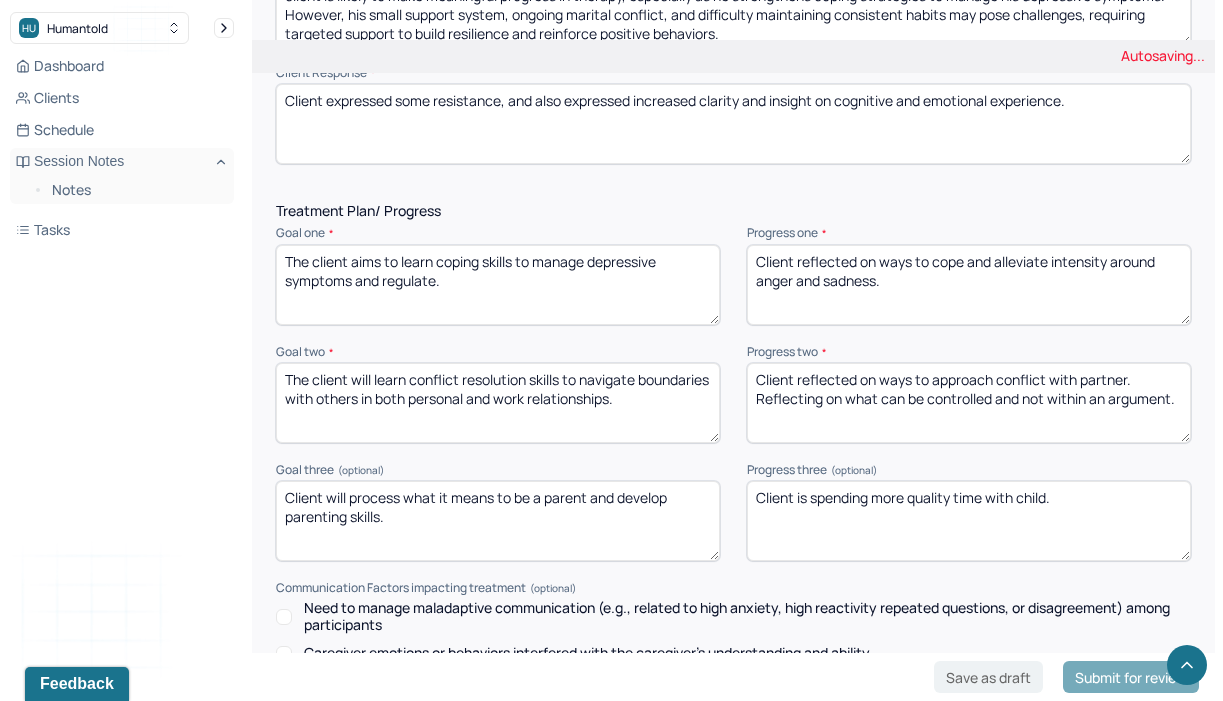 drag, startPoint x: 1079, startPoint y: 500, endPoint x: 952, endPoint y: 438, distance: 141.32587 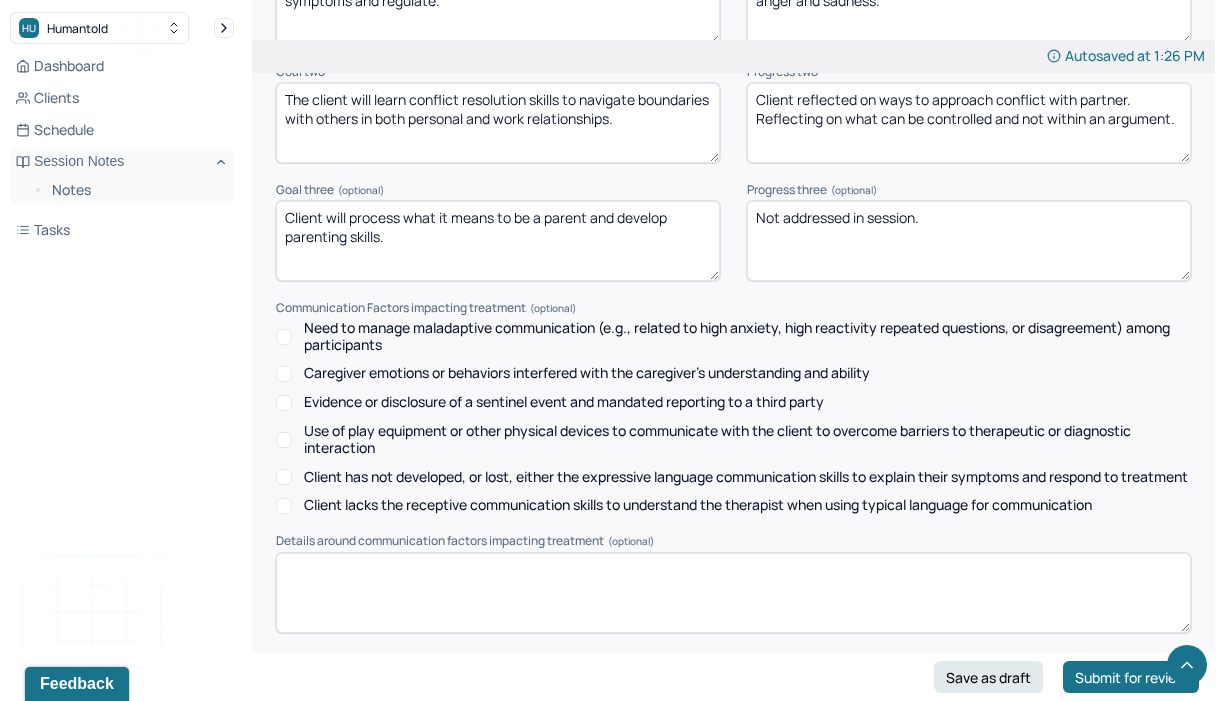 scroll, scrollTop: 3081, scrollLeft: 0, axis: vertical 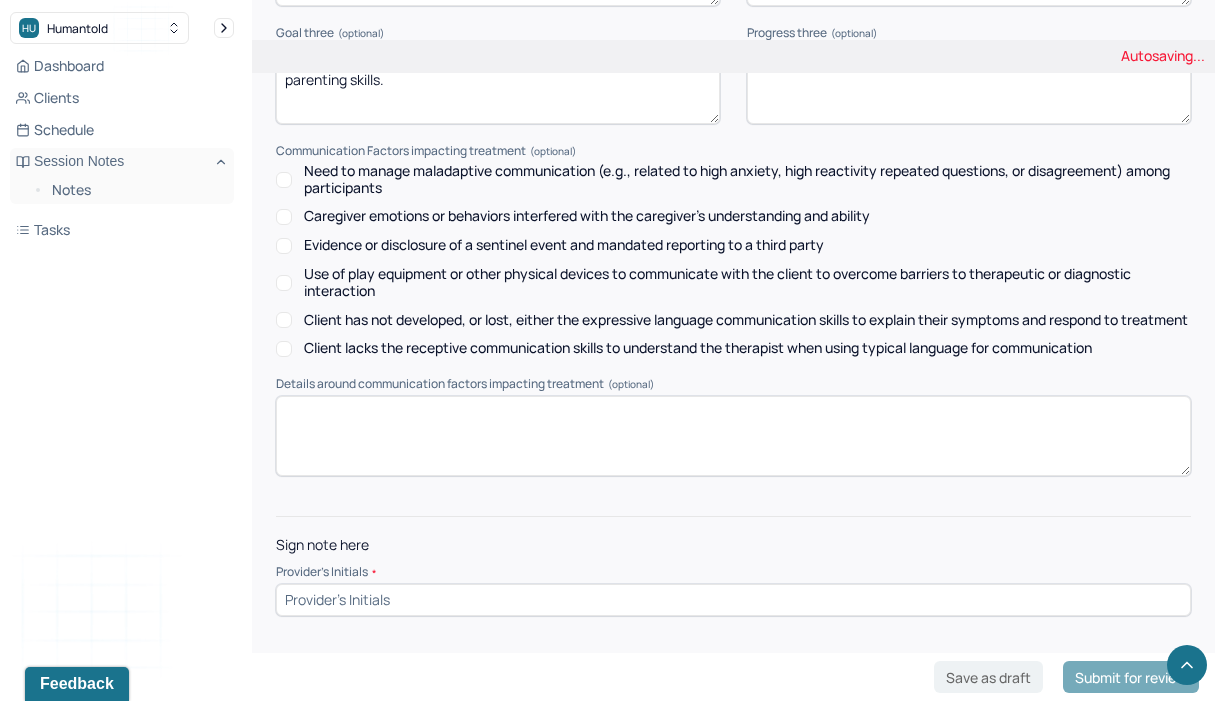 type on "Not addressed in session." 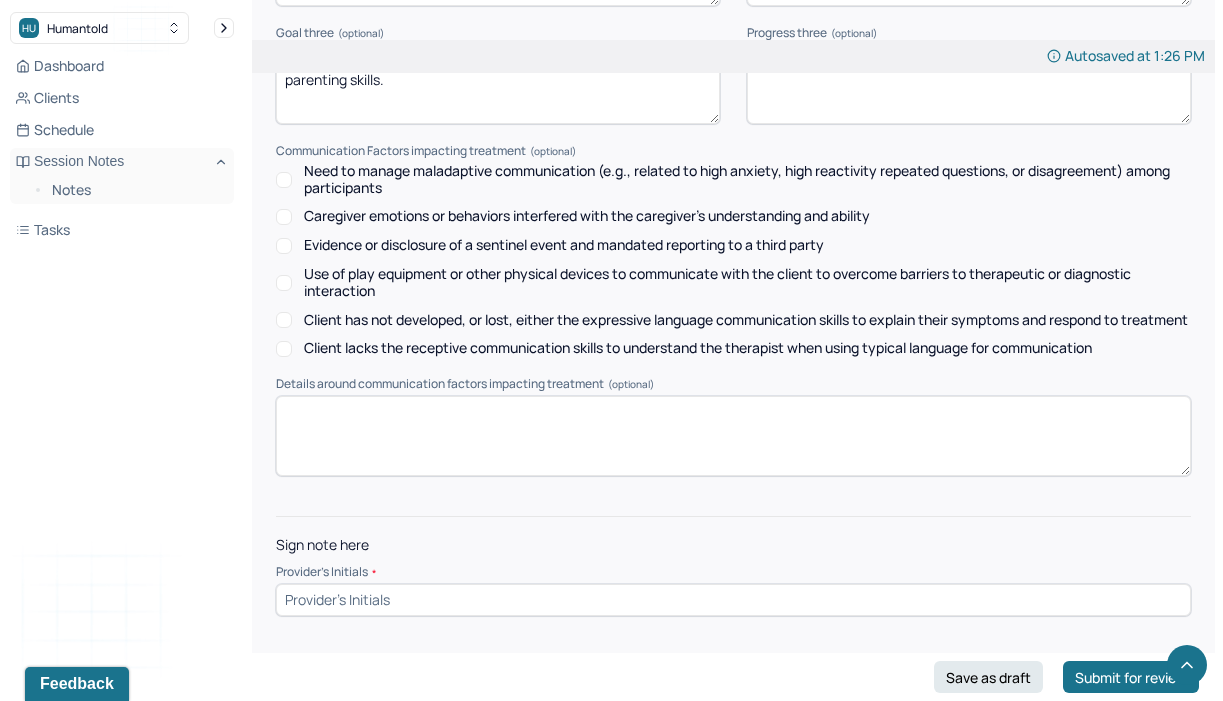 click at bounding box center [733, 600] 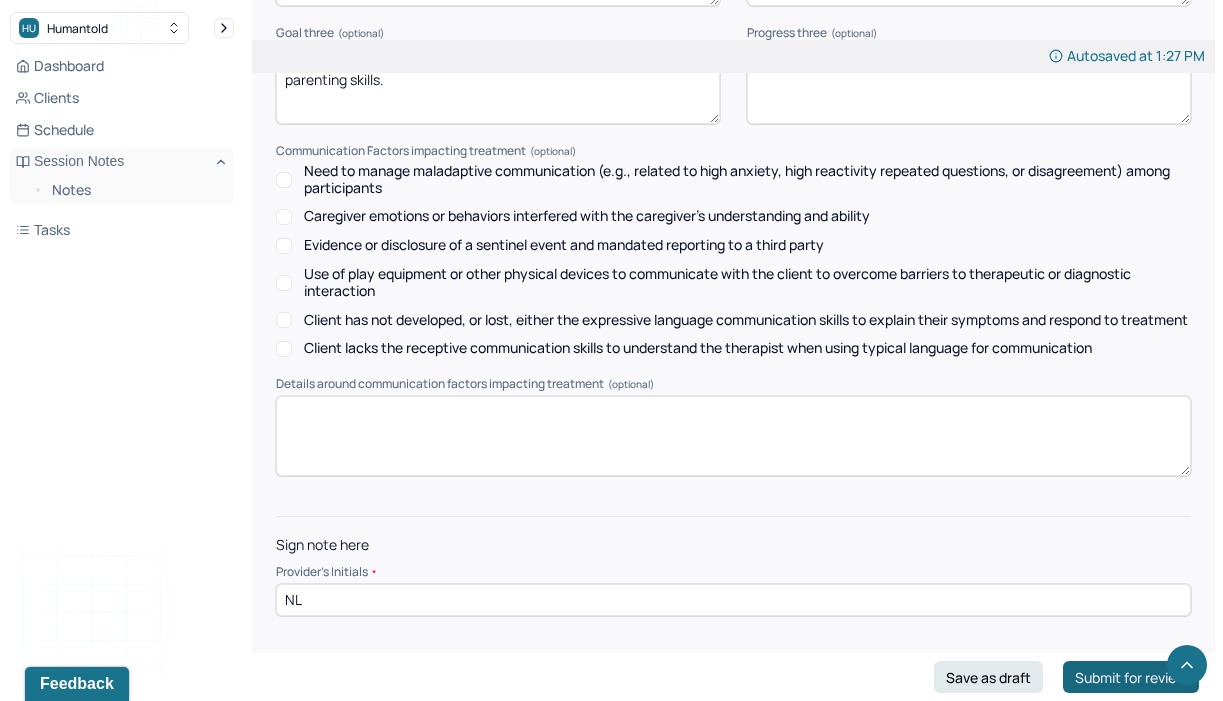 type on "NL" 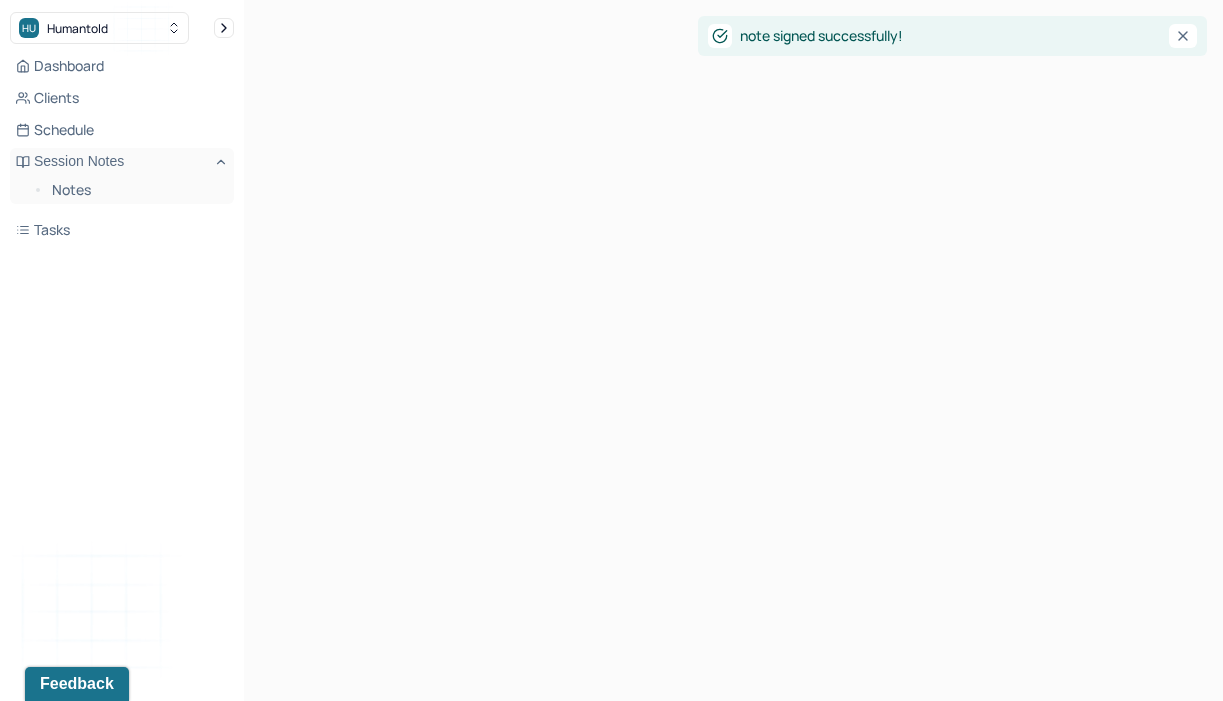scroll, scrollTop: 0, scrollLeft: 0, axis: both 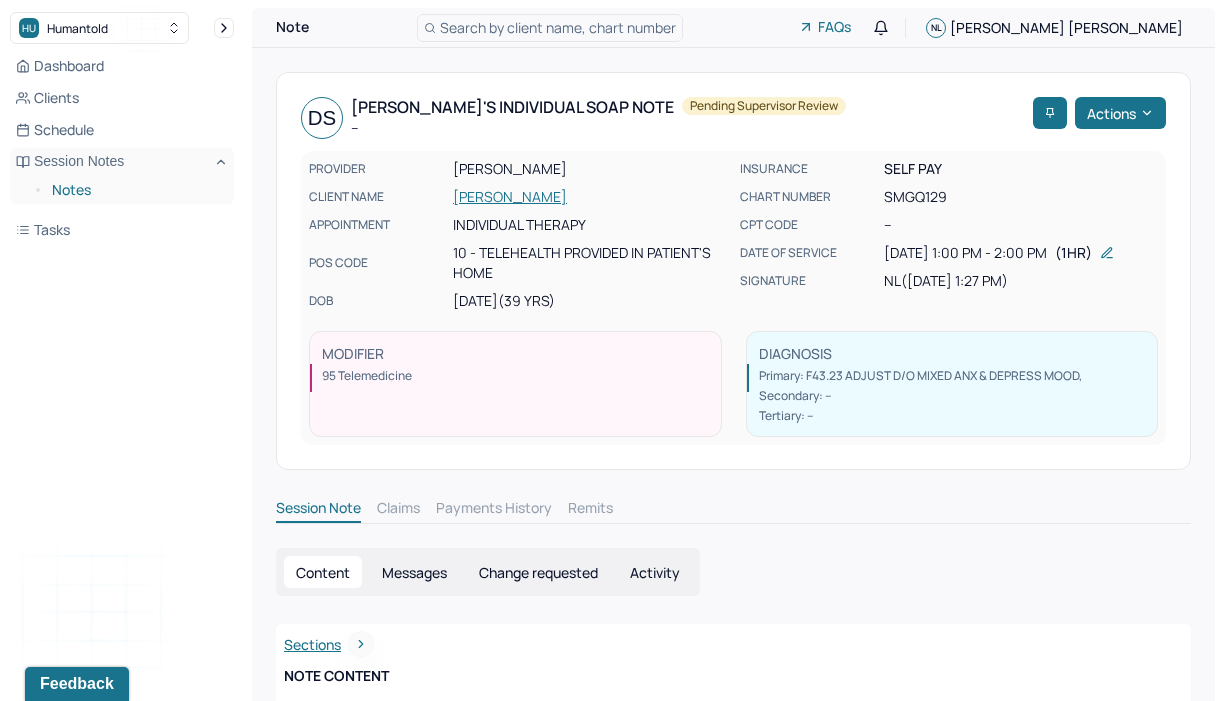 click on "Notes" at bounding box center (135, 190) 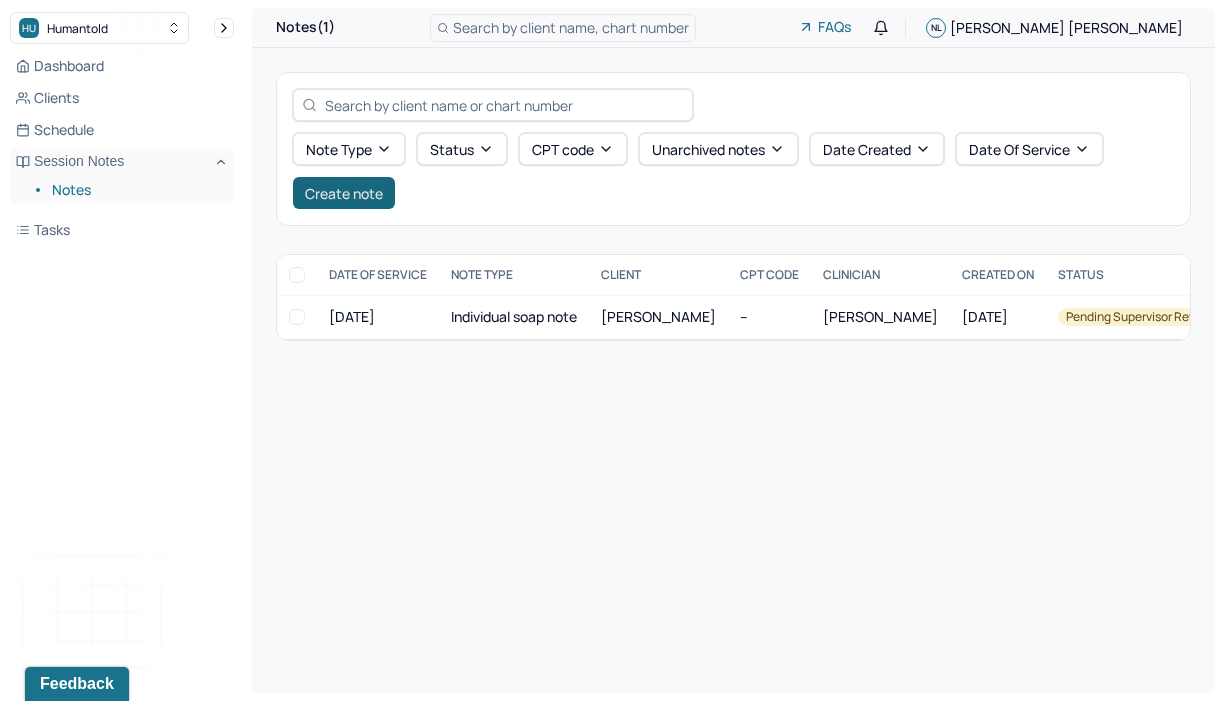 click on "Create note" at bounding box center (344, 193) 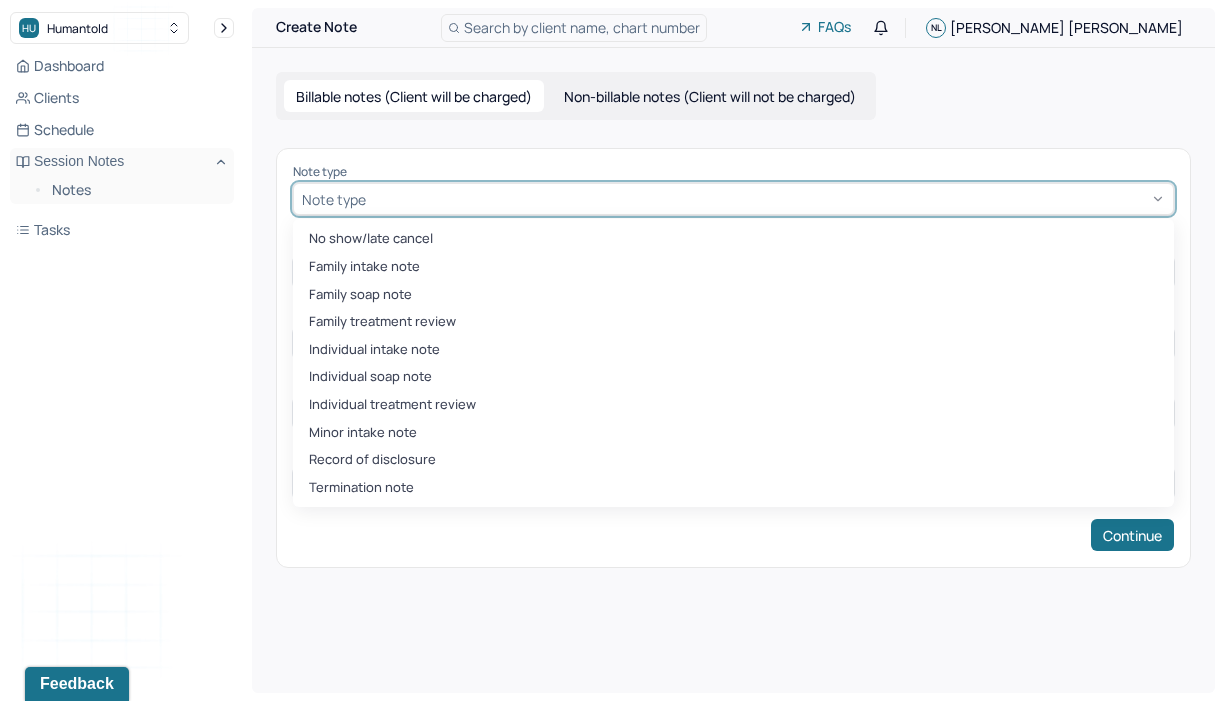 click at bounding box center [767, 199] 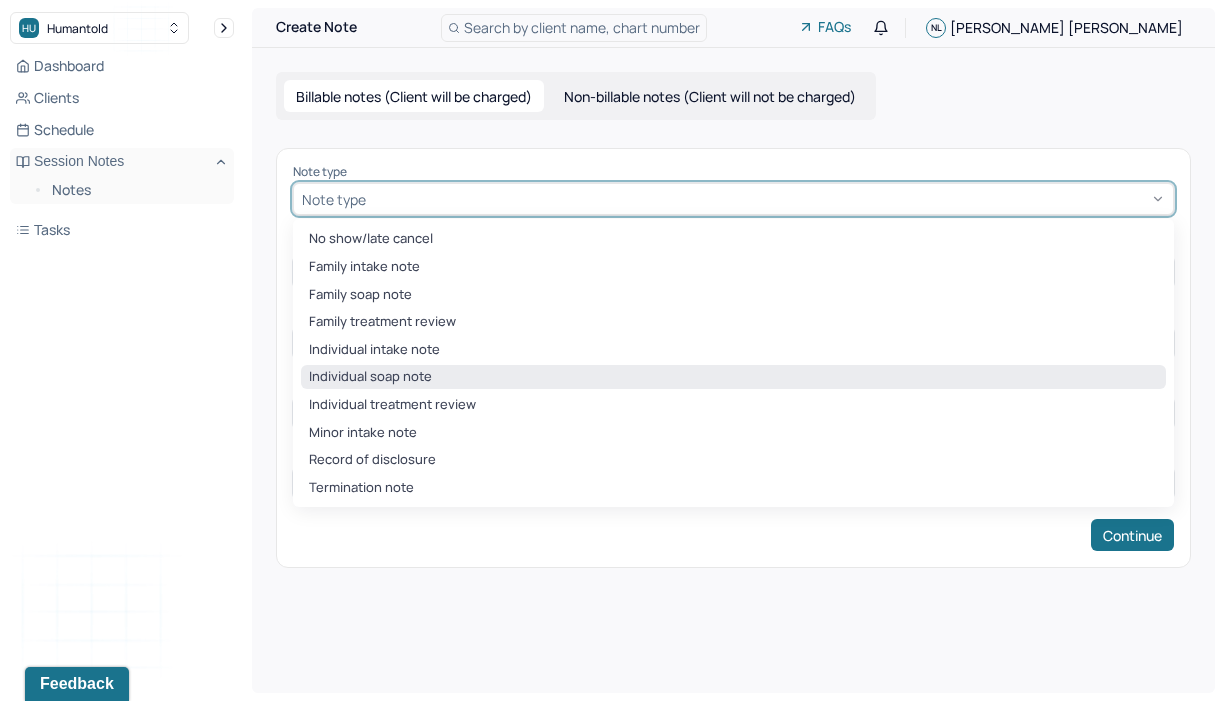 click on "Individual soap note" at bounding box center [733, 377] 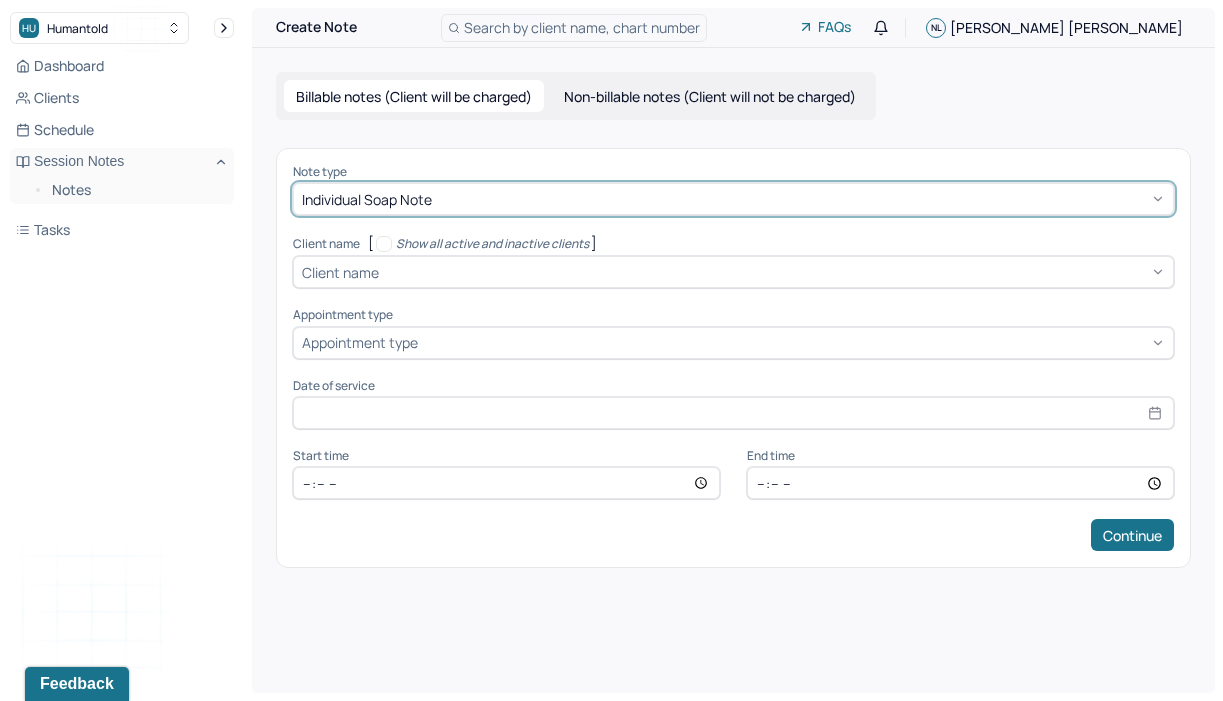 click at bounding box center (774, 272) 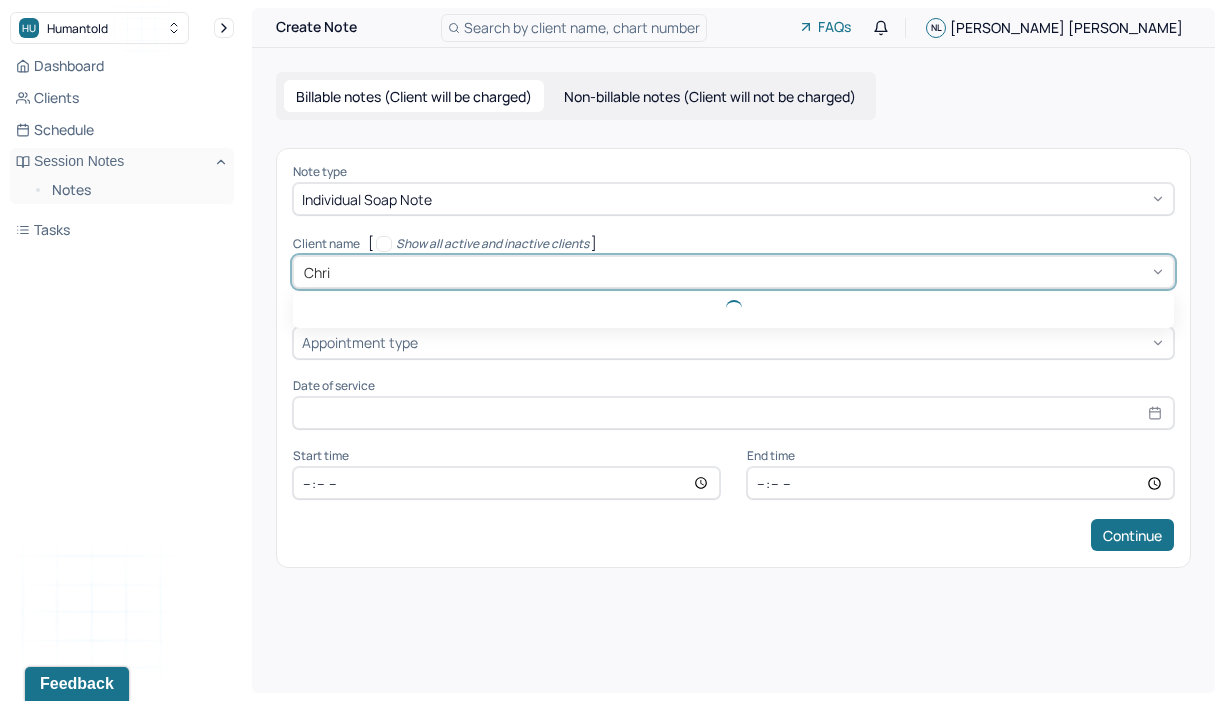 type on "[PERSON_NAME]" 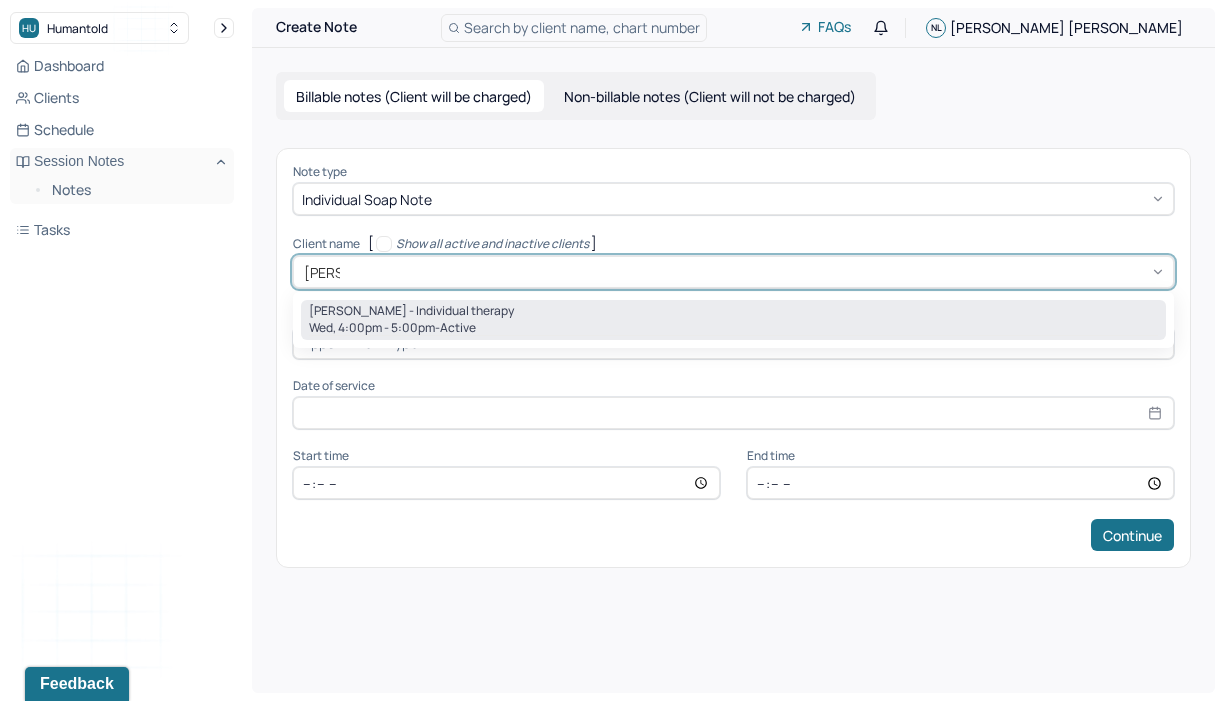 click on "Wed, 4:00pm - 5:00pm  -  active" at bounding box center (733, 328) 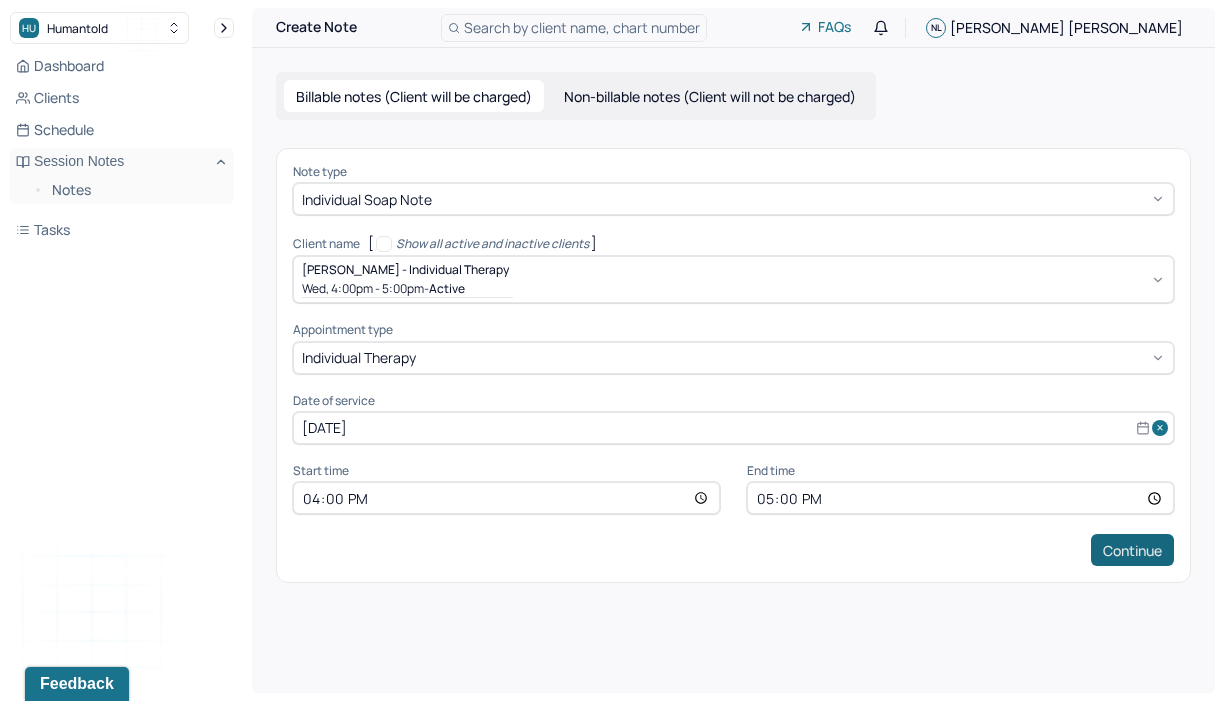 click on "Continue" at bounding box center (1132, 550) 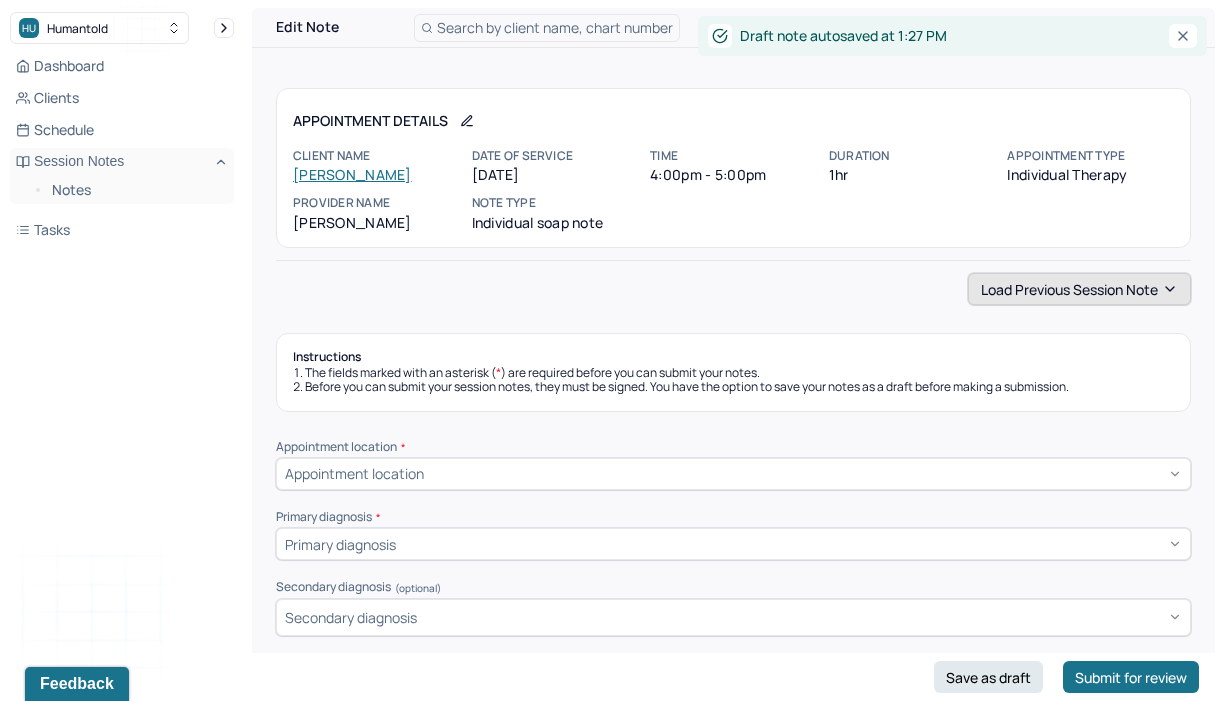 click on "Load previous session note" at bounding box center [1079, 289] 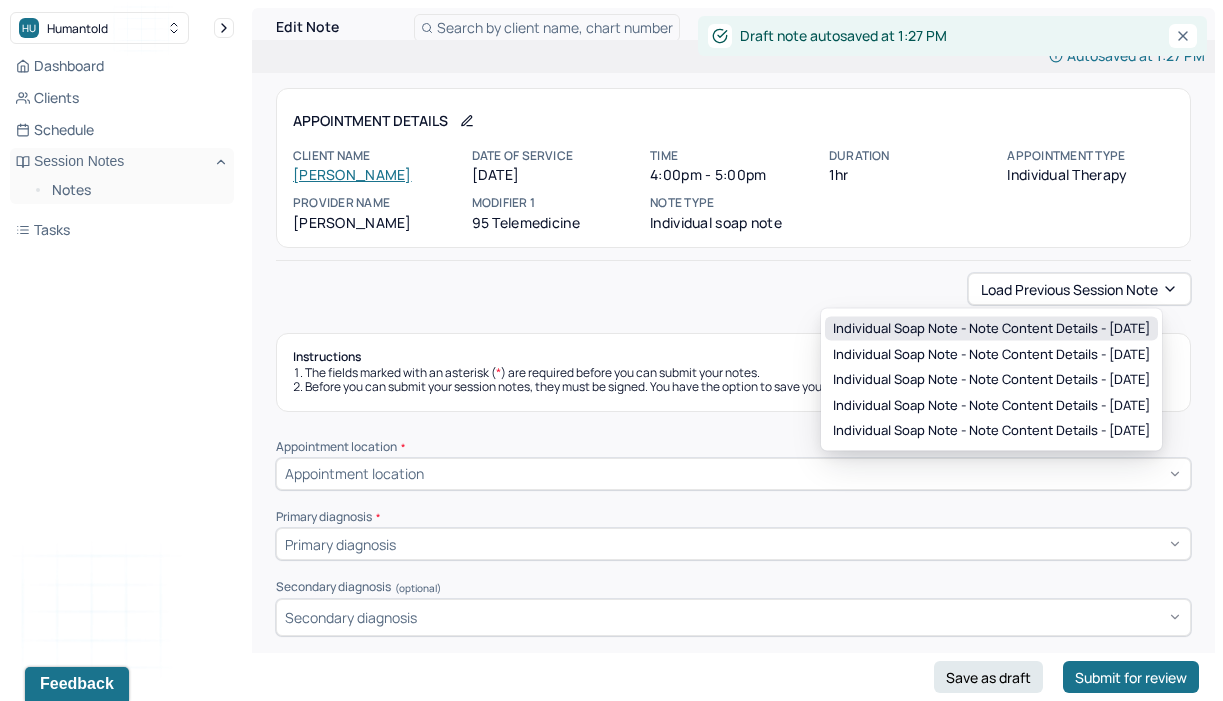 click on "Individual soap note   - Note content Details -   [DATE]" at bounding box center (991, 329) 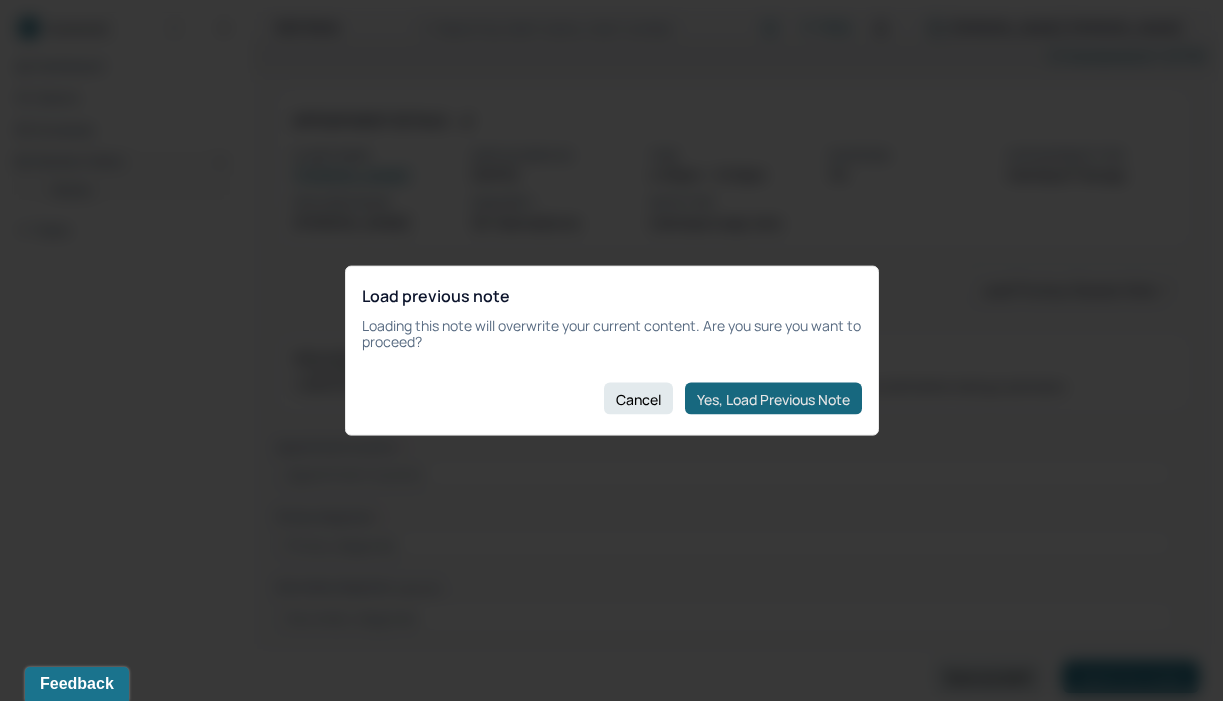 click on "Yes, Load Previous Note" at bounding box center (773, 399) 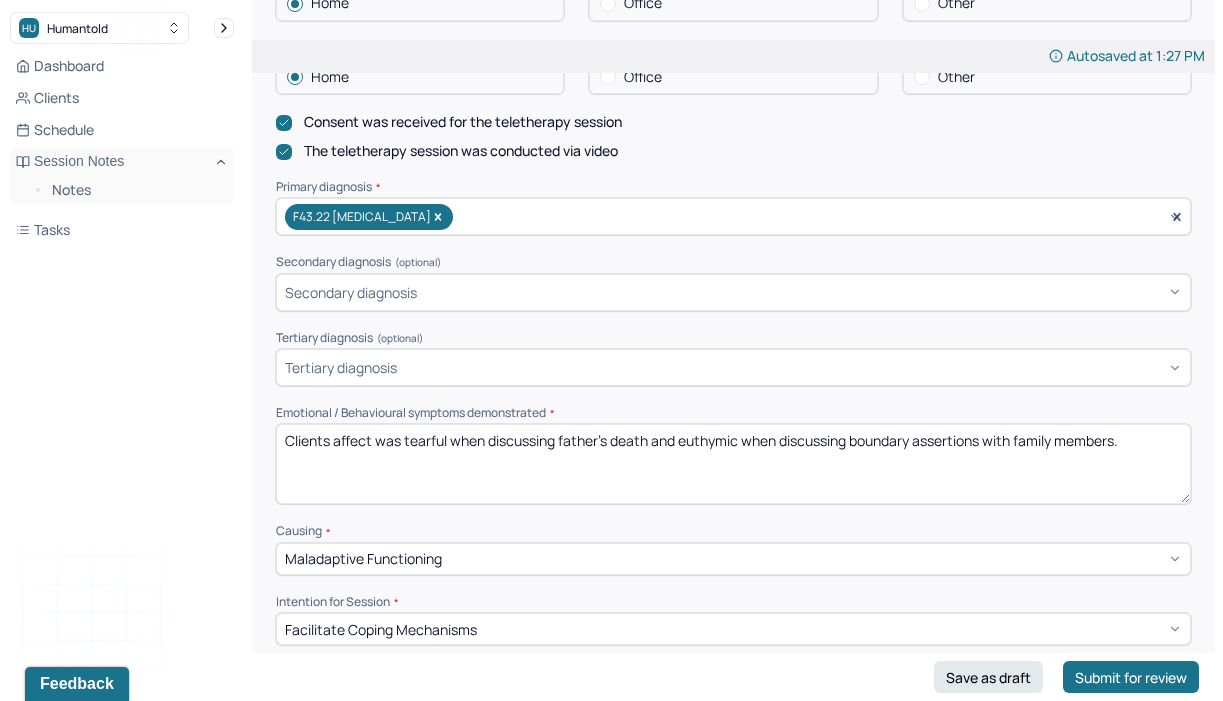 scroll, scrollTop: 572, scrollLeft: 0, axis: vertical 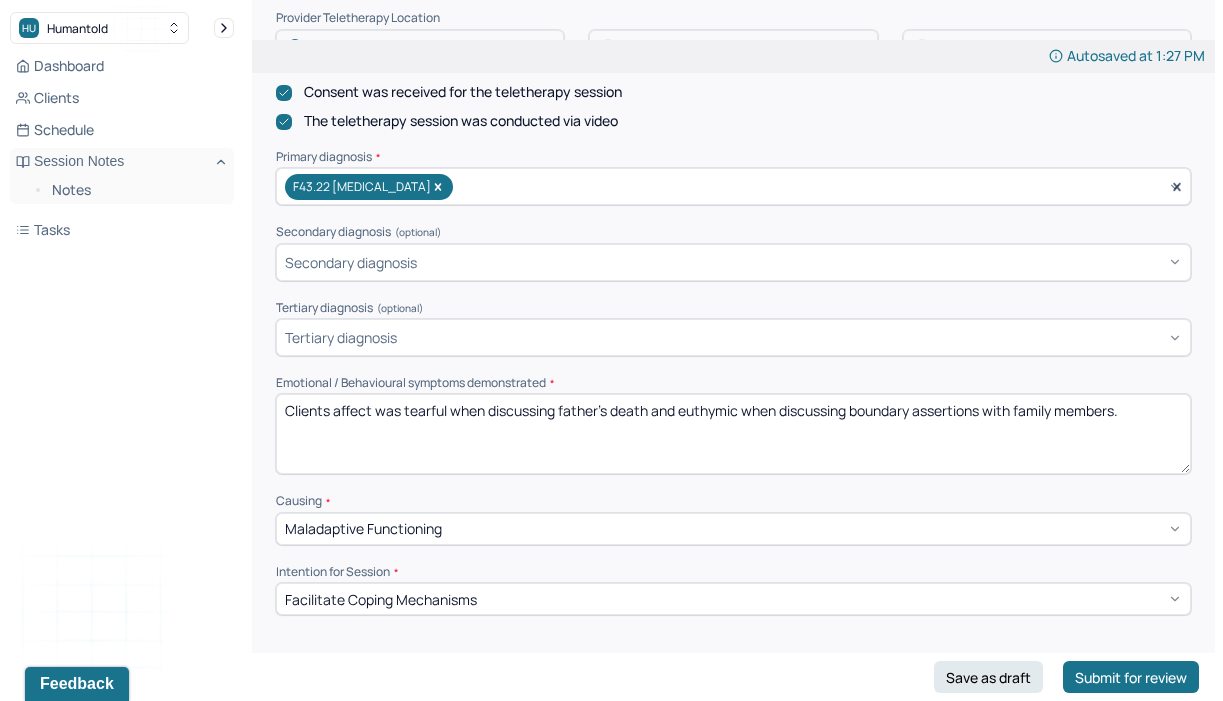drag, startPoint x: 1139, startPoint y: 409, endPoint x: 884, endPoint y: 312, distance: 272.82596 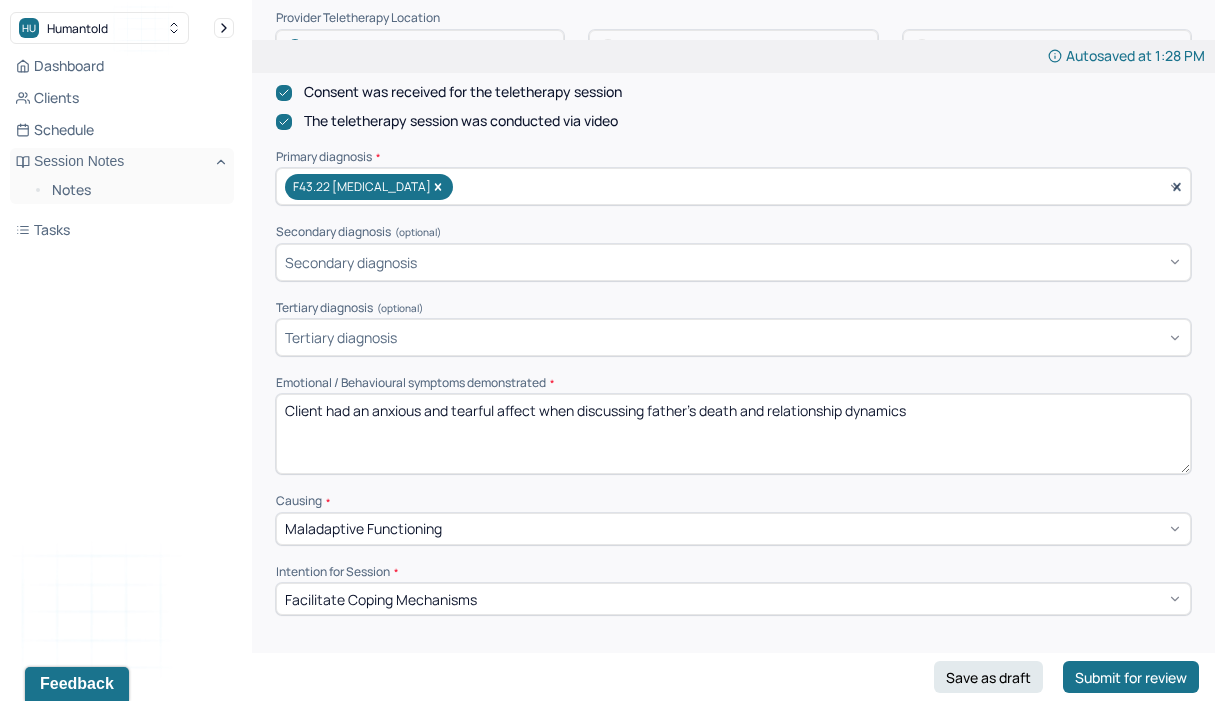 click on "Client had an anxious and tearful affect when discussing father's death and relationship dynamics" at bounding box center (733, 434) 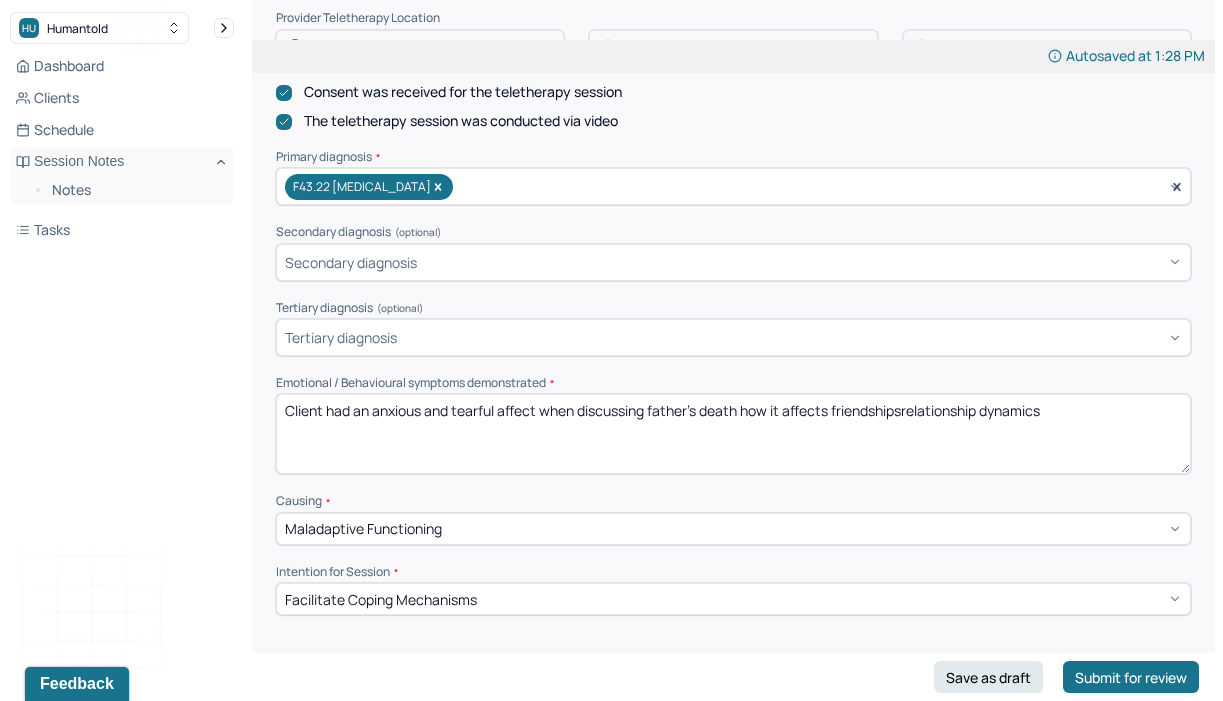 drag, startPoint x: 1112, startPoint y: 411, endPoint x: 908, endPoint y: 408, distance: 204.02206 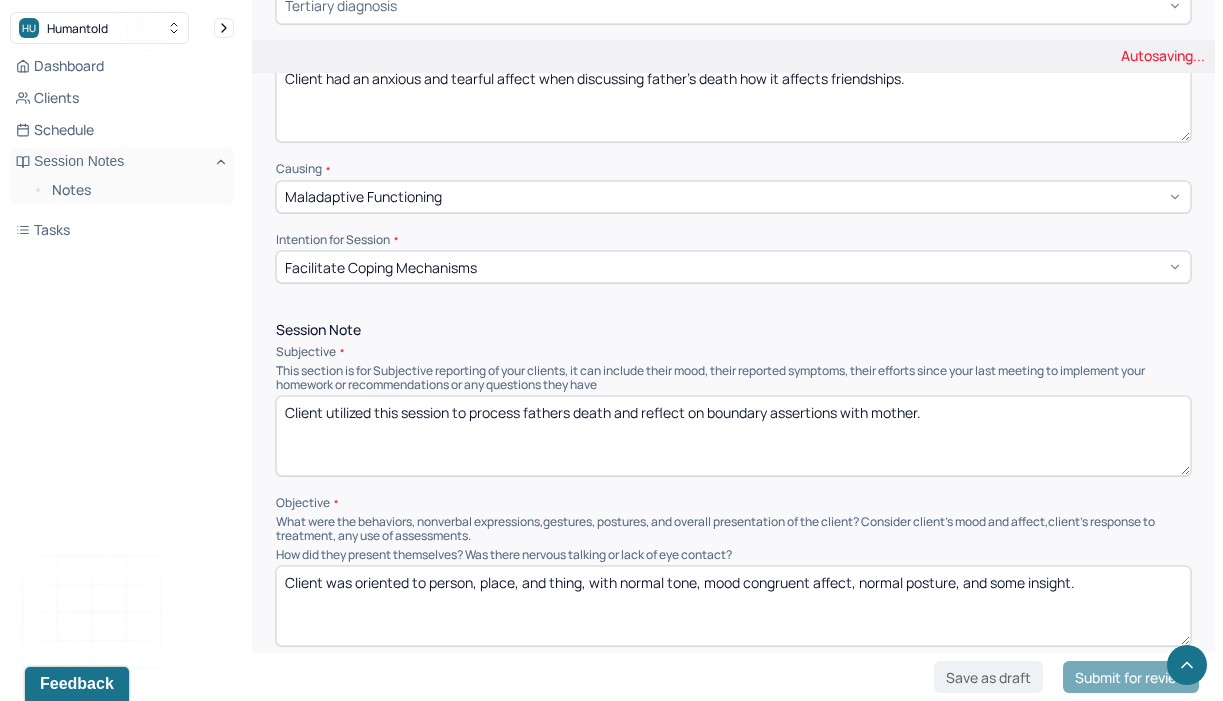 scroll, scrollTop: 922, scrollLeft: 0, axis: vertical 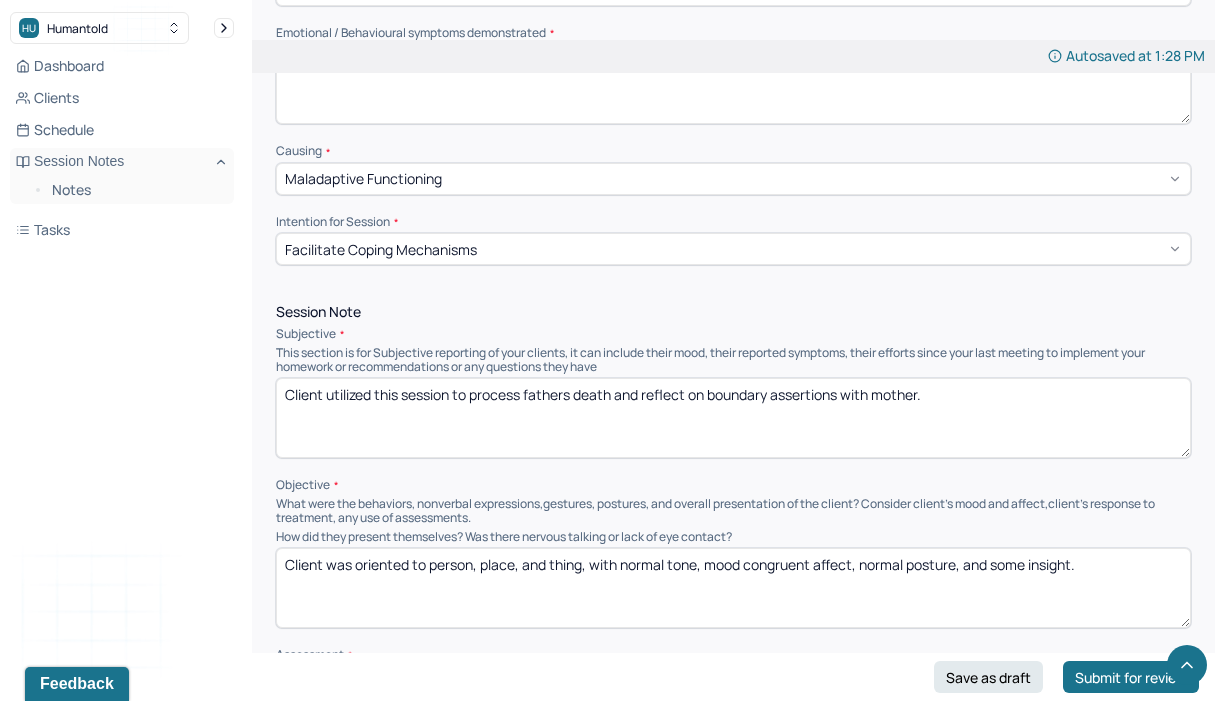 type on "Client had an anxious and tearful affect when discussing father's death how it affects friendships." 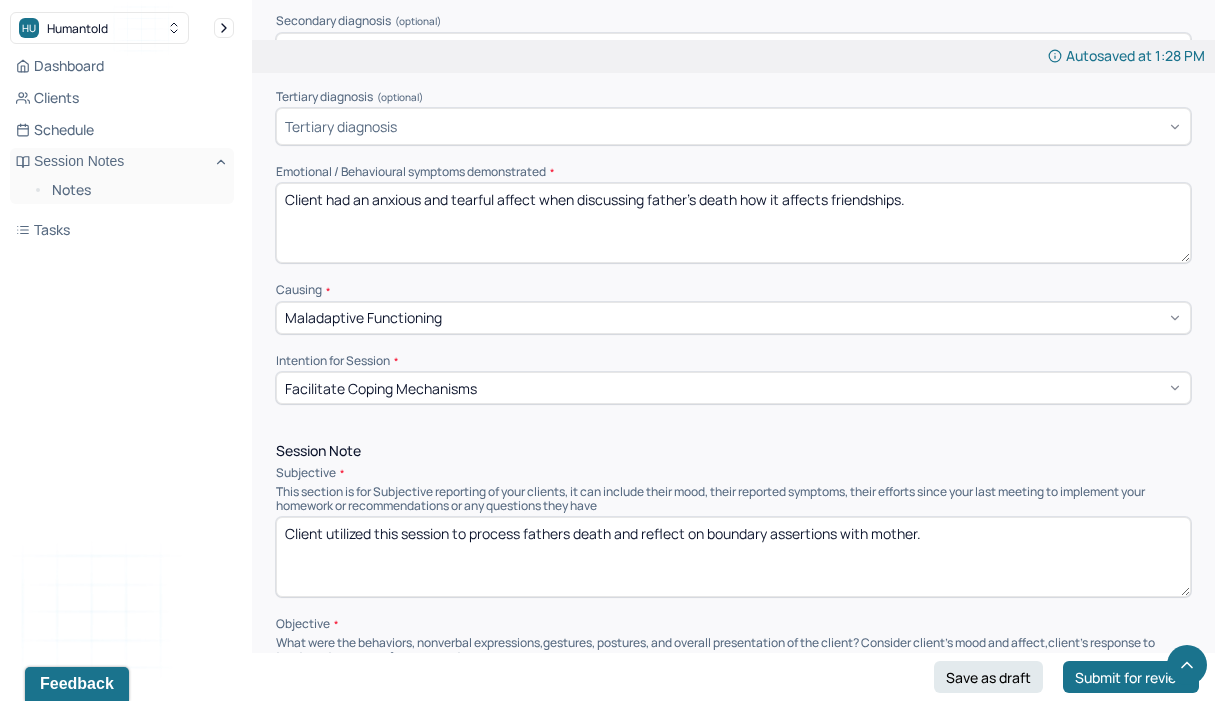 scroll, scrollTop: 782, scrollLeft: 0, axis: vertical 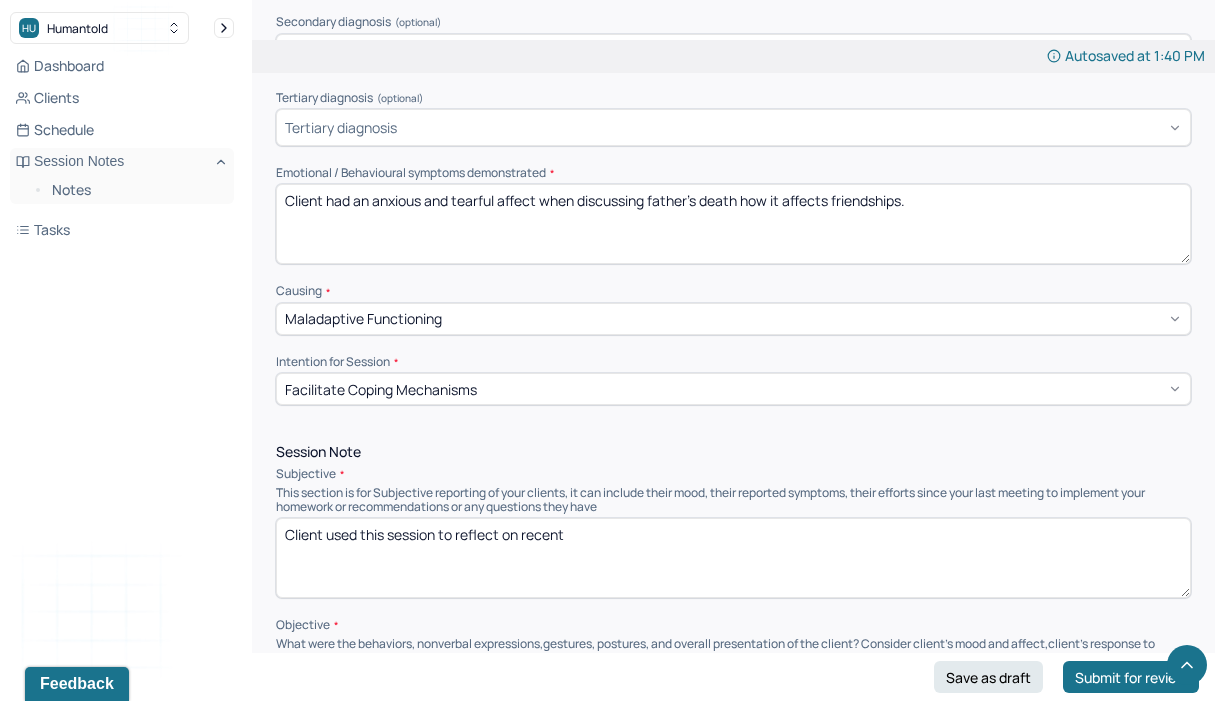 click on "This section is for Subjective reporting of your clients, it can include their mood, their reported symptoms, their efforts since your last meeting to implement your homework or recommendations or any questions they have" at bounding box center [733, 500] 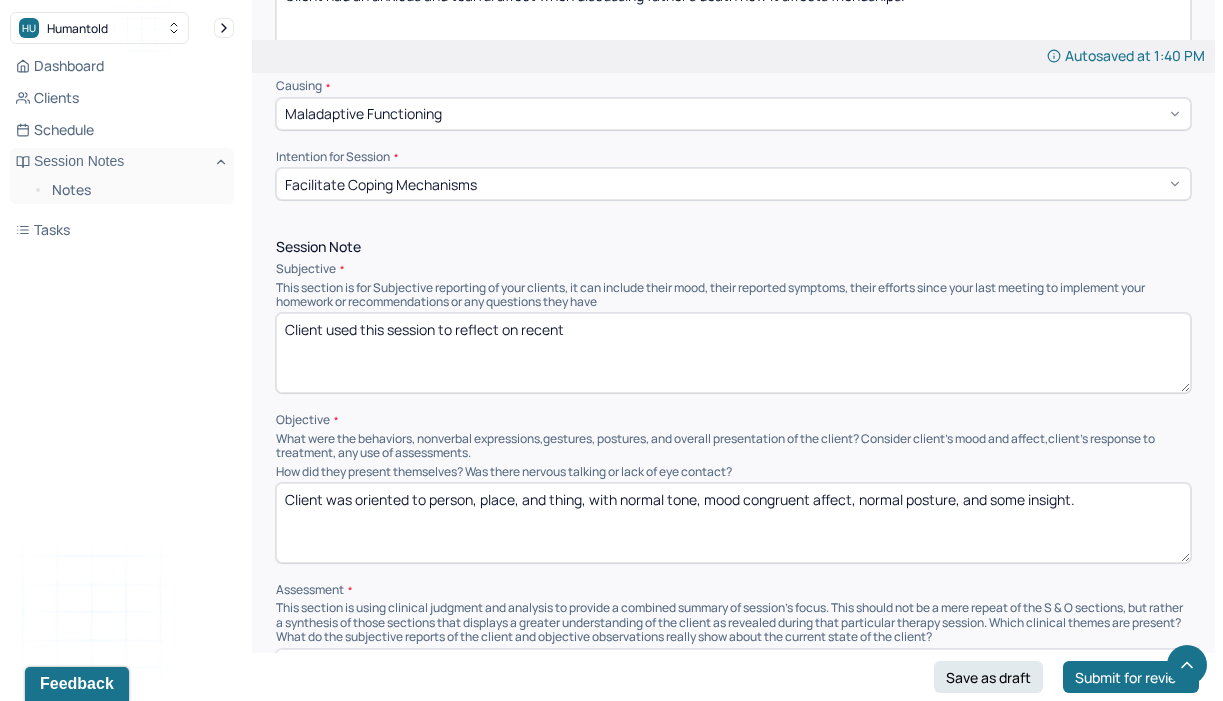 scroll, scrollTop: 1033, scrollLeft: 0, axis: vertical 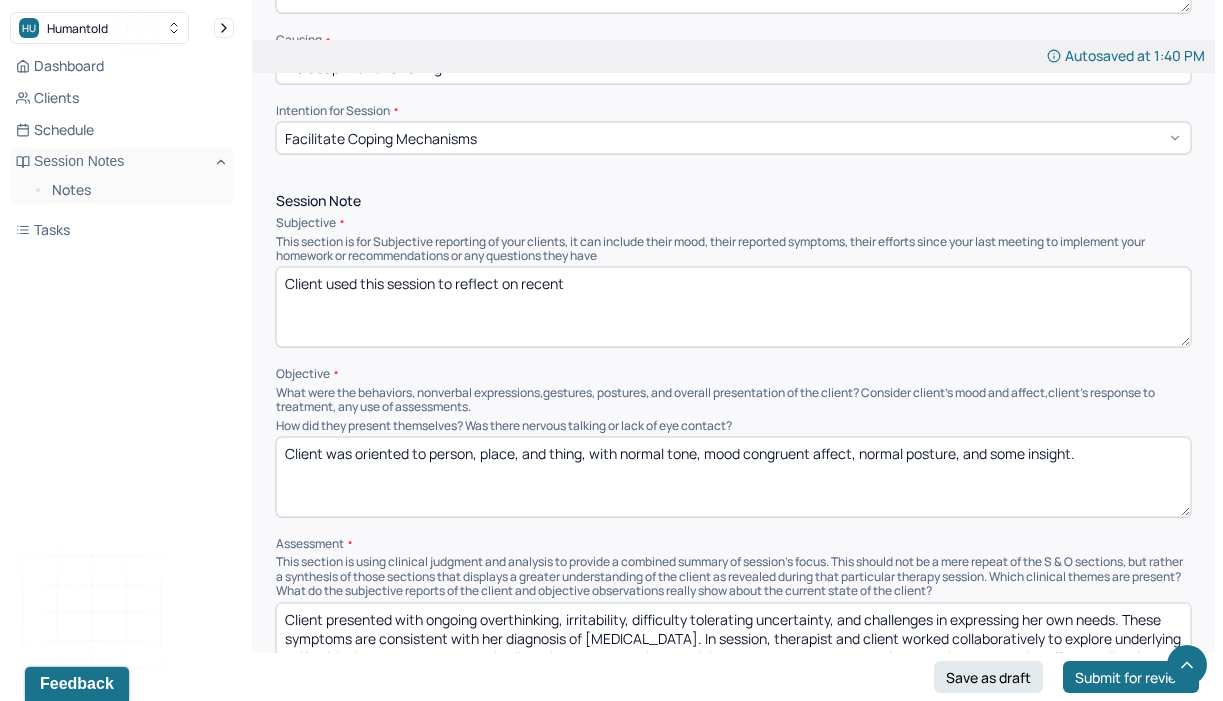 click on "Client used this session to reflect on recent" at bounding box center [733, 307] 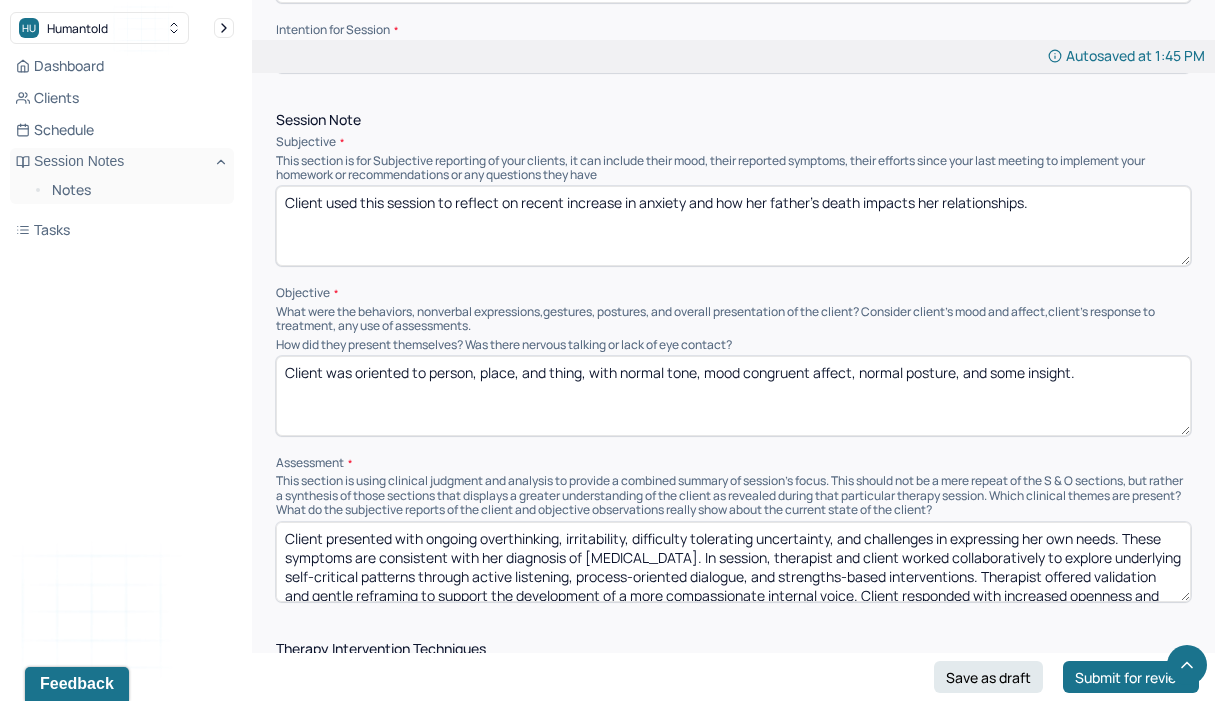 scroll, scrollTop: 1129, scrollLeft: 0, axis: vertical 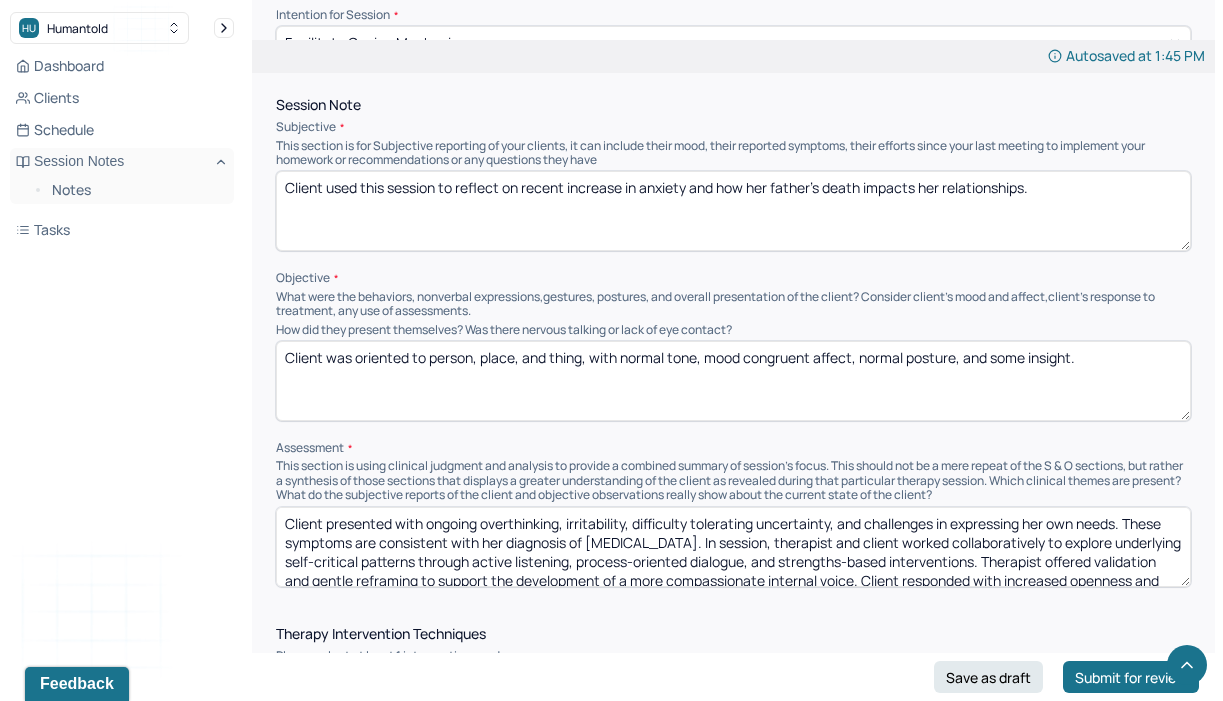 type on "Client used this session to reflect on recent increase in anxiety and how her father's death impacts her relationships." 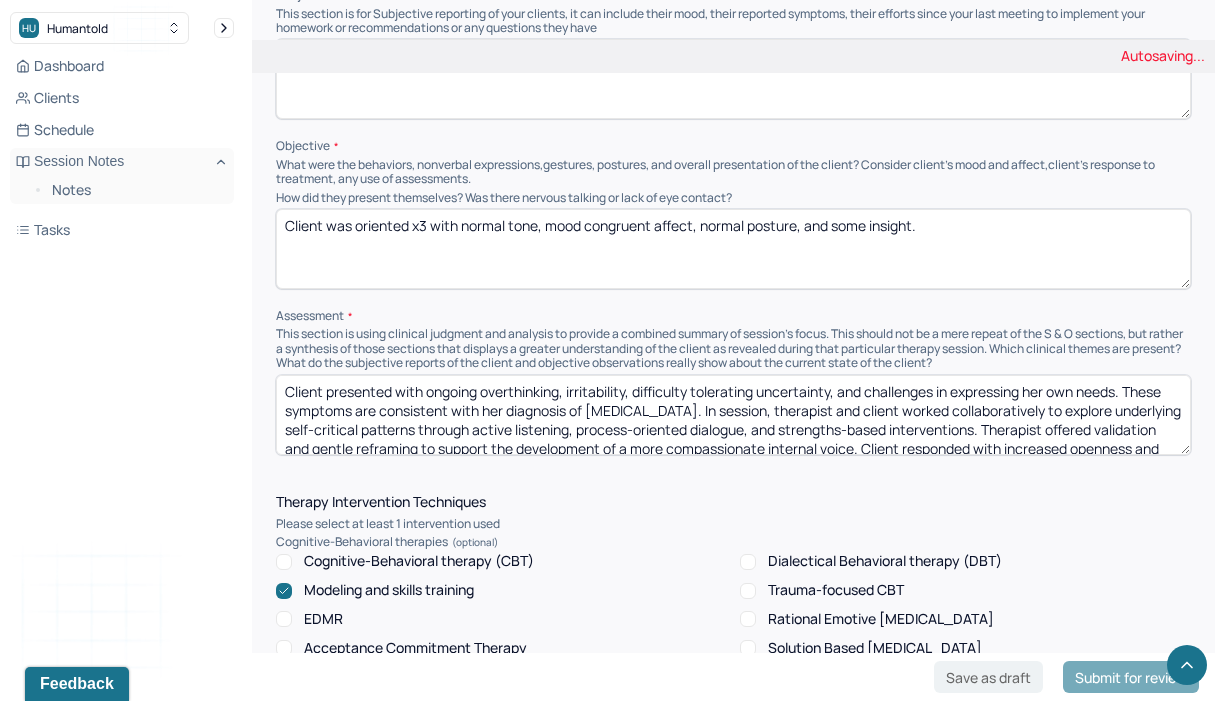 scroll, scrollTop: 1260, scrollLeft: 0, axis: vertical 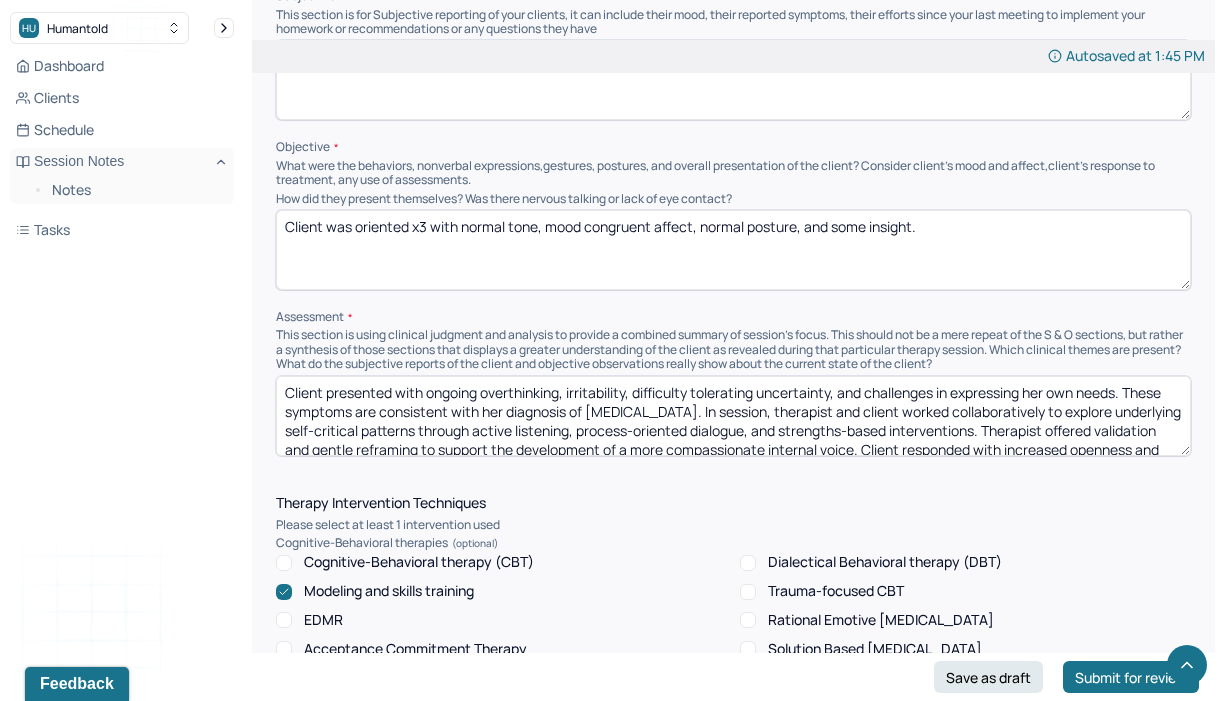 type on "Client was oriented x3 with normal tone, mood congruent affect, normal posture, and some insight." 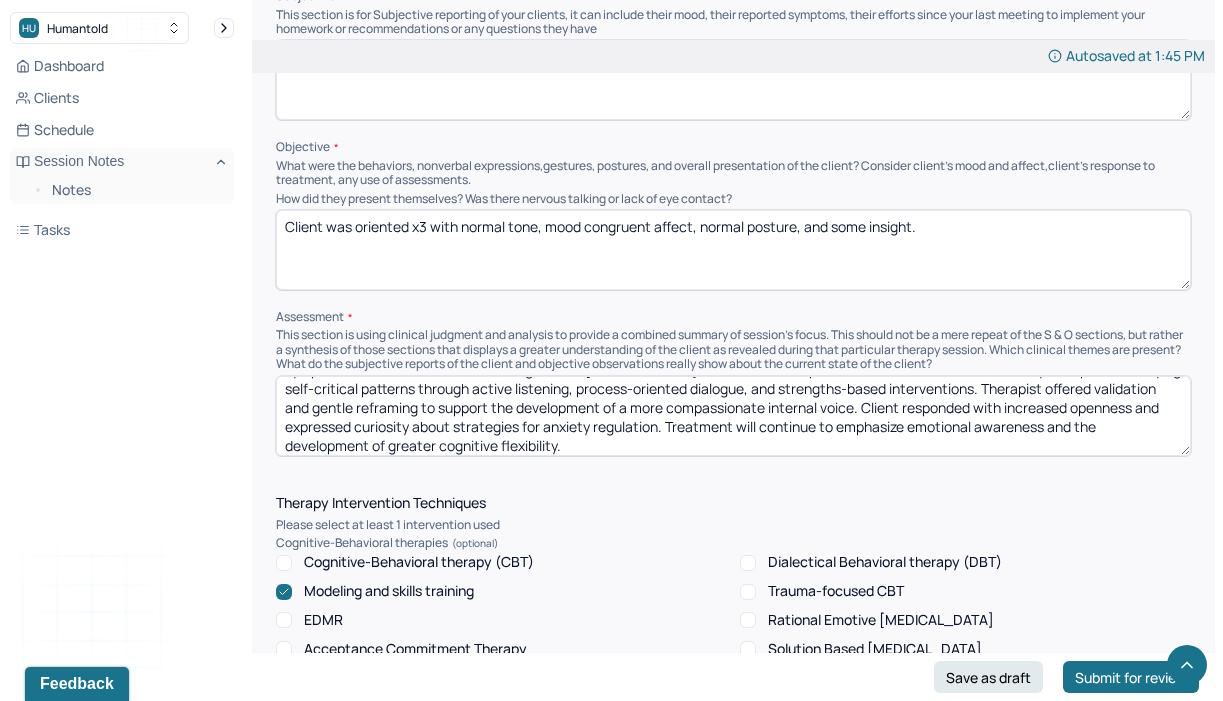 scroll, scrollTop: 47, scrollLeft: 0, axis: vertical 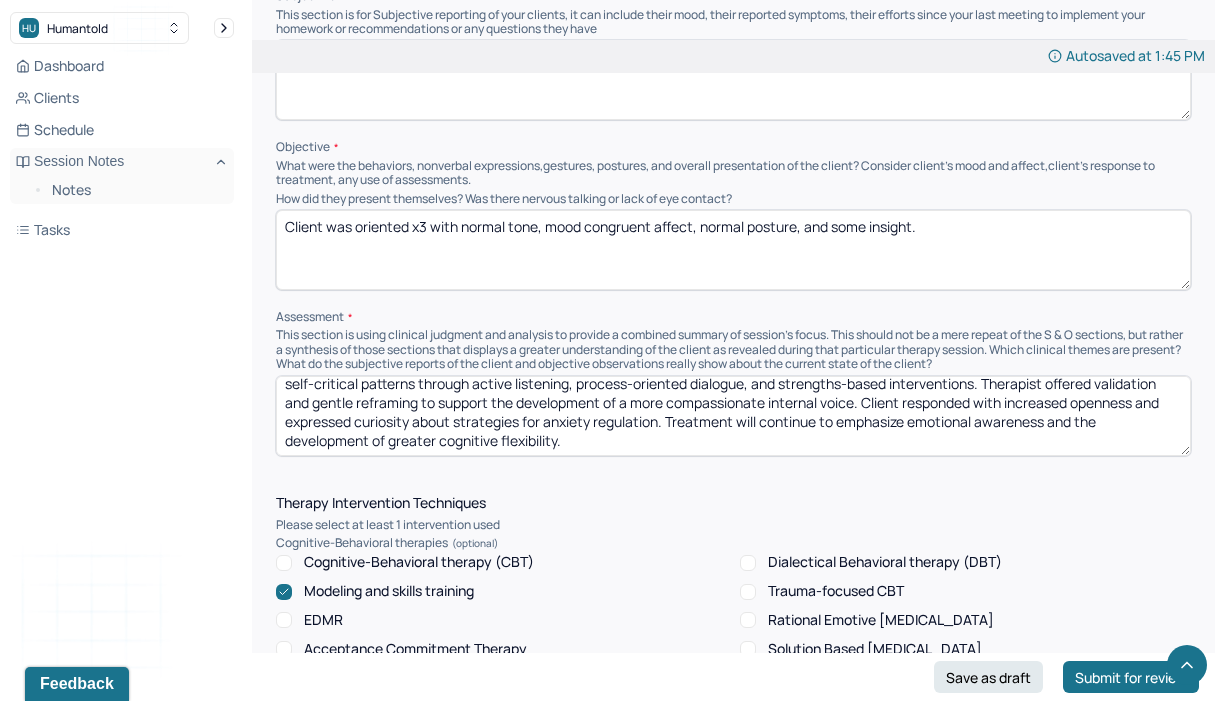 drag, startPoint x: 282, startPoint y: 385, endPoint x: 486, endPoint y: 463, distance: 218.40329 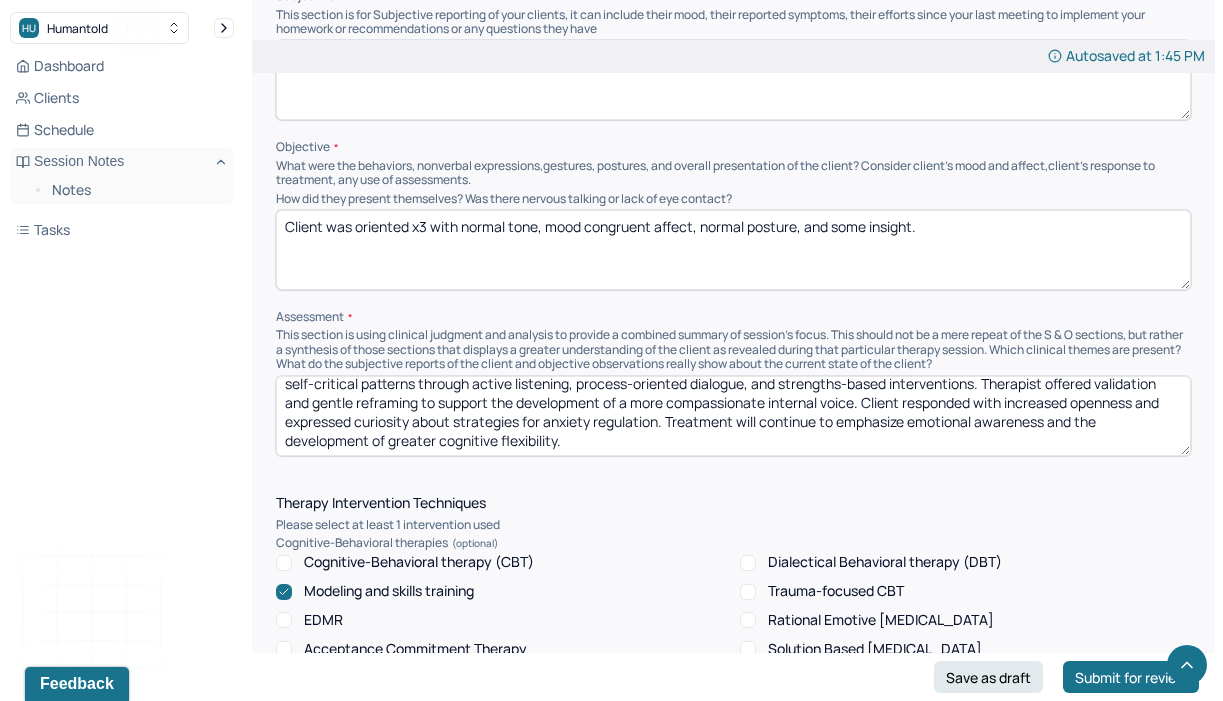 click on "Instructions The fields marked with an asterisk ( * ) are required before you can submit your notes. Before you can submit your session notes, they must be signed. You have the option to save your notes as a draft before making a submission. Appointment location * Teletherapy Client Teletherapy Location here Home Office Other Provider Teletherapy Location Home Office Other Consent was received for the teletherapy session The teletherapy session was conducted via video Primary diagnosis * F43.22 [MEDICAL_DATA] Secondary diagnosis (optional) Secondary diagnosis Tertiary diagnosis (optional) Tertiary diagnosis Emotional / Behavioural symptoms demonstrated * Client had an anxious and tearful affect when discussing father's death how it affects friendships.  Causing * Maladaptive Functioning Intention for Session * Facilitate coping mechanisms Session Note Subjective Client used this session to reflect on recent increase in anxiety and how her father's death impacts her relationships.  Objective" at bounding box center [733, 754] 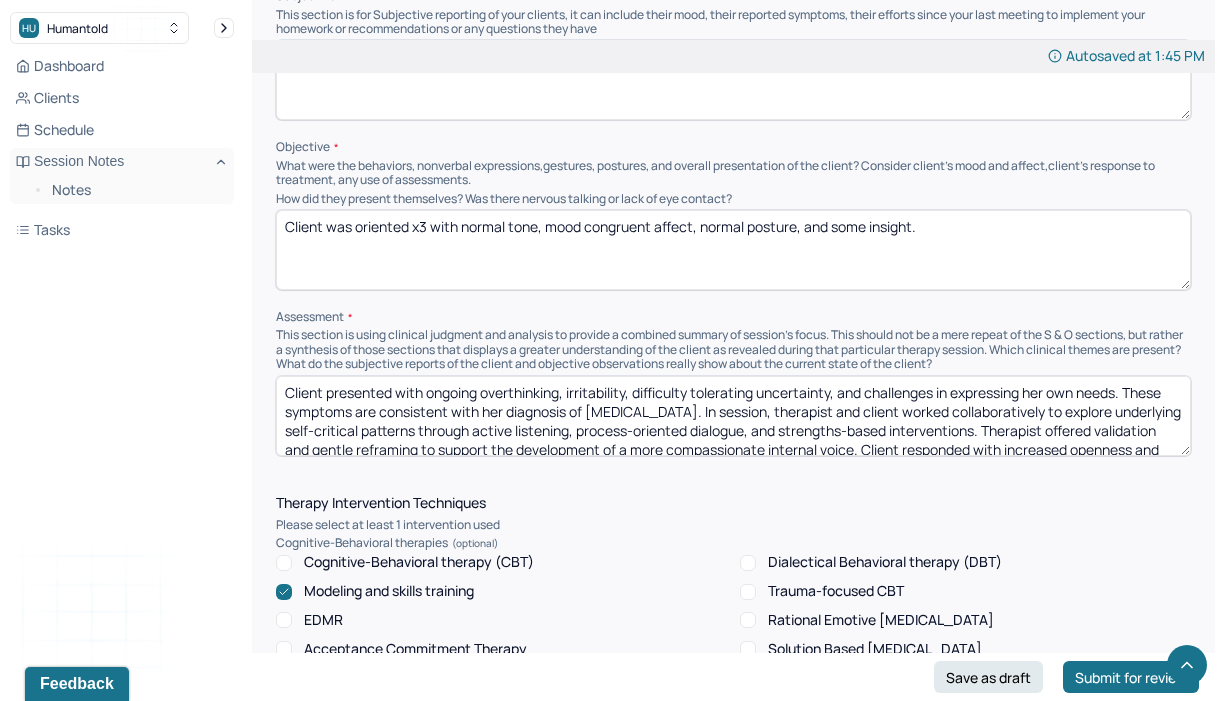 scroll, scrollTop: 47, scrollLeft: 0, axis: vertical 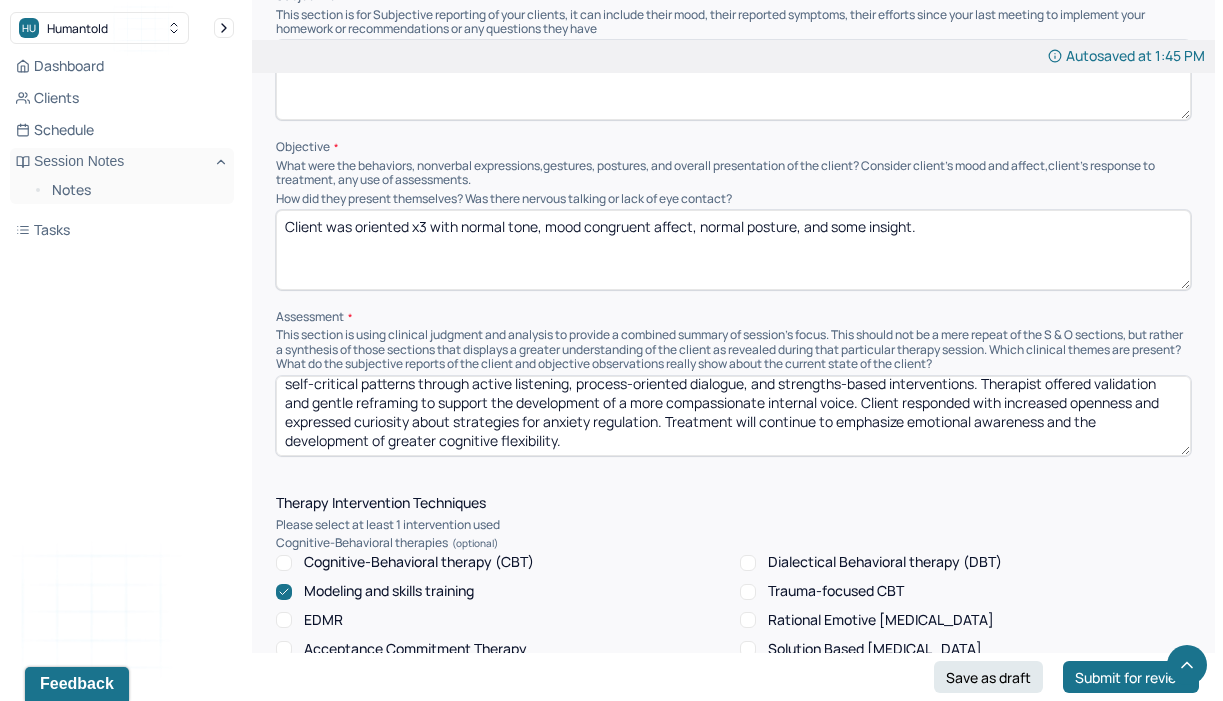 click on "Client presented with ongoing overthinking, irritability, difficulty tolerating uncertainty, and challenges in expressing her own needs. These symptoms are consistent with her diagnosis of [MEDICAL_DATA]. In session, therapist and client worked collaboratively to explore underlying self-critical patterns through active listening, process-oriented dialogue, and strengths-based interventions. Therapist offered validation and gentle reframing to support the development of a more compassionate internal voice. Client responded with increased openness and expressed curiosity about strategies for anxiety regulation. Treatment will continue to emphasize emotional awareness and the development of greater cognitive flexibility." at bounding box center [733, 416] 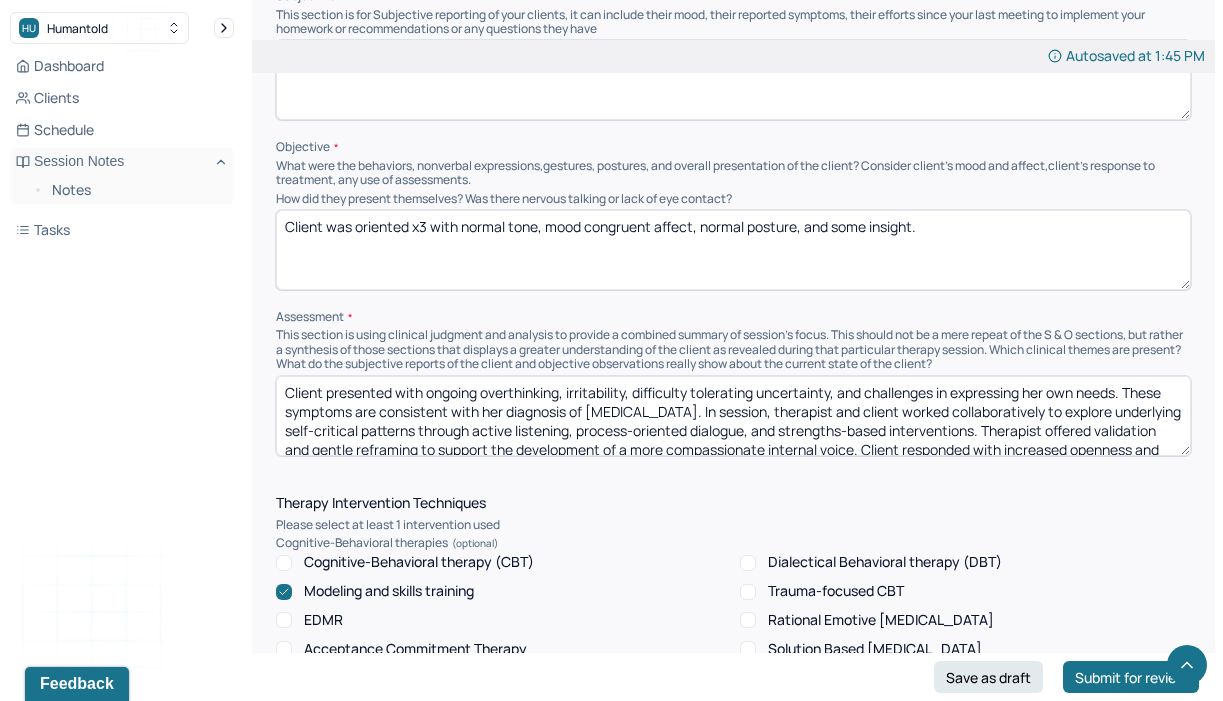 drag, startPoint x: 736, startPoint y: 432, endPoint x: 577, endPoint y: 219, distance: 265.8007 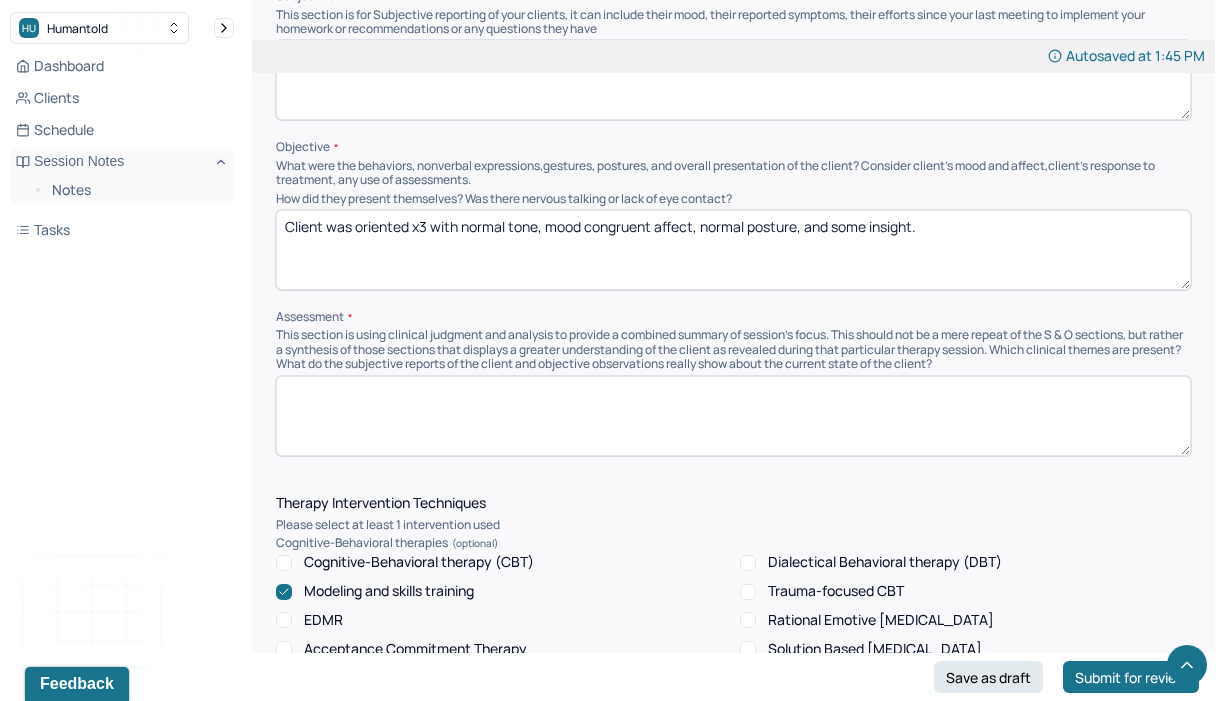 paste on "Client presented with irritability and challenges in articulating personal needs, consistent with her diagnosis of [MEDICAL_DATA]. In session, therapist and client engaged in collaborative exploration of underlying self-critical thought patterns using reflective listening, process comments, and strength-based inquiry. Therapist provided validation and introduced gentle reframing to support the emergence of a more self-compassionate inner dialogue. Client showed increased openness and began expressing interest in learning new tools for managing anxiety. Ongoing work will focus on expanding emotional insight and building cognitive flexibility." 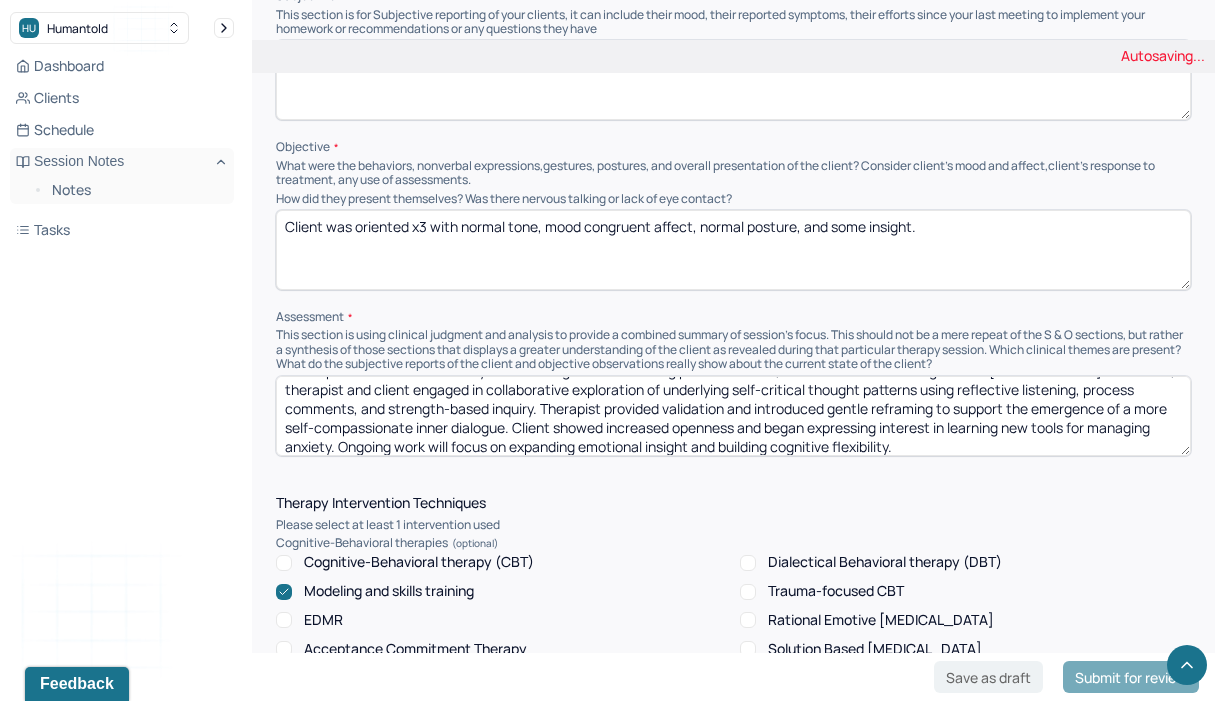 scroll, scrollTop: 0, scrollLeft: 0, axis: both 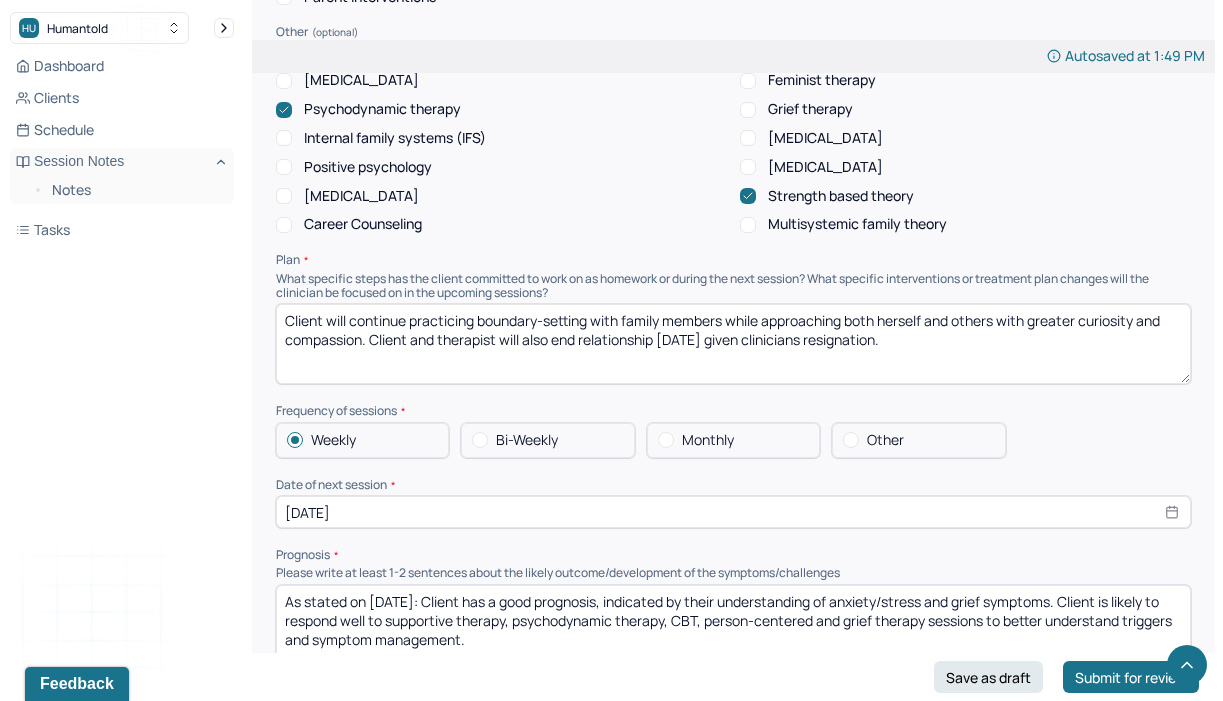type on "Client presented with irritability and challenges in articulating personal needs, consistent with her diagnosis of [MEDICAL_DATA]. In session, therapist and client engaged in collaborative exploration of underlying self-critical thought patterns using reflective listening, process comments, and strength-based inquiry. Therapist provided validation and introduced gentle reframing to support the emergence of a more self-compassionate inner dialogue. Client showed increased openness and began expressing interest in learning new tools for managing anxiety. Ongoing work will focus on expanding emotional insight and building cognitive flexibility." 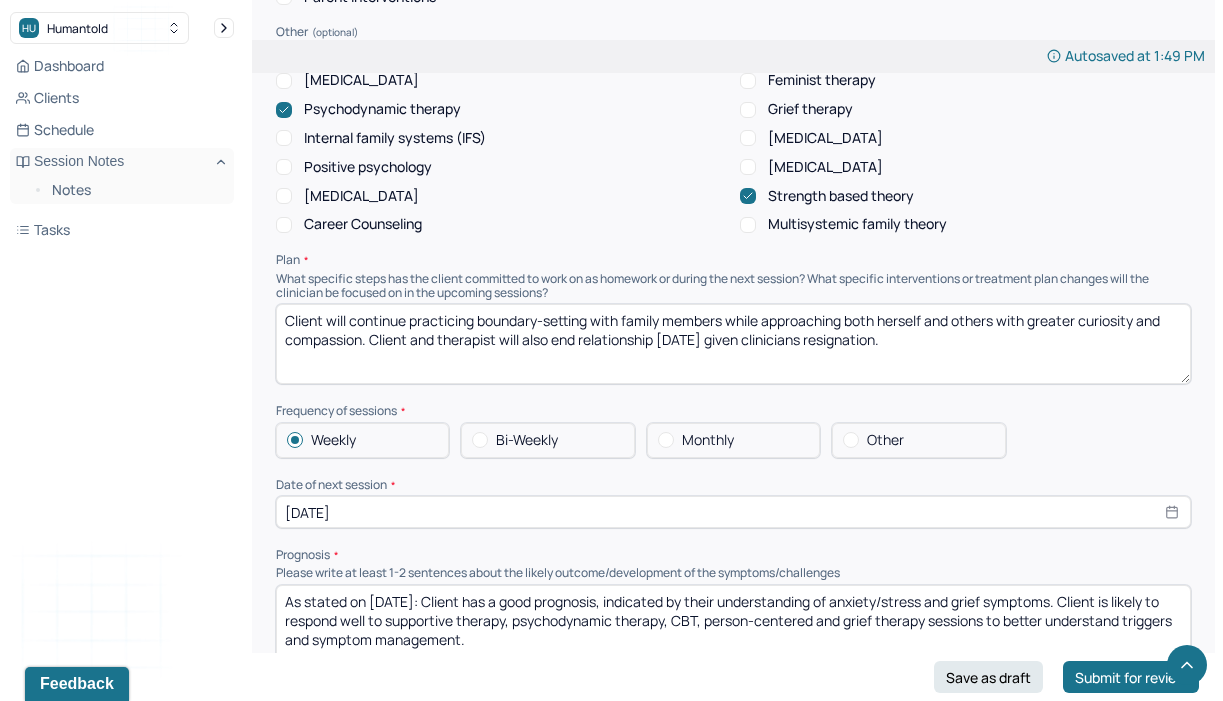 drag, startPoint x: 361, startPoint y: 328, endPoint x: 625, endPoint y: 308, distance: 264.7565 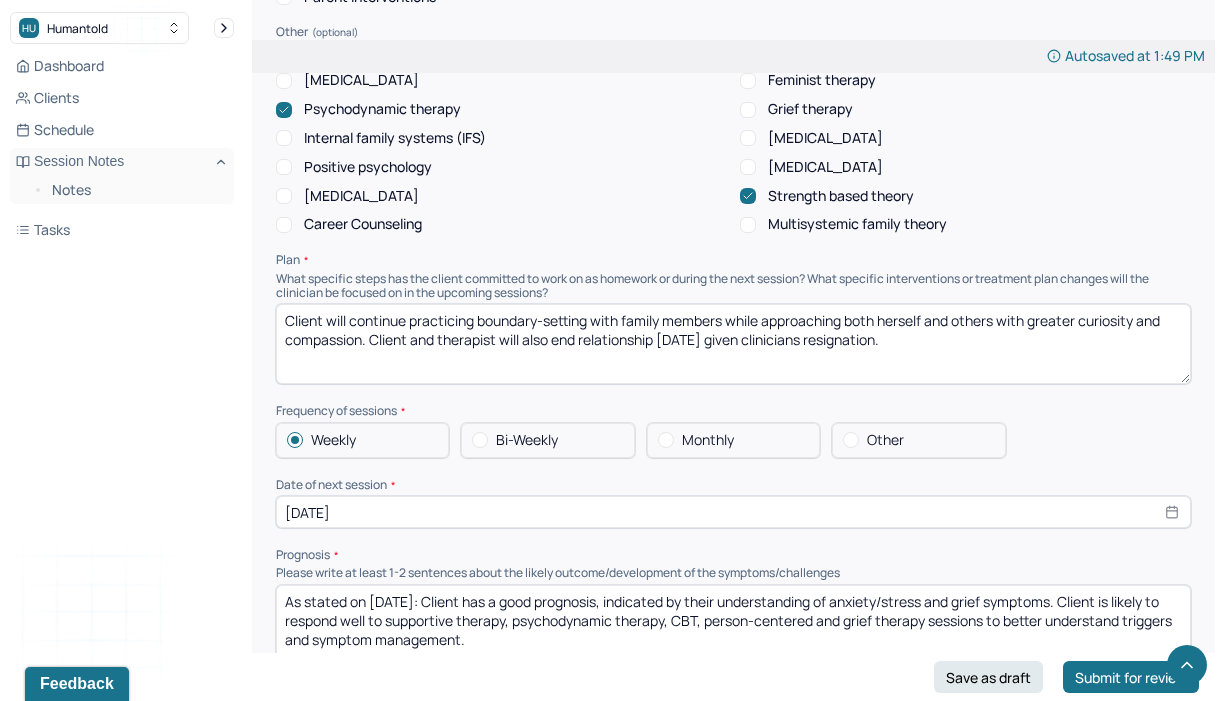 click on "Client will continue practicing boundary-setting with family members while approaching both herself and others with greater curiosity and compassion. Client and therapist will also end relationship [DATE] given clinicians resignation." at bounding box center (733, 344) 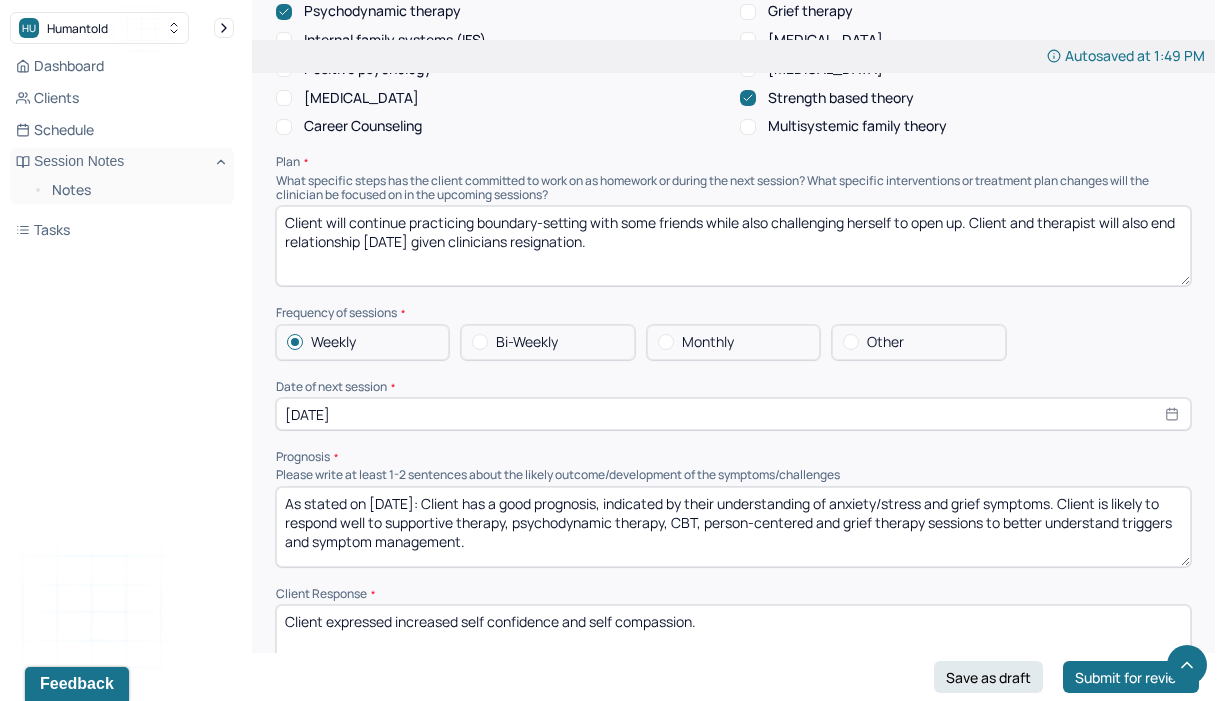 scroll, scrollTop: 2150, scrollLeft: 0, axis: vertical 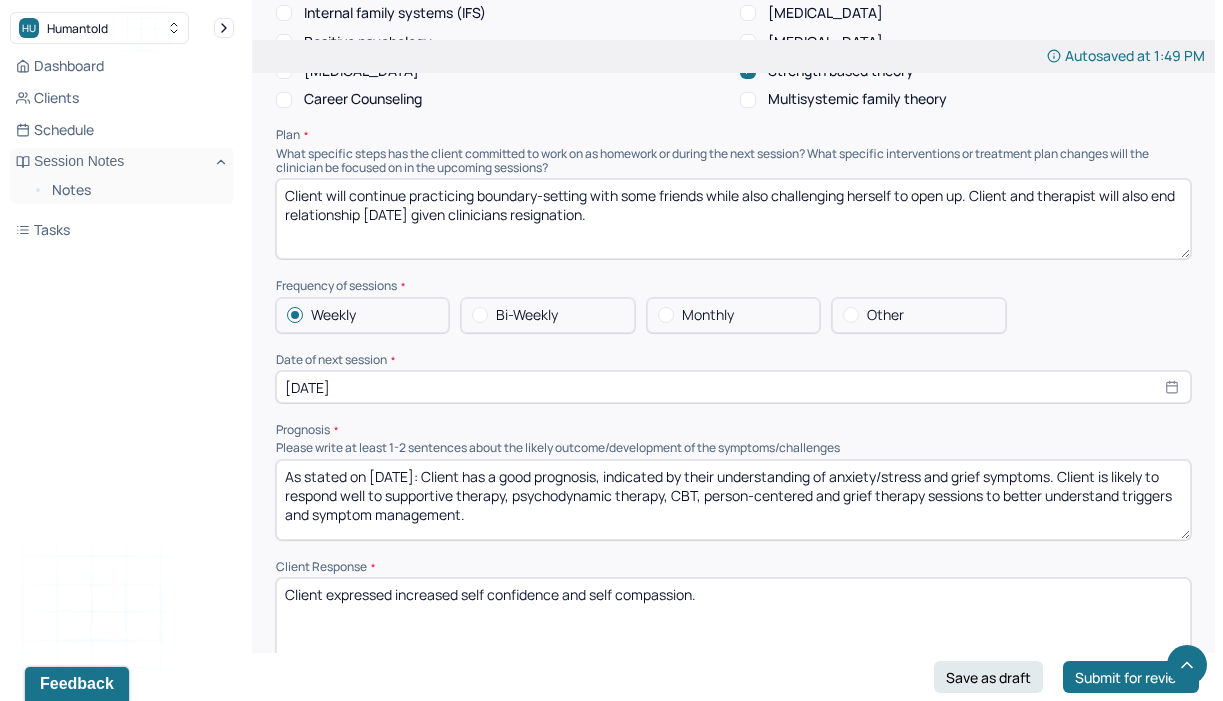 type on "Client will continue practicing boundary-setting with some friends while also challenging herself to open up. Client and therapist will also end relationship [DATE] given clinicians resignation." 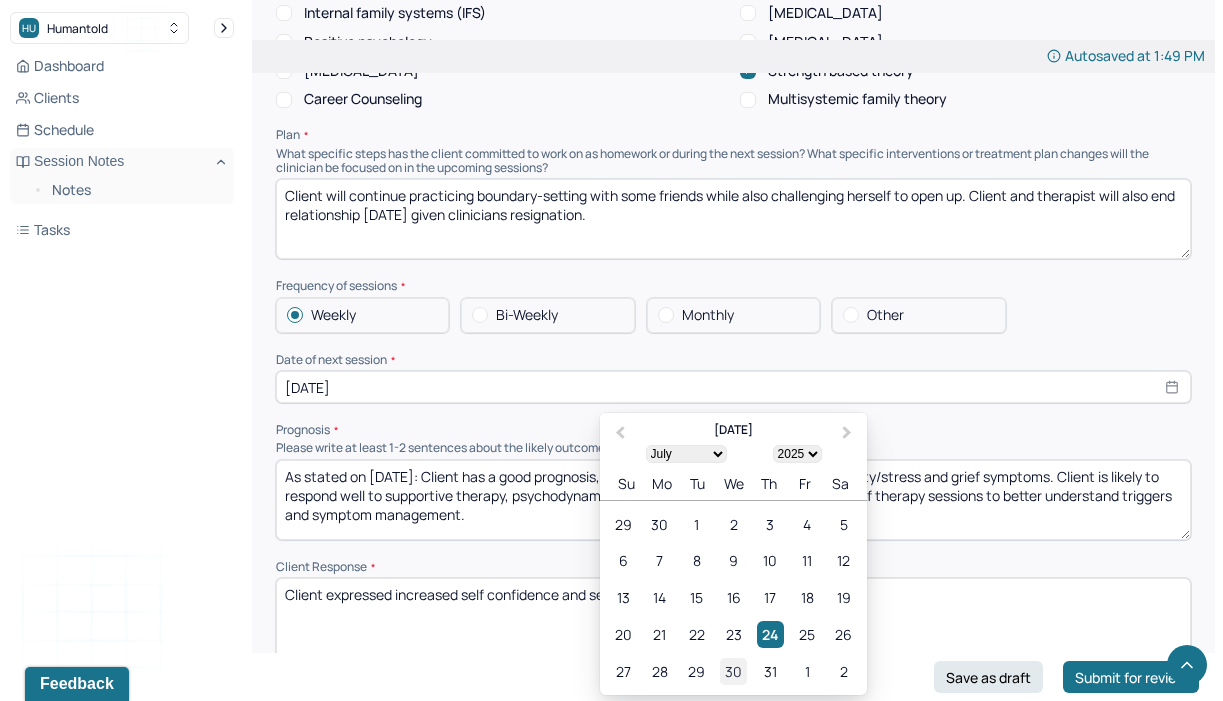 click on "30" at bounding box center [733, 671] 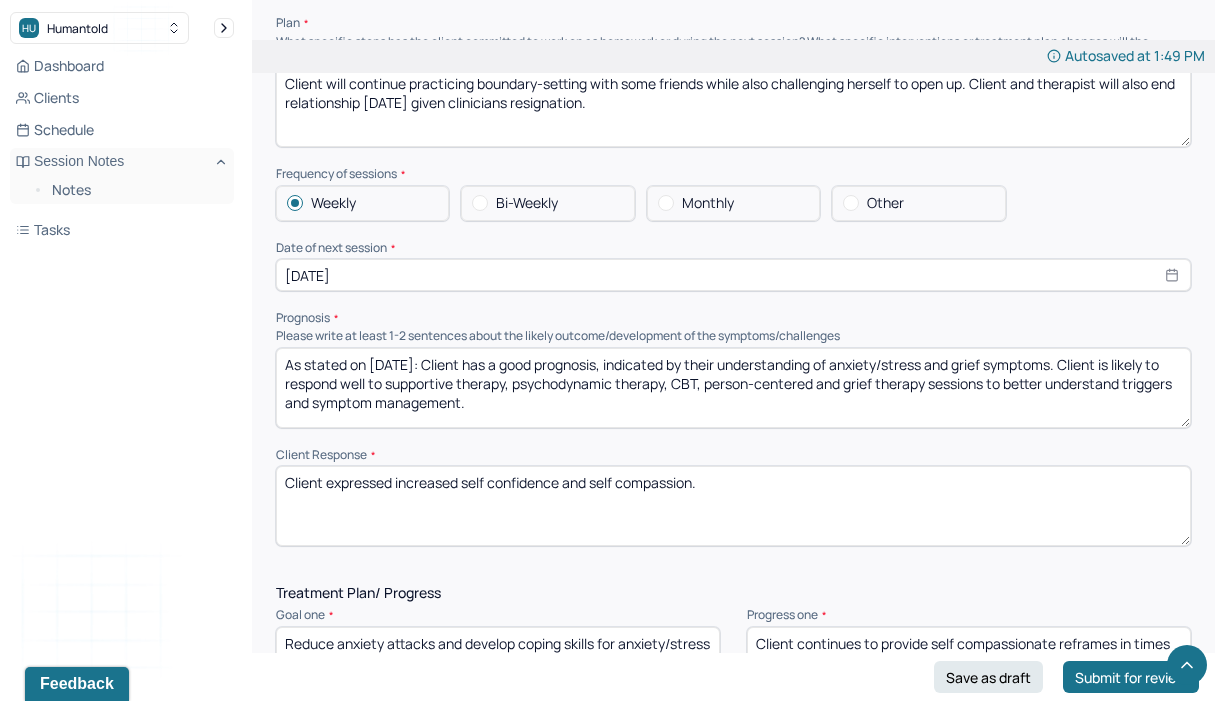 scroll, scrollTop: 2267, scrollLeft: 0, axis: vertical 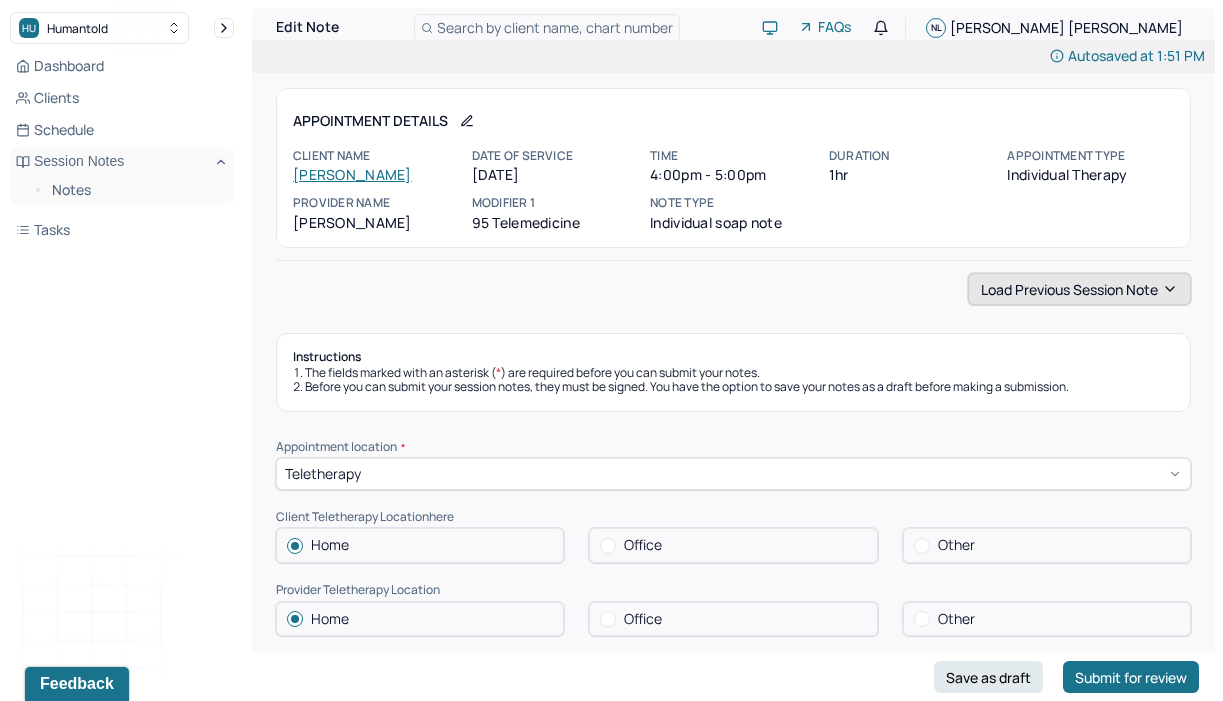click on "Load previous session note" at bounding box center (1079, 289) 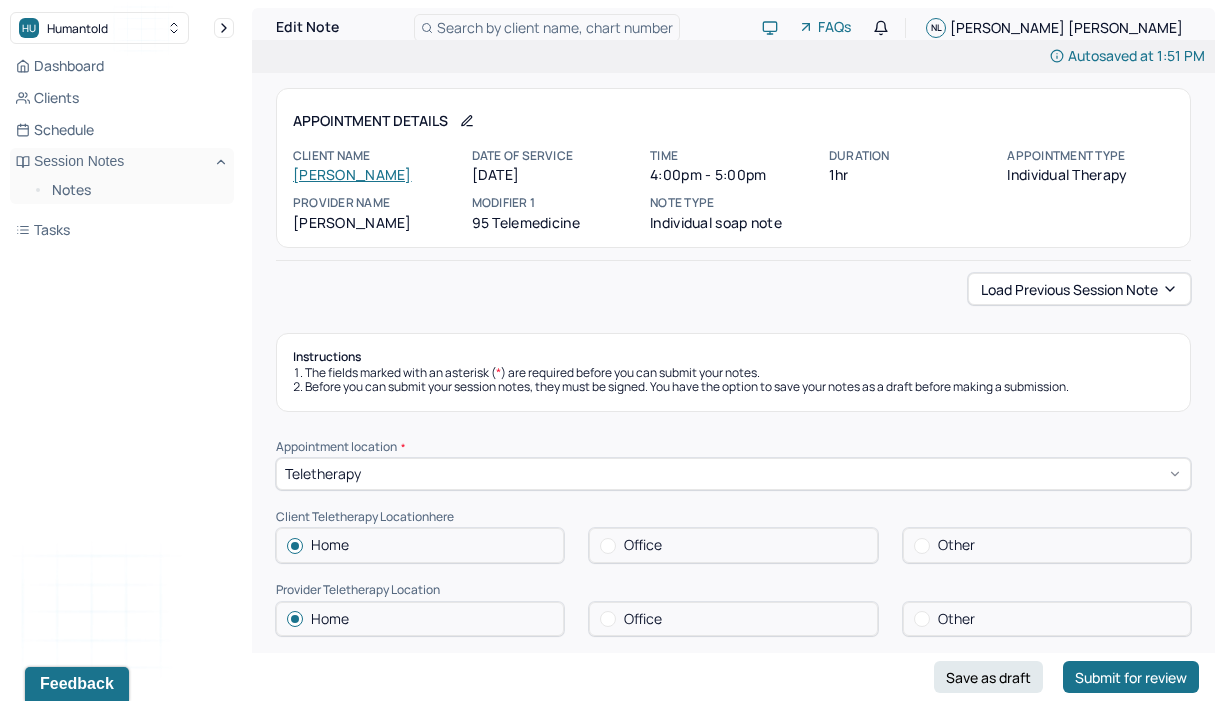 click on "Load previous session note Instructions The fields marked with an asterisk ( * ) are required before you can submit your notes. Before you can submit your session notes, they must be signed. You have the option to save your notes as a draft before making a submission. Appointment location * Teletherapy Client Teletherapy Location here Home Office Other Provider Teletherapy Location Home Office Other Consent was received for the teletherapy session The teletherapy session was conducted via video Primary diagnosis * F43.22 [MEDICAL_DATA] Secondary diagnosis (optional) Secondary diagnosis Tertiary diagnosis (optional) Tertiary diagnosis Emotional / Behavioural symptoms demonstrated * Client had an anxious and tearful affect when discussing father's death how it affects friendships.  Causing * Maladaptive Functioning Intention for Session * Facilitate coping mechanisms Session Note Subjective Objective How did they present themselves? Was there nervous talking or lack of eye contact? Assessment" at bounding box center (733, 1984) 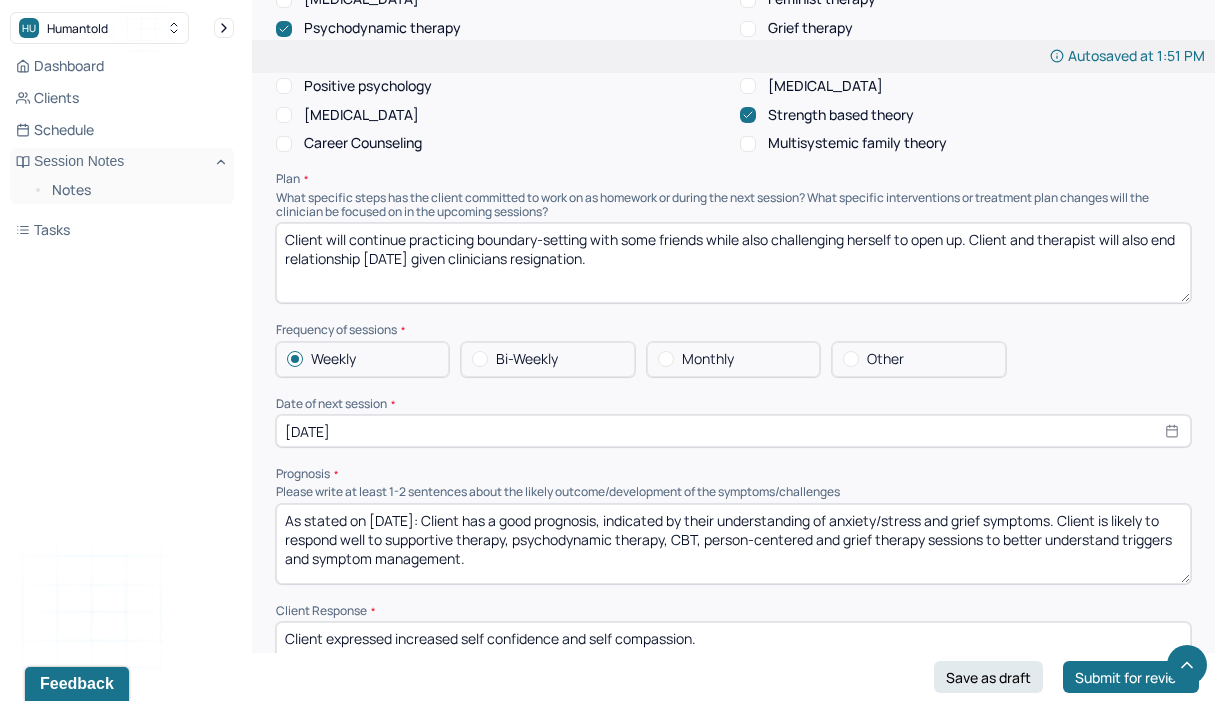 scroll, scrollTop: 2127, scrollLeft: 0, axis: vertical 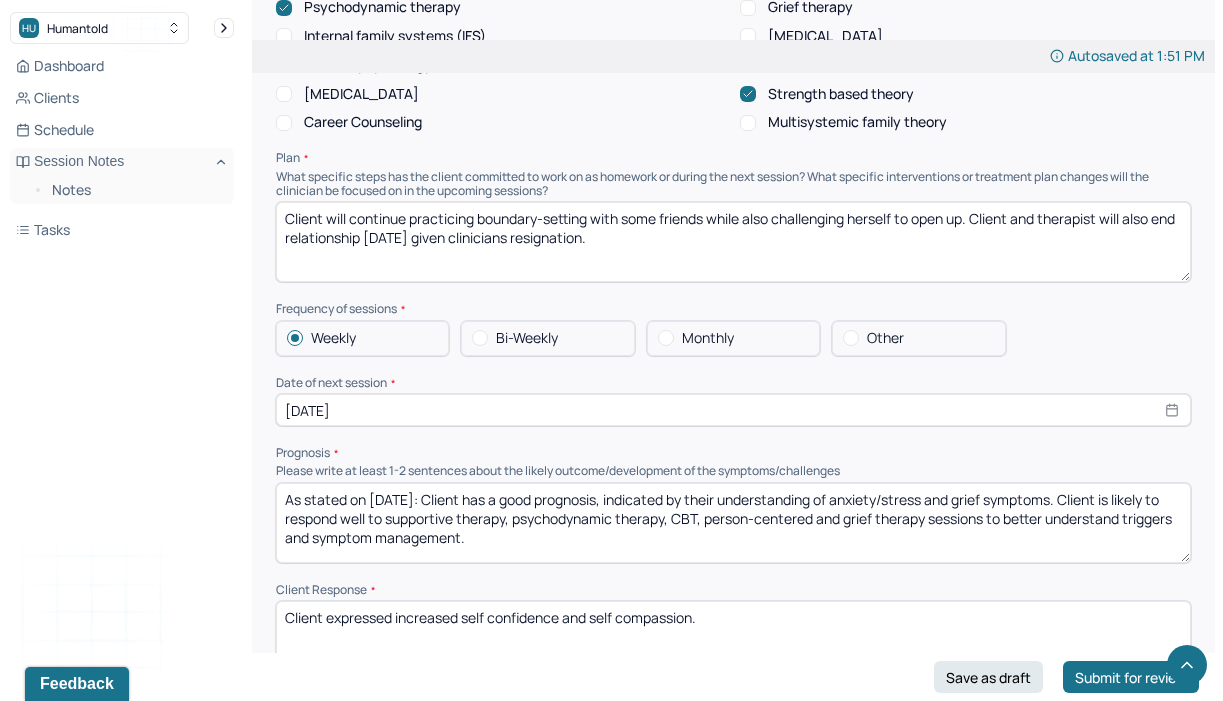 click on "As stated on [DATE]: Client has a good prognosis, indicated by their understanding of anxiety/stress and grief symptoms. Client is likely to respond well to supportive therapy, psychodynamic therapy, CBT, person-centered and grief therapy sessions to better understand triggers and symptom management." at bounding box center (733, 523) 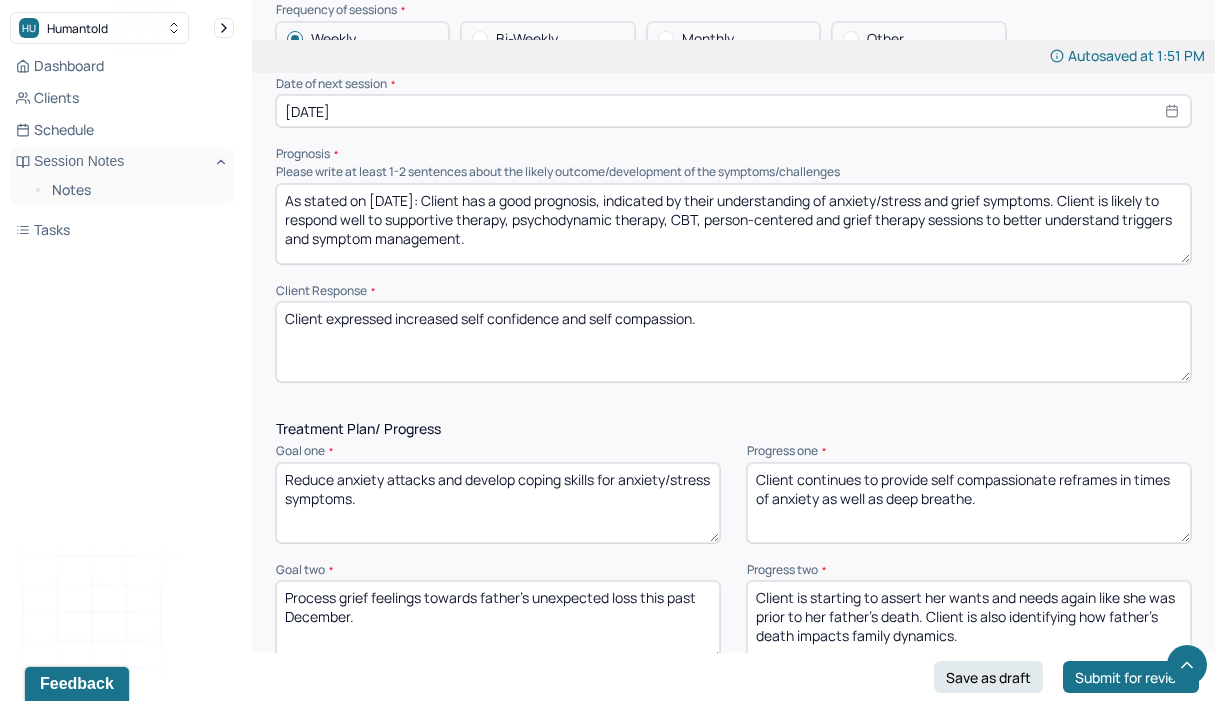 scroll, scrollTop: 2428, scrollLeft: 0, axis: vertical 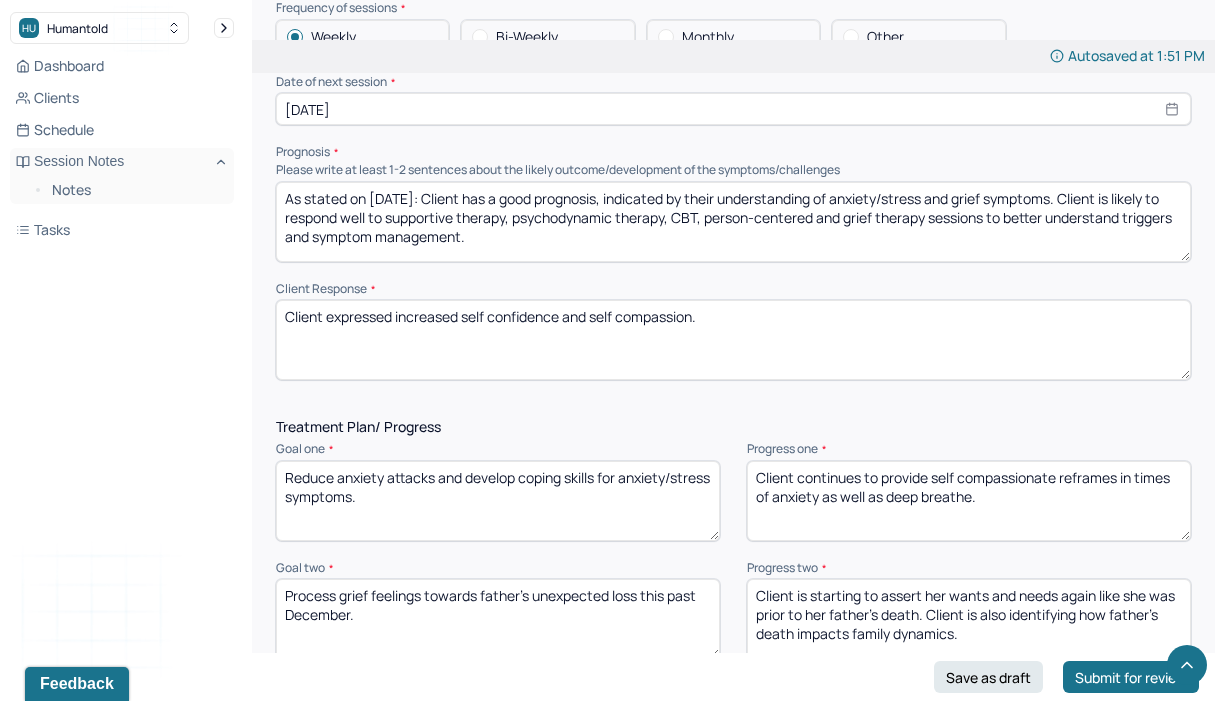 type on "As stated on [DATE]: Client has a good prognosis, indicated by their understanding of anxiety/stress and grief symptoms. Client is likely to respond well to supportive therapy, psychodynamic therapy, CBT, person-centered and grief therapy sessions to better understand triggers and symptom management." 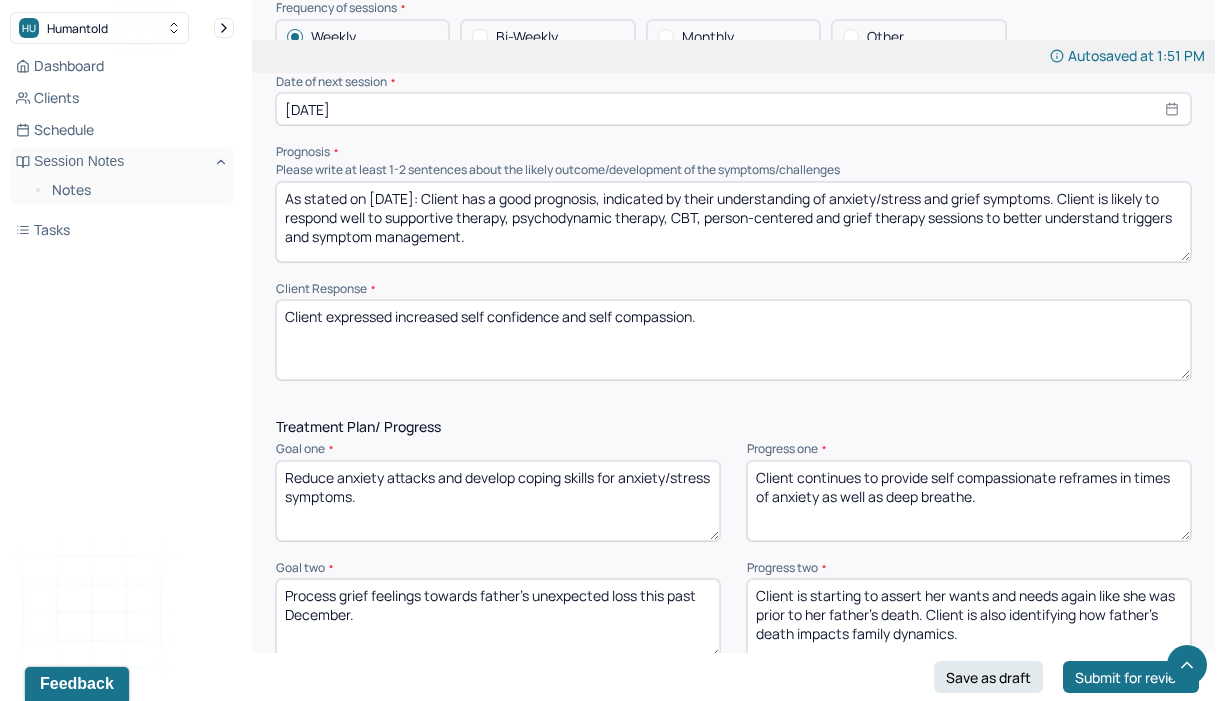 drag, startPoint x: 752, startPoint y: 330, endPoint x: 647, endPoint y: 268, distance: 121.93851 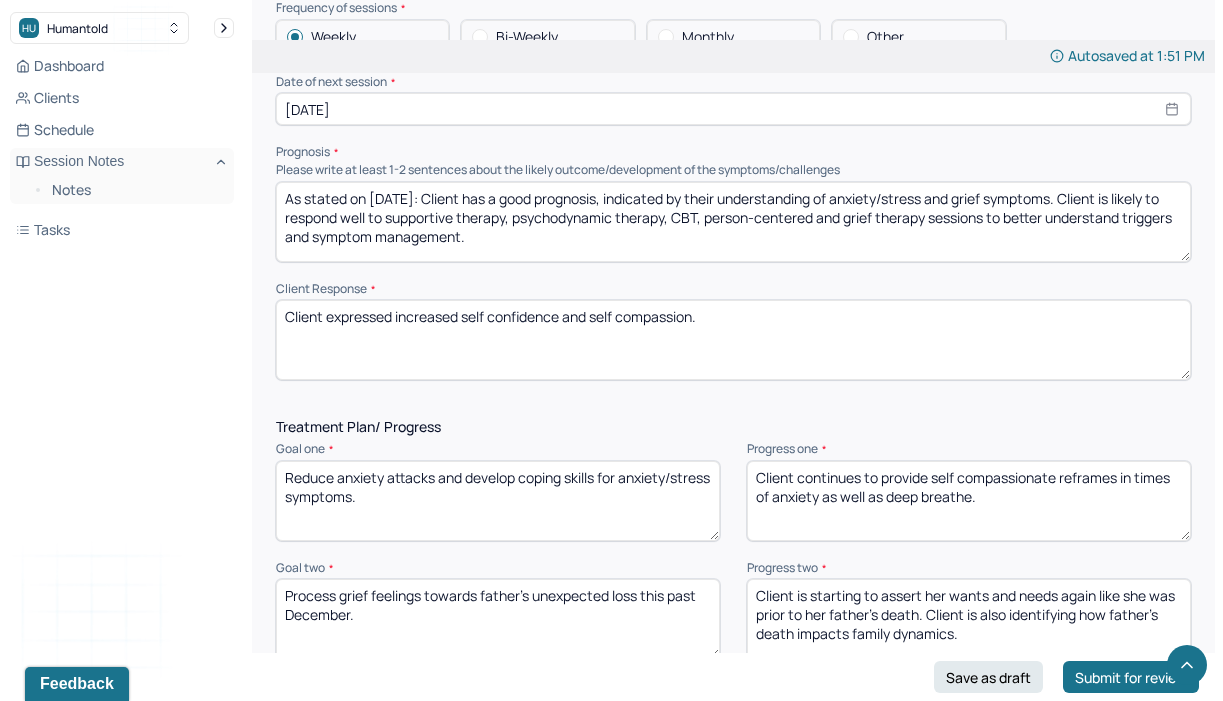 click on "Therapy Intervention Techniques Please select at least 1 intervention used Cognitive-Behavioral therapies Cognitive-Behavioral therapy (CBT) Dialectical Behavioral therapy (DBT) Modeling and skills training Trauma-focused CBT EDMR Rational Emotive [MEDICAL_DATA] Acceptance Commitment Therapy Solution Based [MEDICAL_DATA] [MEDICAL_DATA] Relationship based Interventions Attachment-oriented interventions Parent-child interaction therapy Parent interventions Other Client centered therapy/ Humanism [MEDICAL_DATA] [MEDICAL_DATA] Feminist therapy Psychodynamic therapy Grief therapy Internal family systems (IFS) [MEDICAL_DATA] Positive psychology [MEDICAL_DATA] [MEDICAL_DATA] Strength based theory Career Counseling Multisystemic family theory Plan What specific steps has the client committed to work on as homework or during the next session? What specific interventions or treatment plan changes will the clinician be focused on in the upcoming sessions? Frequency of sessions Weekly Other" at bounding box center [733, -146] 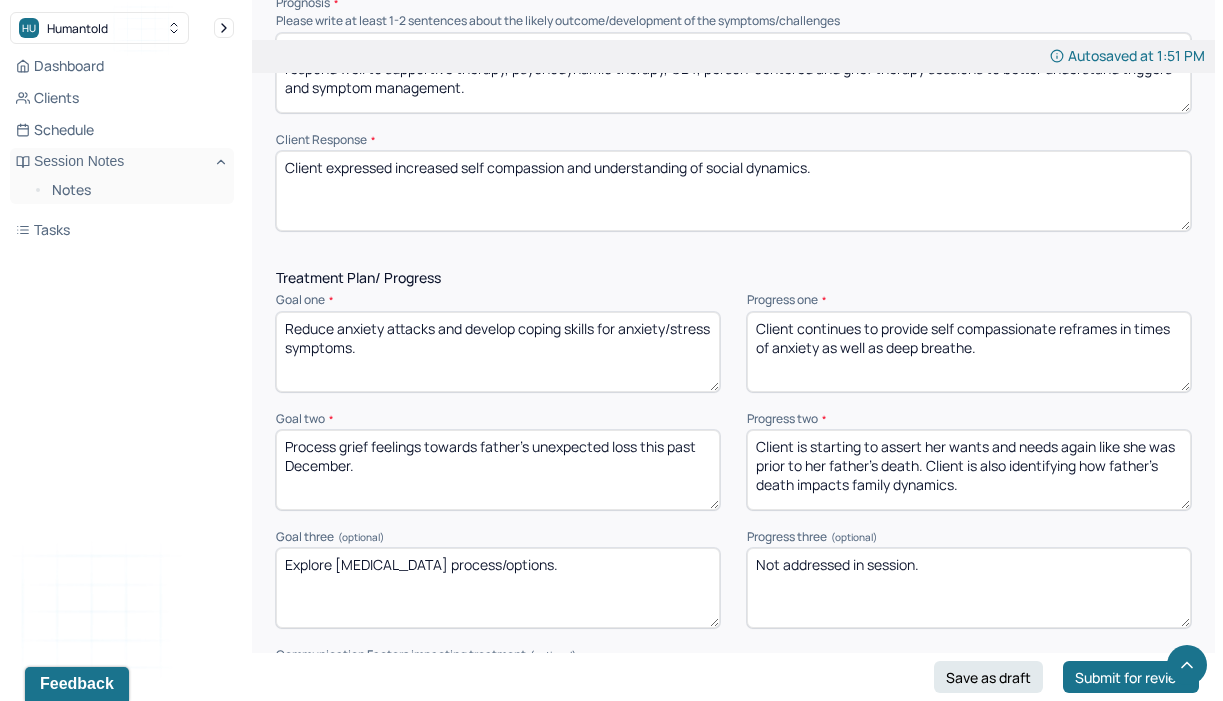 scroll, scrollTop: 2610, scrollLeft: 0, axis: vertical 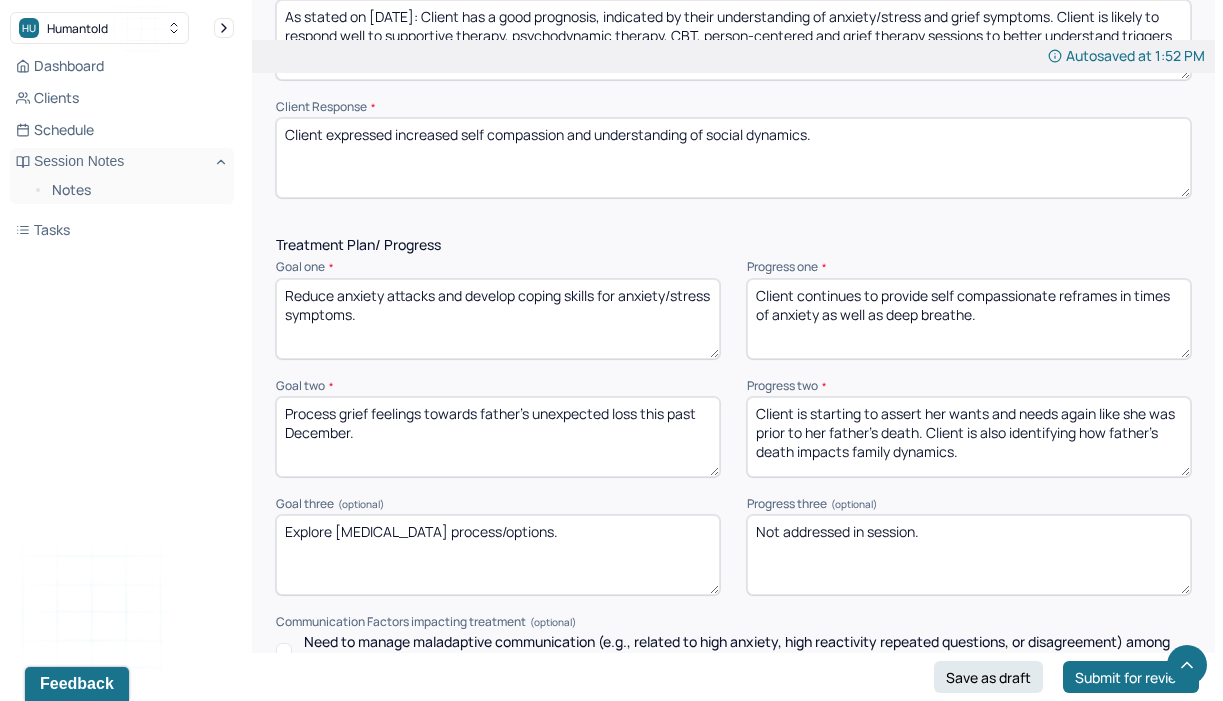 type on "Client expressed increased self compassion and understanding of social dynamics." 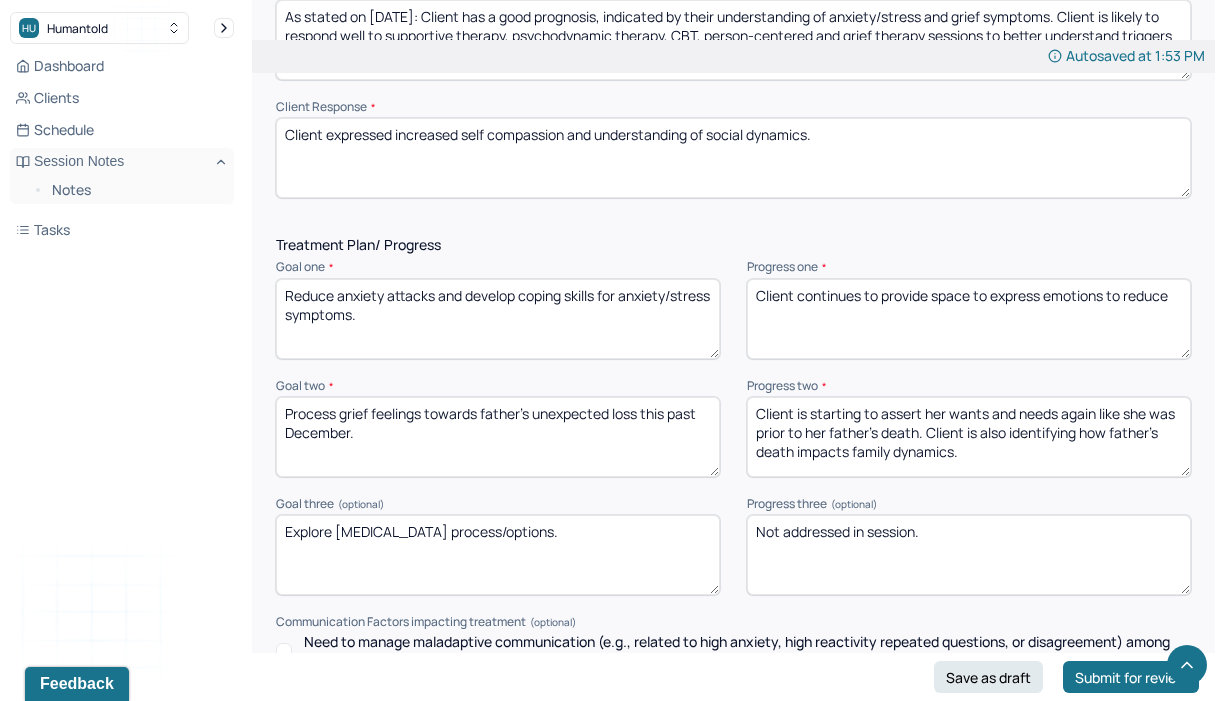 drag, startPoint x: 933, startPoint y: 290, endPoint x: 1139, endPoint y: 311, distance: 207.06763 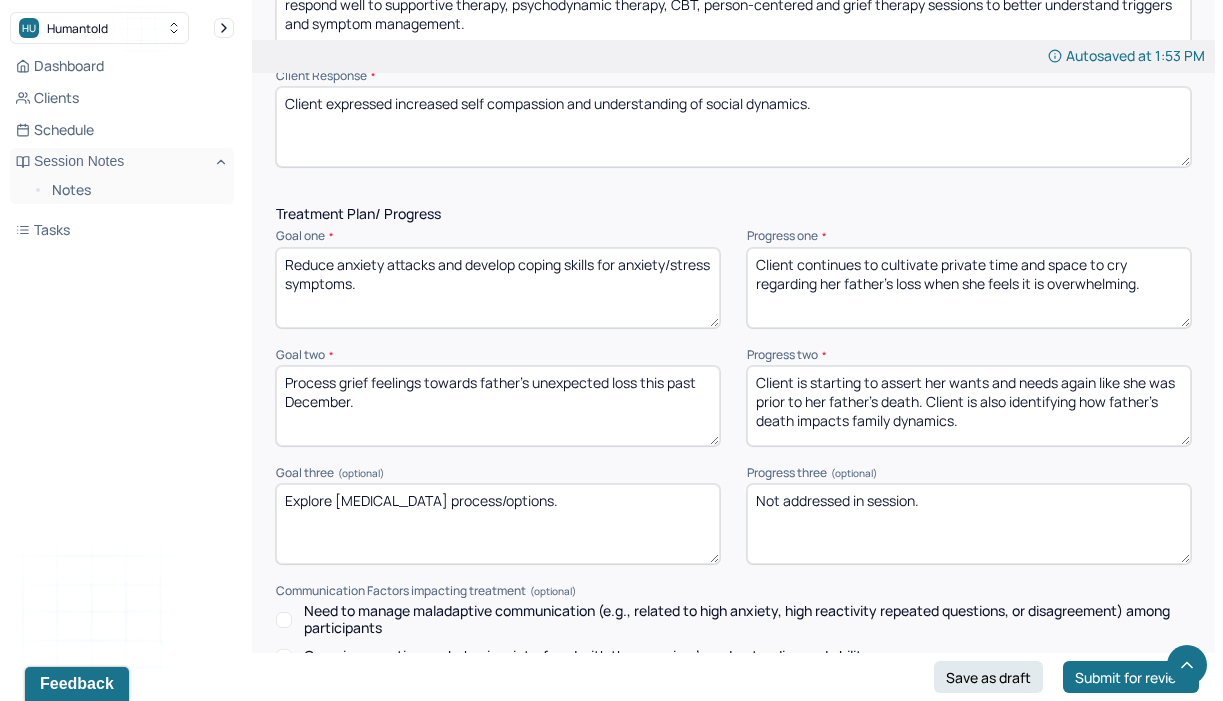scroll, scrollTop: 2649, scrollLeft: 0, axis: vertical 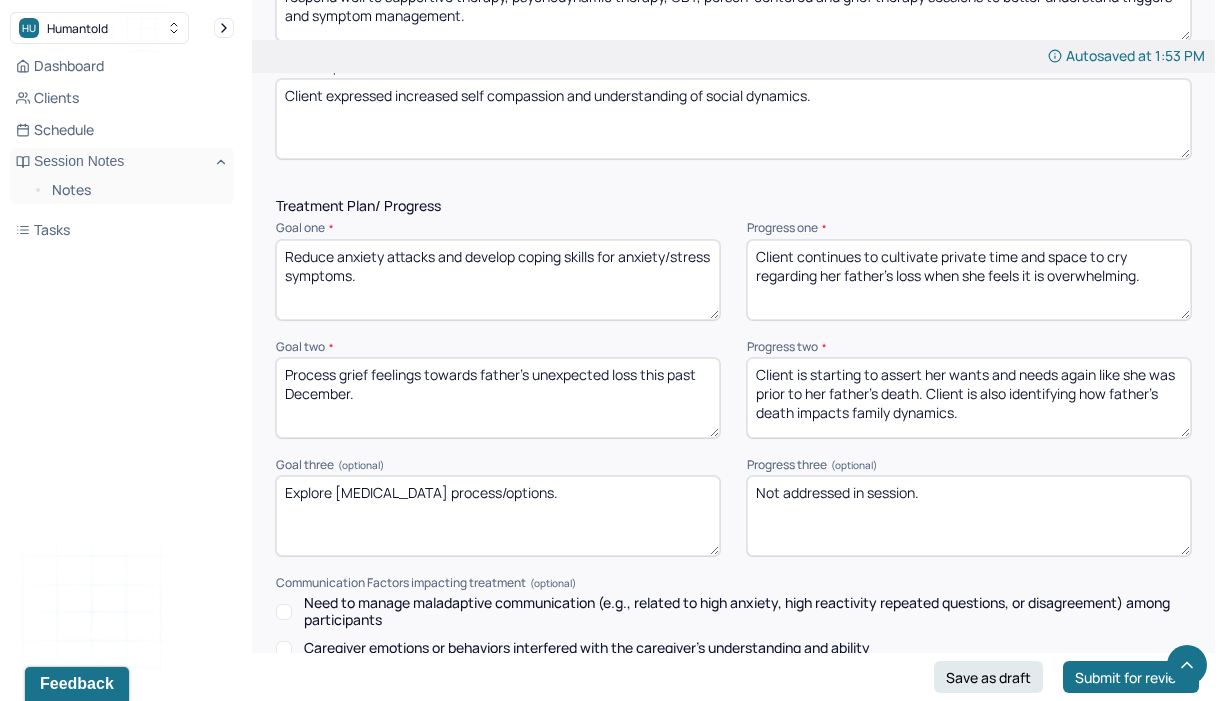 type on "Client continues to cultivate private time and space to cry regarding her father's loss when she feels it is overwhelming." 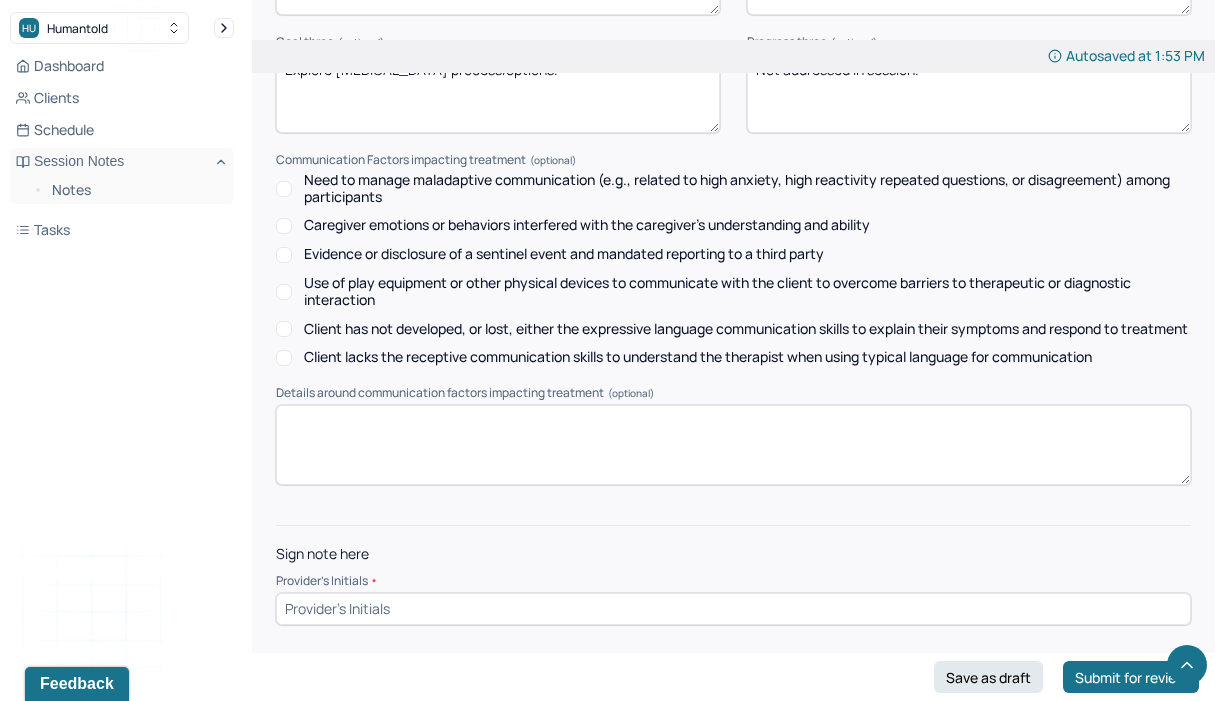 scroll, scrollTop: 3081, scrollLeft: 0, axis: vertical 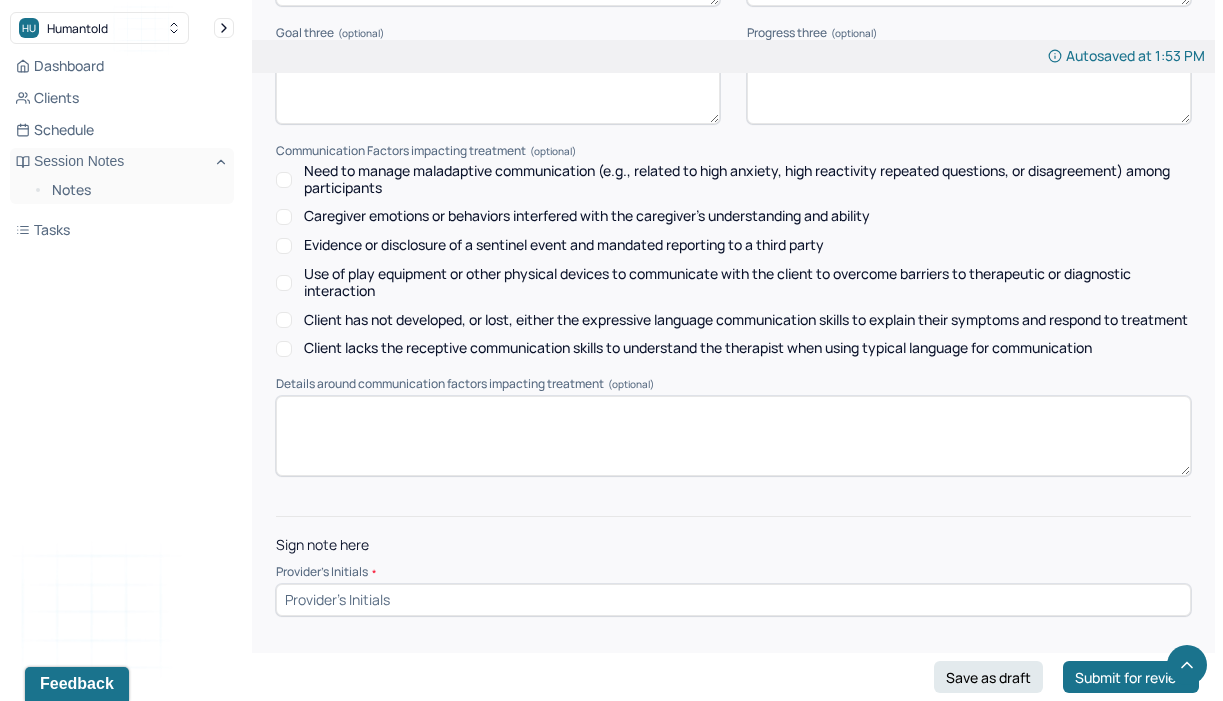 type on "Client continues to process and understand how father's death impacts her present relationships." 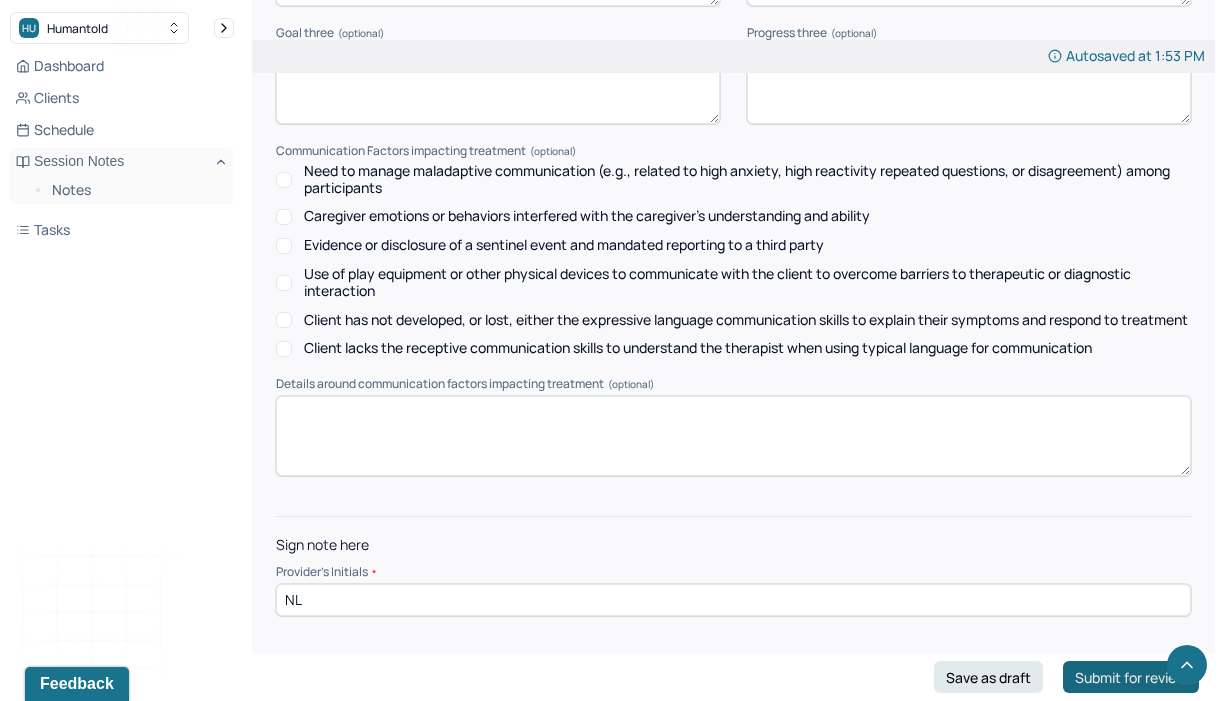 type on "NL" 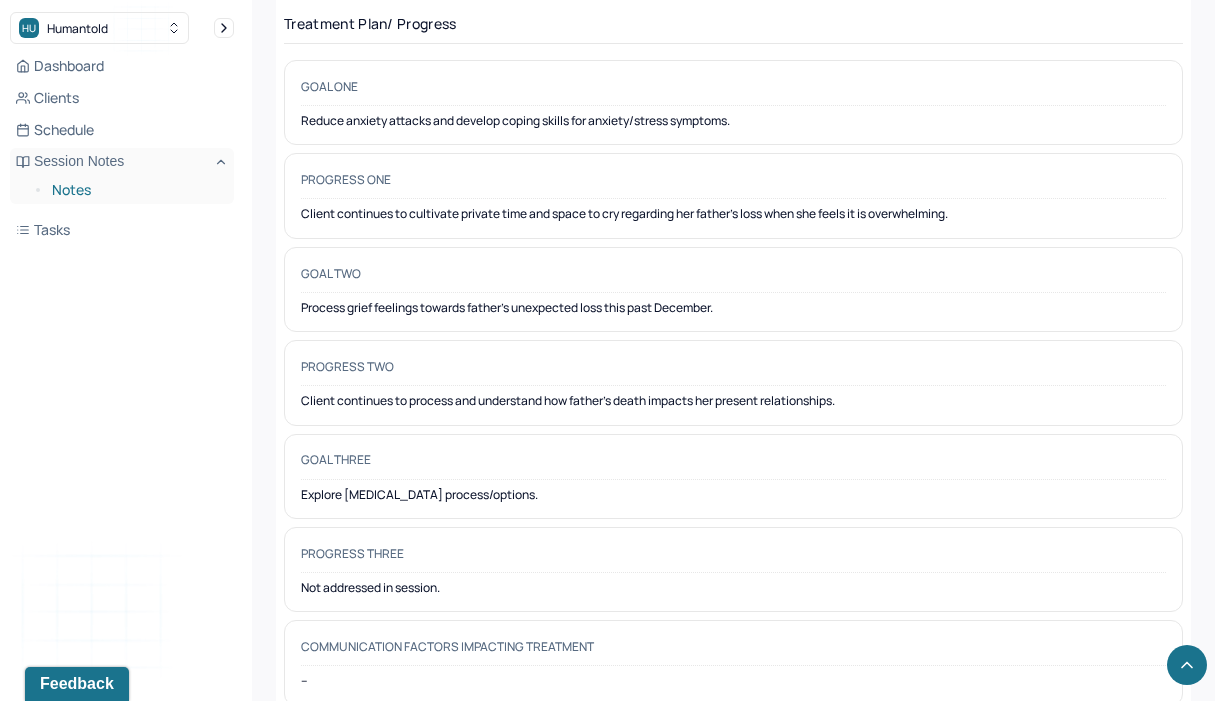 click on "Notes" at bounding box center (135, 190) 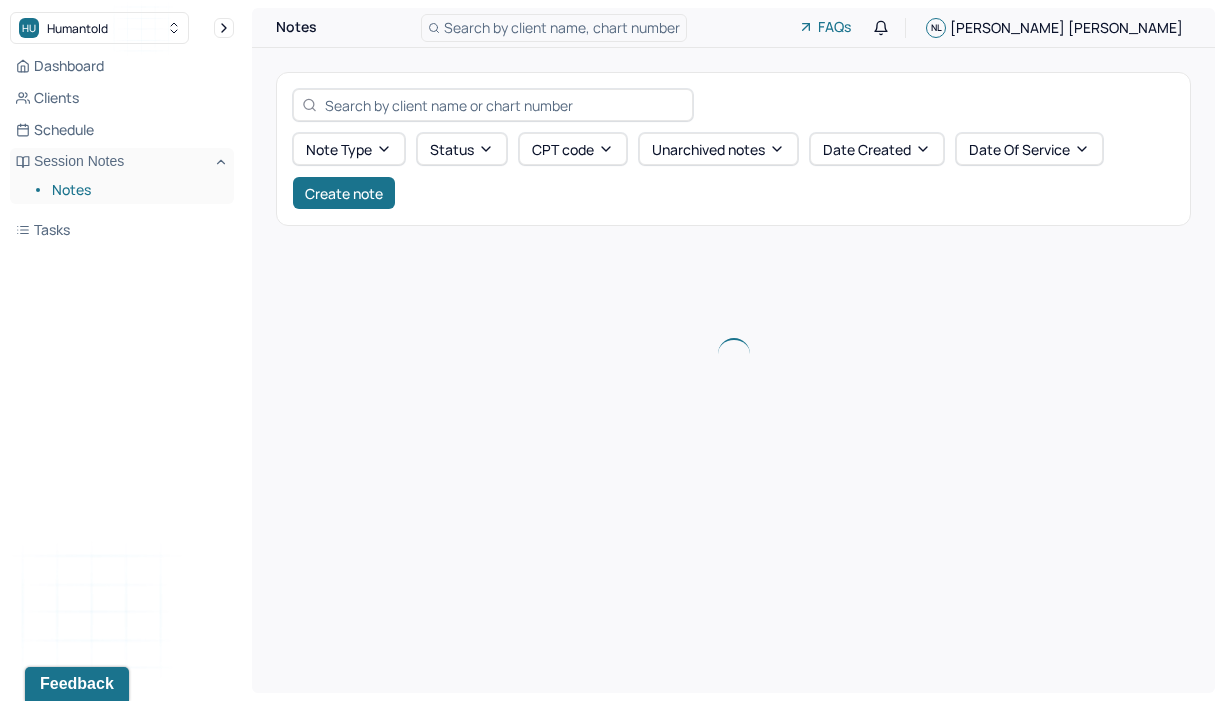 scroll, scrollTop: 0, scrollLeft: 0, axis: both 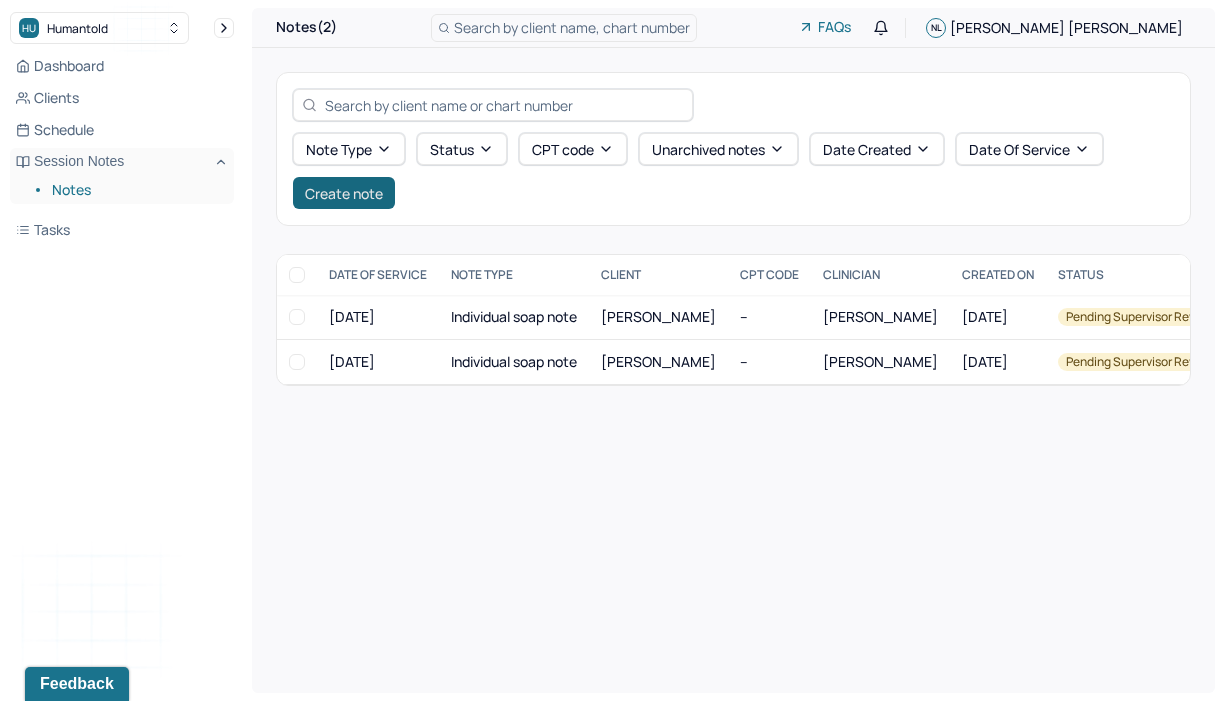 click on "Create note" at bounding box center [344, 193] 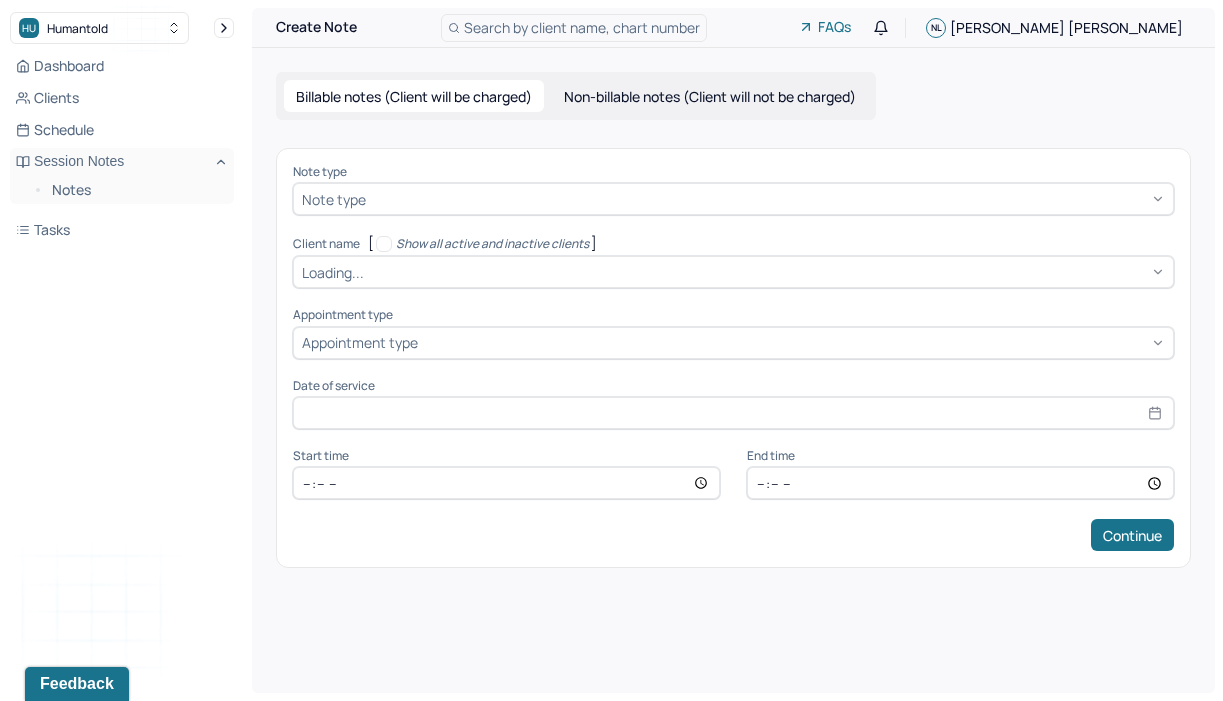 click on "Non-billable notes (Client will not be charged)" at bounding box center [710, 96] 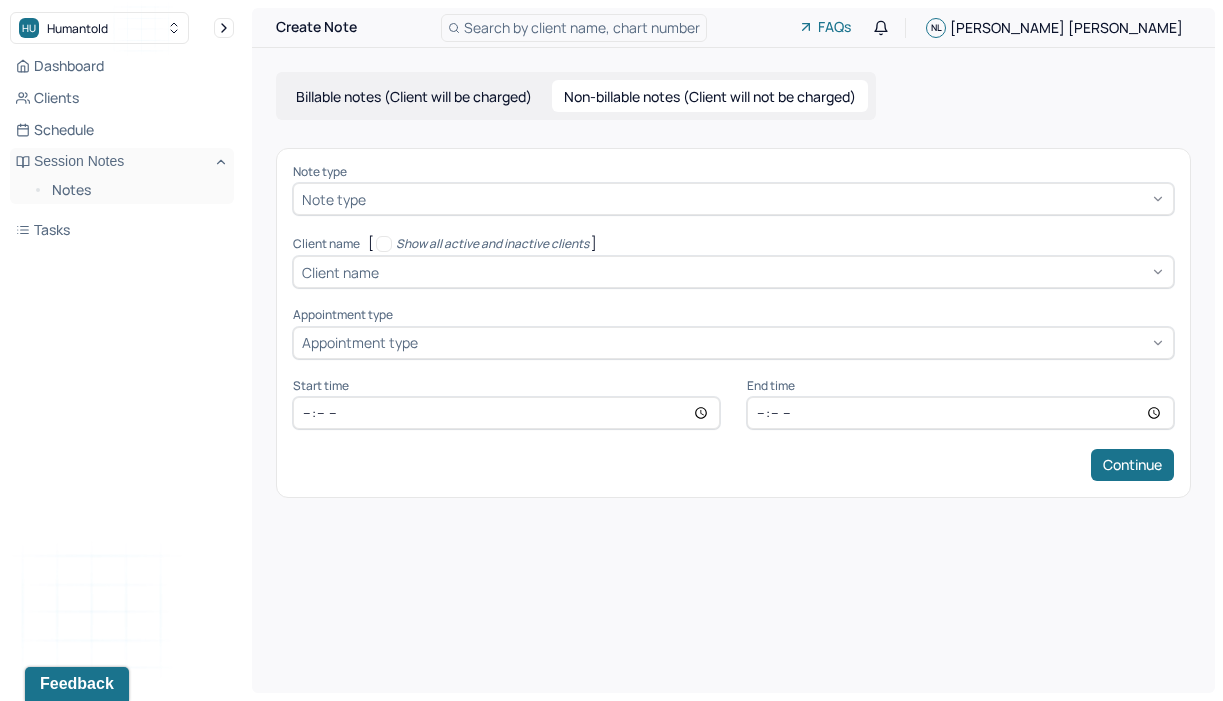 click at bounding box center [767, 199] 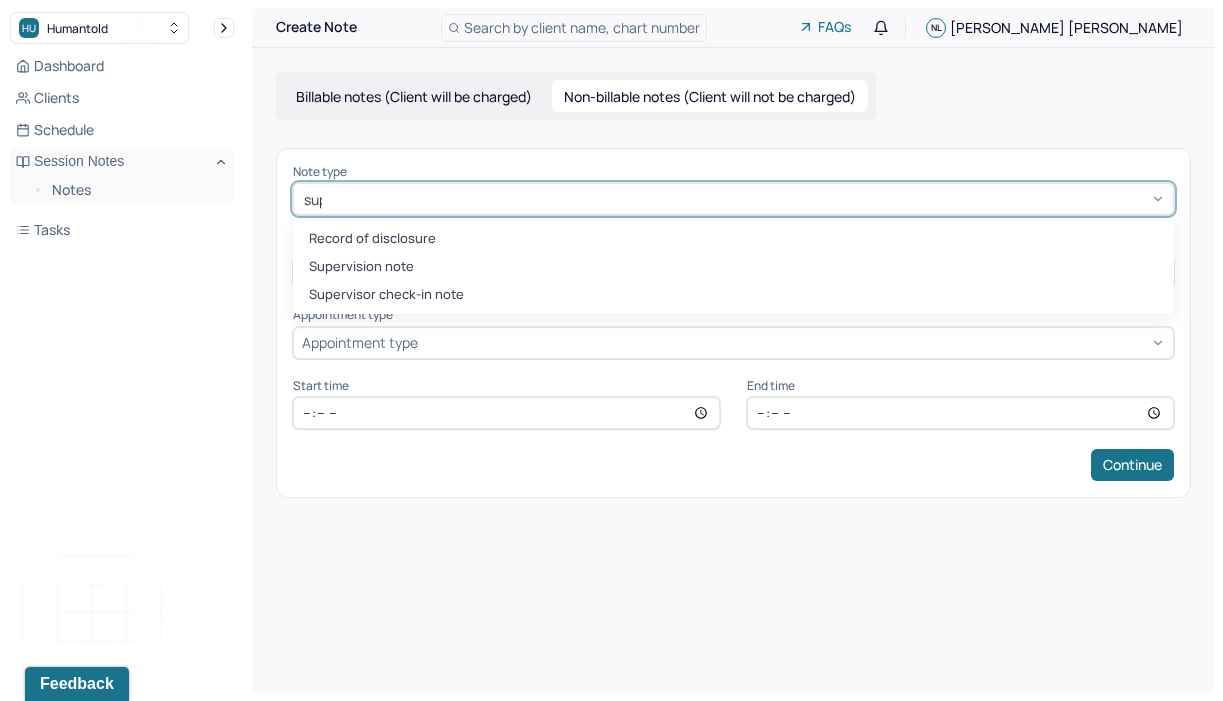 type on "super" 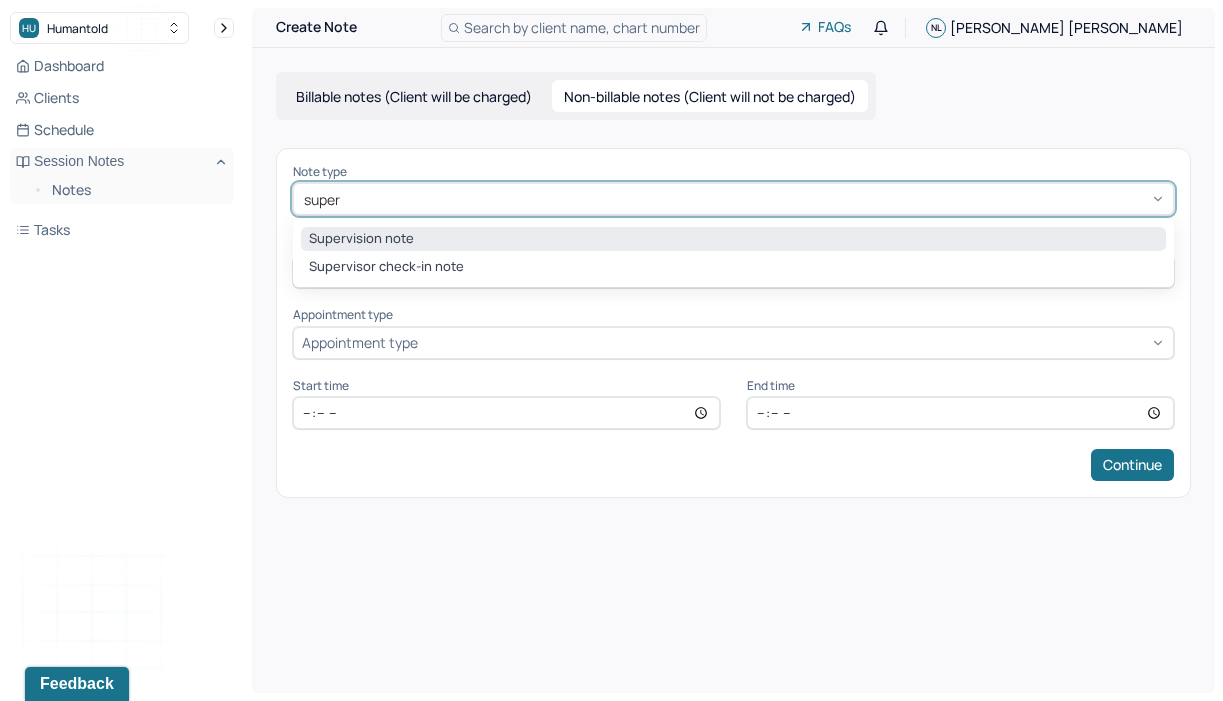 click on "Supervision note" at bounding box center (733, 239) 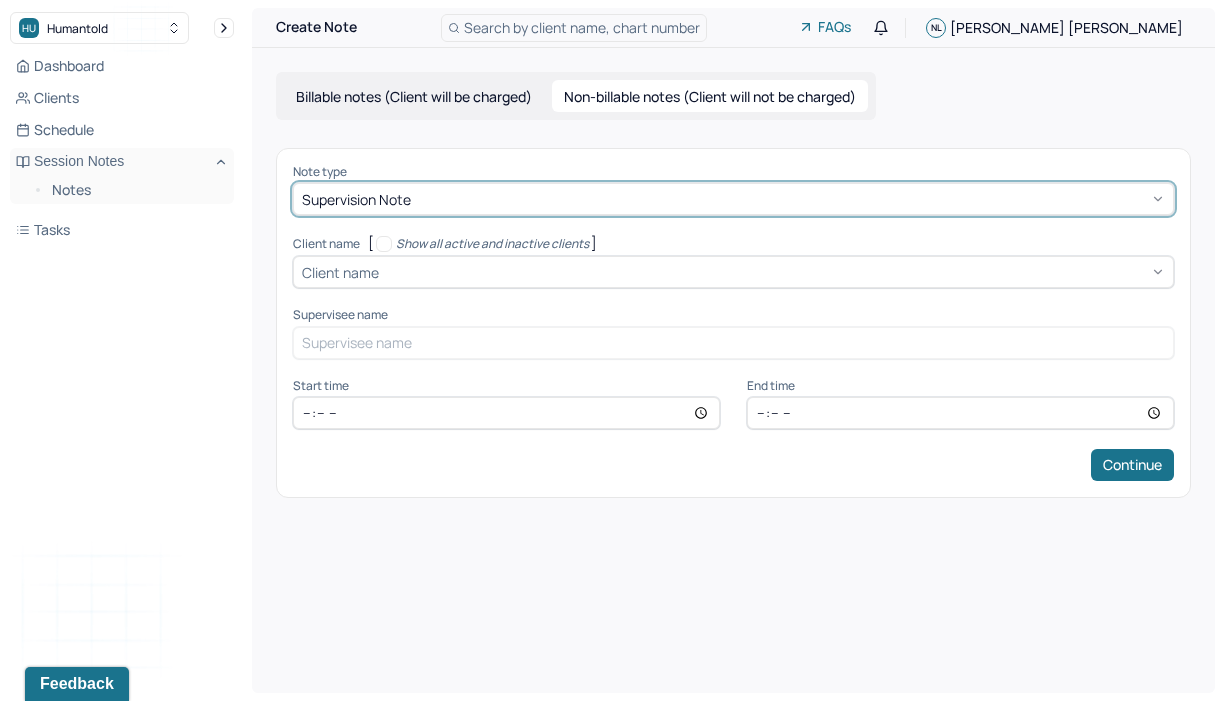 click at bounding box center (774, 272) 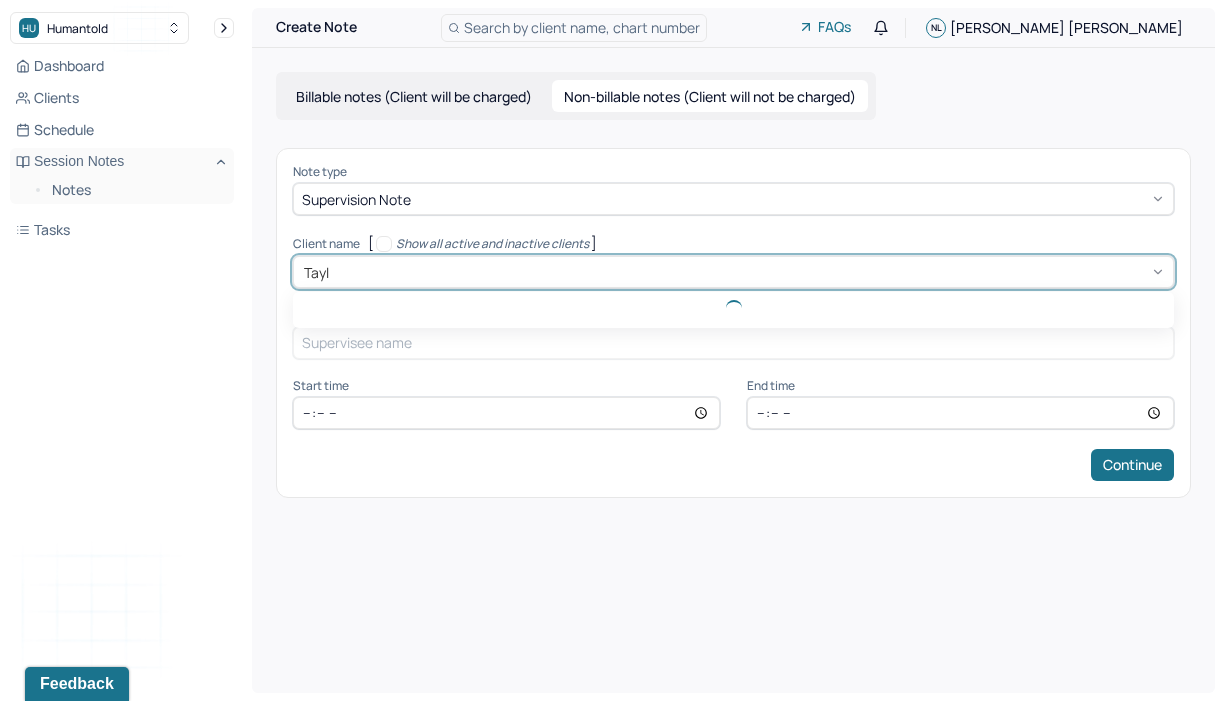 type on "Taylo" 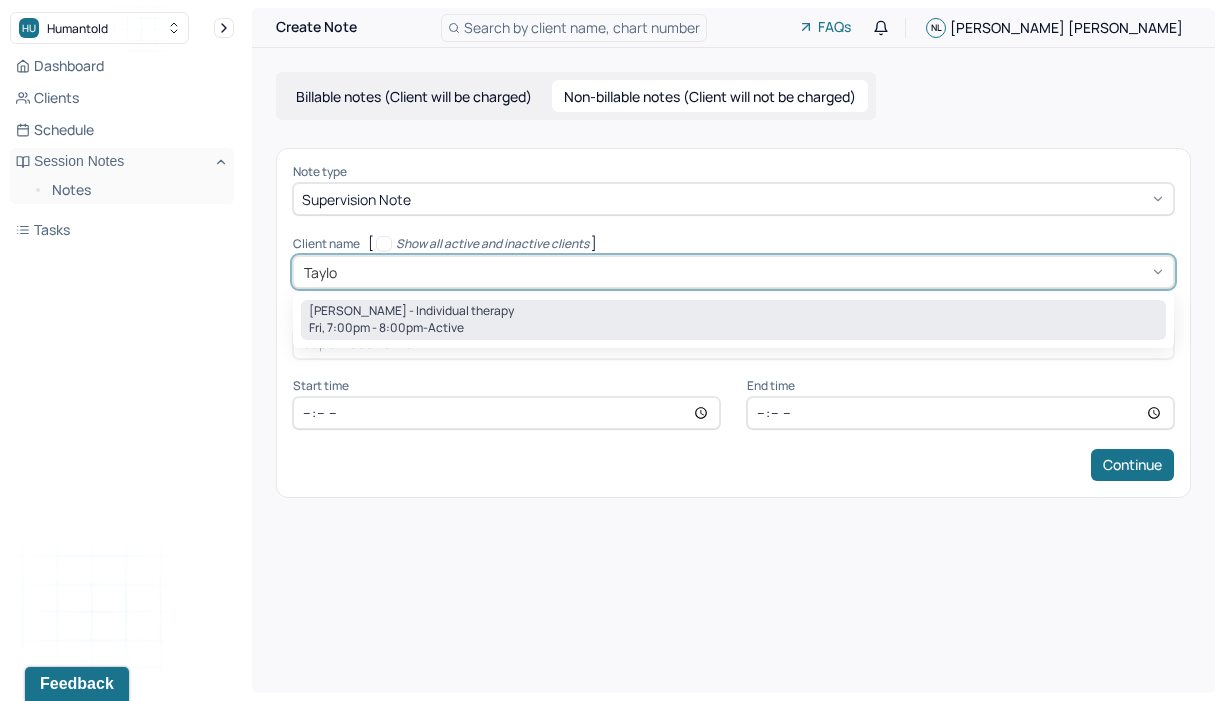 click on "[PERSON_NAME] - Individual therapy" at bounding box center (411, 311) 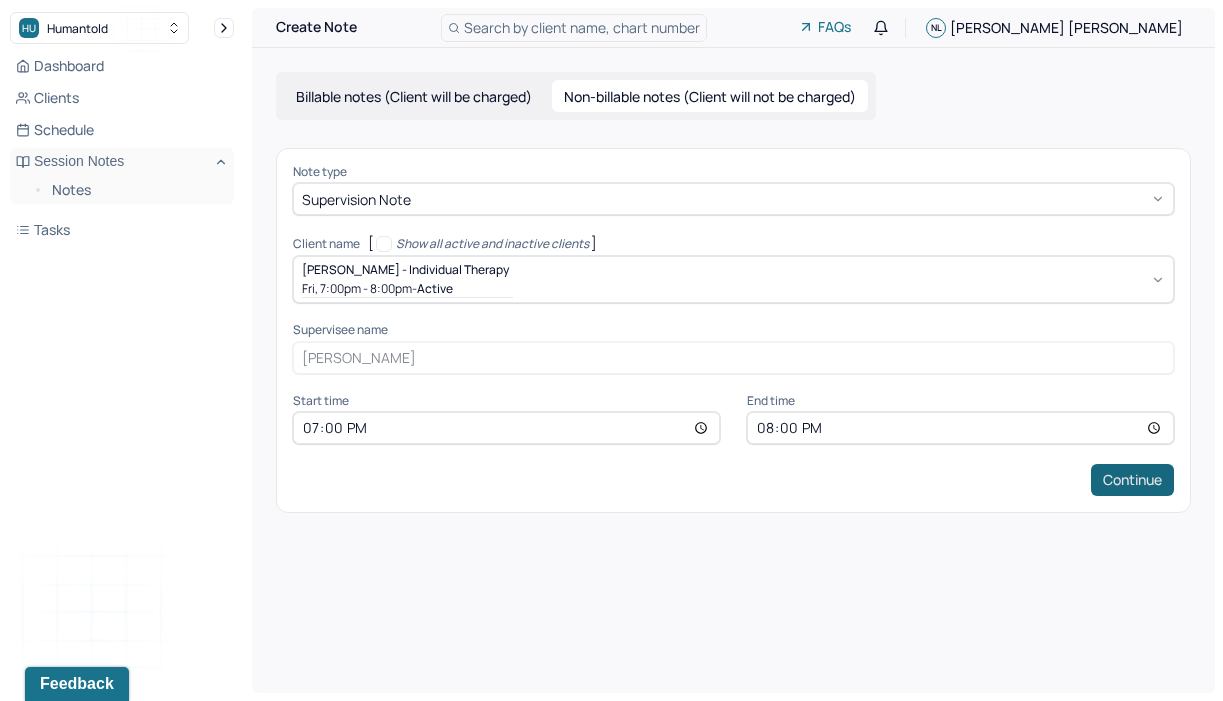 click on "Continue" at bounding box center [1132, 480] 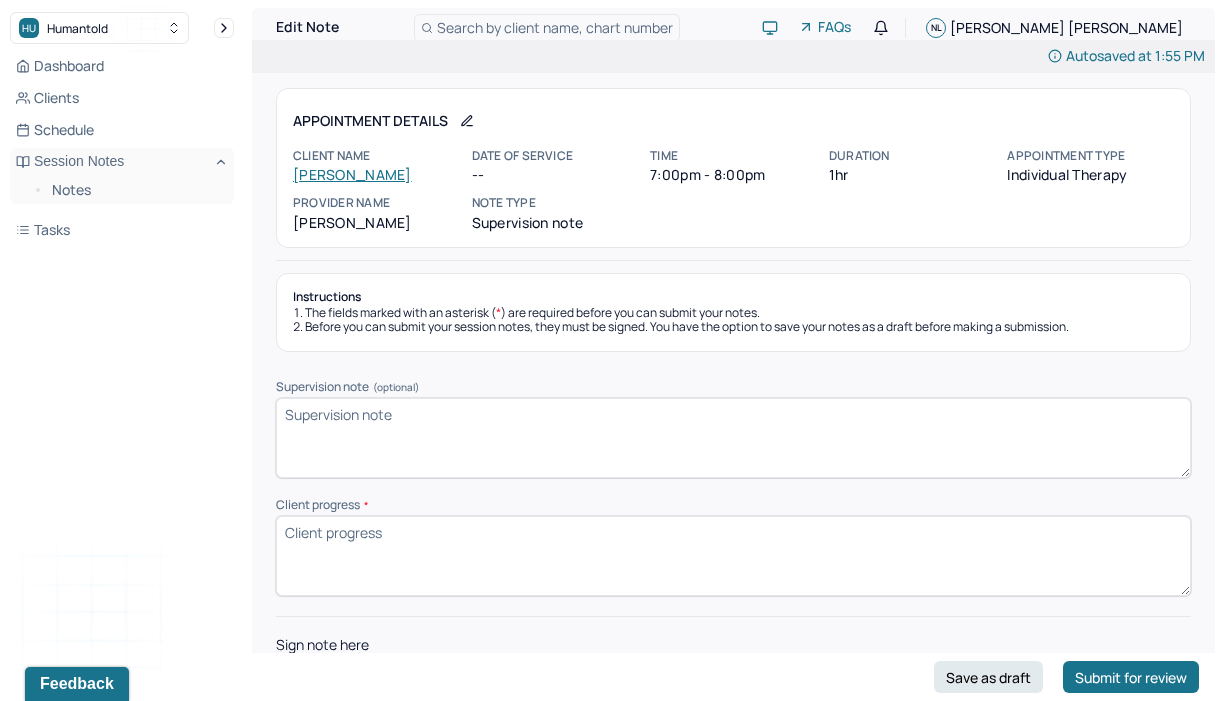click on "Supervision note (optional)" at bounding box center [733, 438] 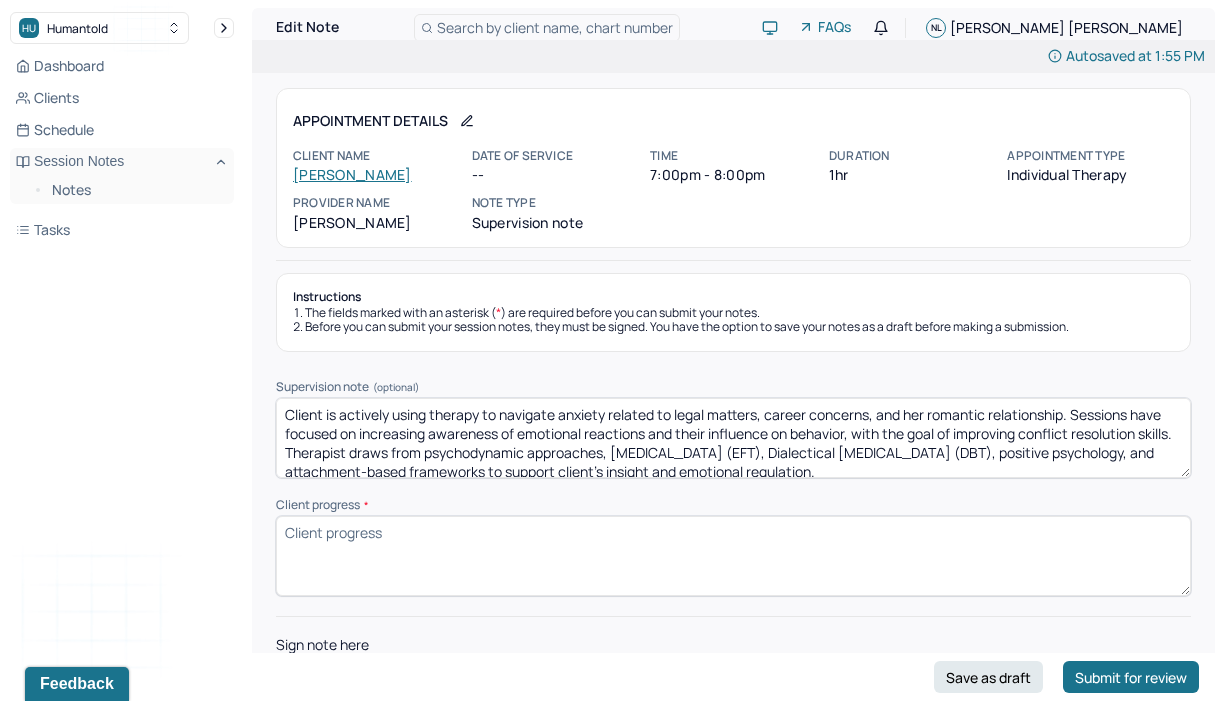 scroll, scrollTop: 3, scrollLeft: 0, axis: vertical 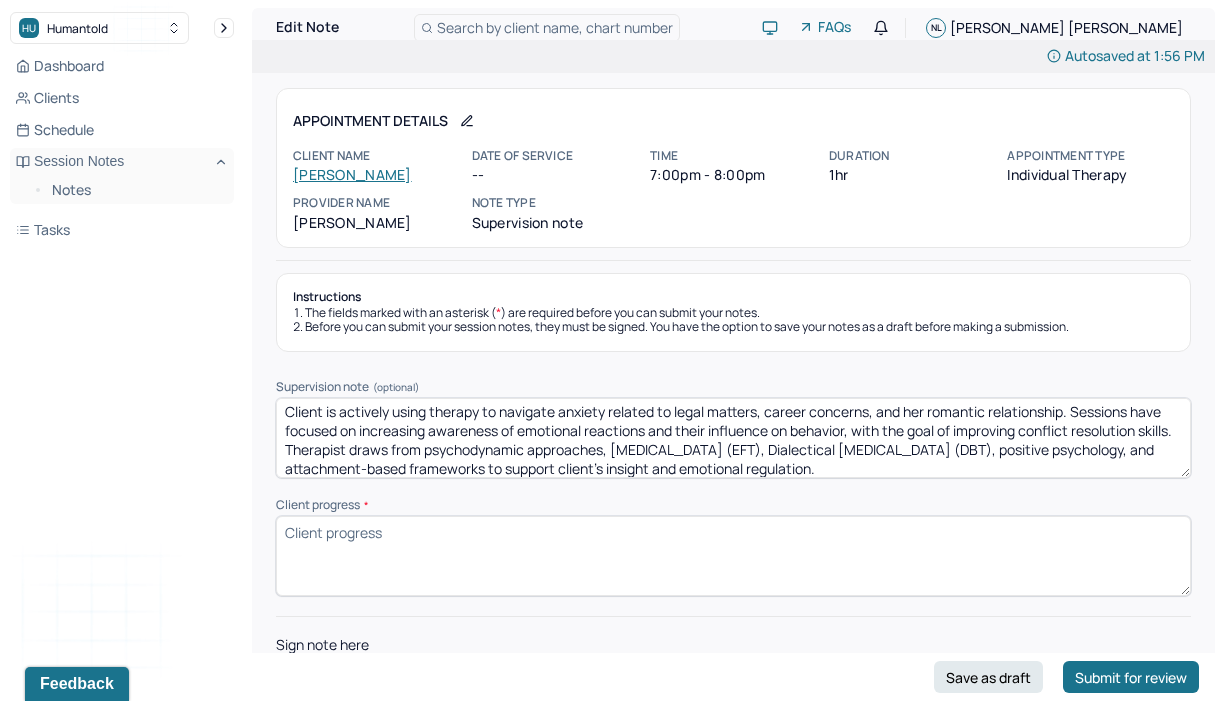 drag, startPoint x: 673, startPoint y: 407, endPoint x: 925, endPoint y: 409, distance: 252.00793 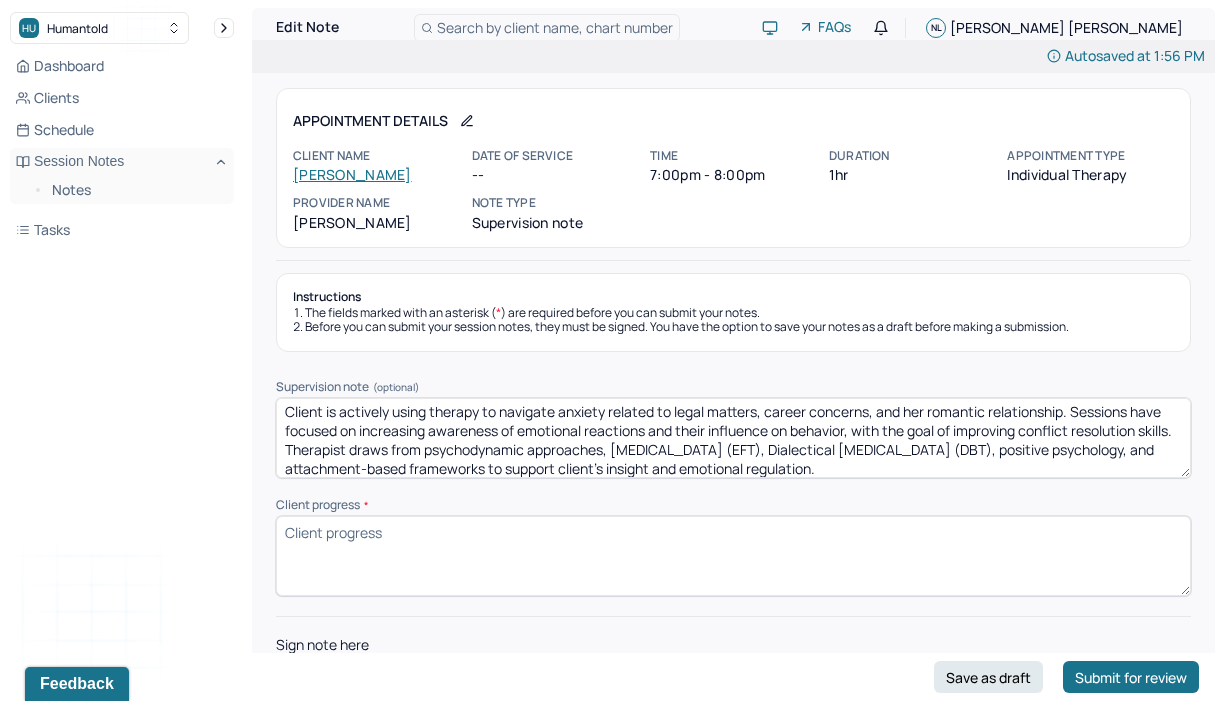 click on "Client is actively using therapy to navigate anxiety related to legal matters, career concerns, and her romantic relationship. Sessions have focused on increasing awareness of emotional reactions and their influence on behavior, with the goal of improving conflict resolution skills. Therapist draws from psychodynamic approaches, [MEDICAL_DATA] (EFT), Dialectical [MEDICAL_DATA] (DBT), positive psychology, and attachment-based frameworks to support client’s insight and emotional regulation." at bounding box center (733, 438) 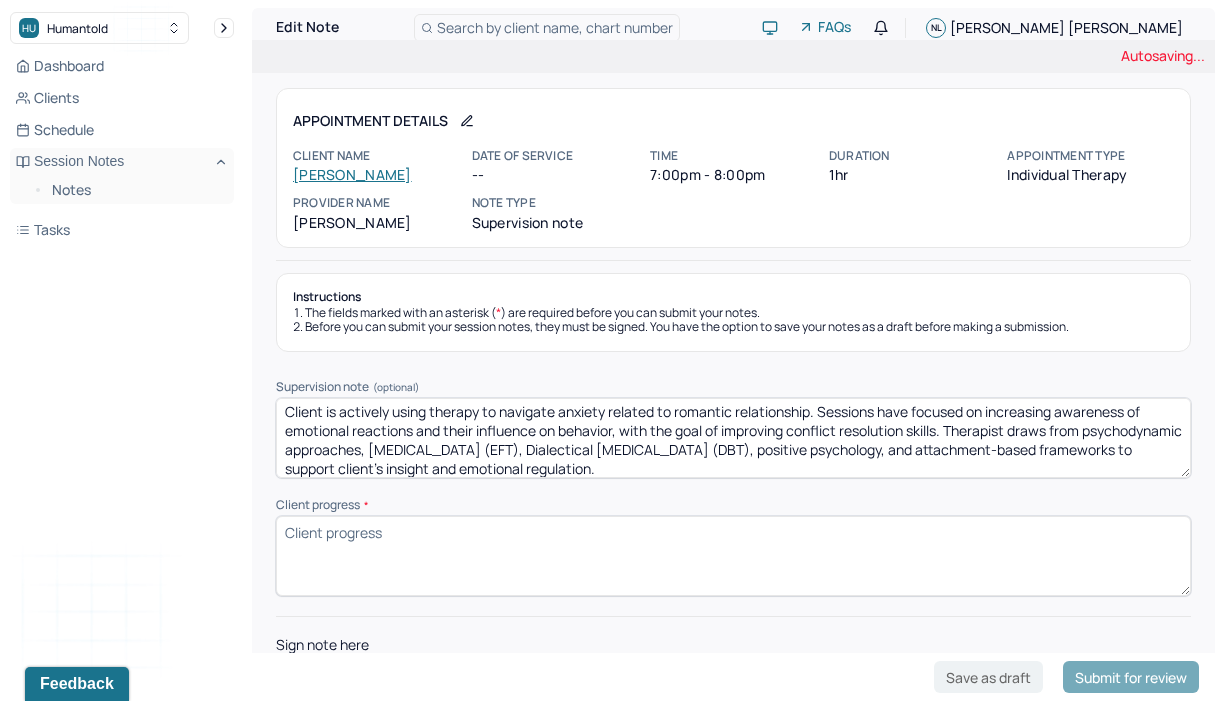 click on "Client is actively using therapy to navigate anxiety related to legal matters, career concerns, and her romantic relationship. Sessions have focused on increasing awareness of emotional reactions and their influence on behavior, with the goal of improving conflict resolution skills. Therapist draws from psychodynamic approaches, [MEDICAL_DATA] (EFT), Dialectical [MEDICAL_DATA] (DBT), positive psychology, and attachment-based frameworks to support client’s insight and emotional regulation." at bounding box center [733, 438] 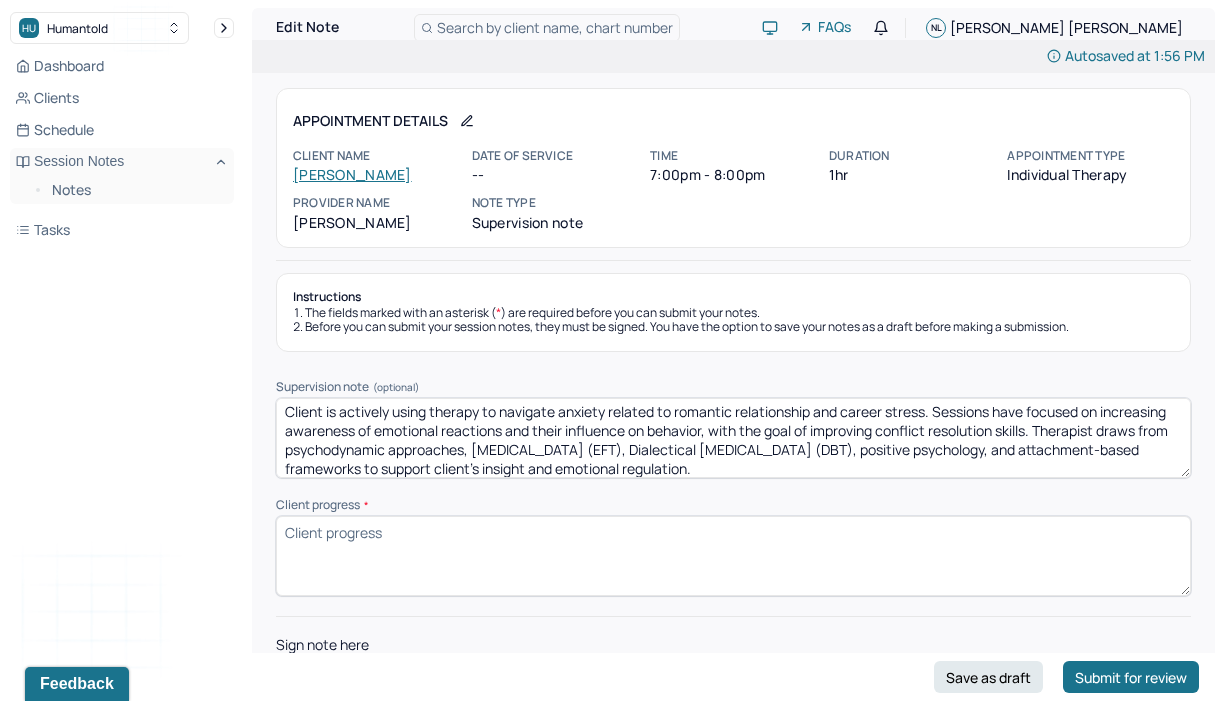 type on "Client is actively using therapy to navigate anxiety related to romantic relationship and career stress. Sessions have focused on increasing awareness of emotional reactions and their influence on behavior, with the goal of improving conflict resolution skills. Therapist draws from psychodynamic approaches, [MEDICAL_DATA] (EFT), Dialectical [MEDICAL_DATA] (DBT), positive psychology, and attachment-based frameworks to support client’s insight and emotional regulation." 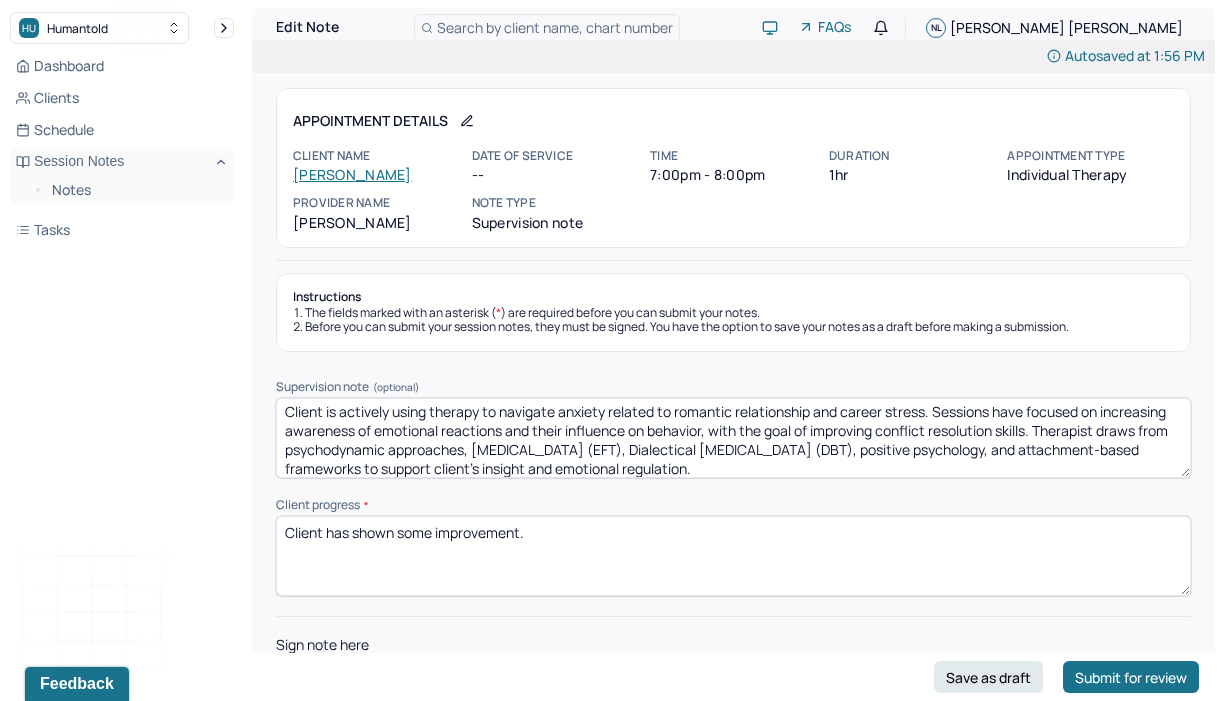 scroll, scrollTop: 89, scrollLeft: 0, axis: vertical 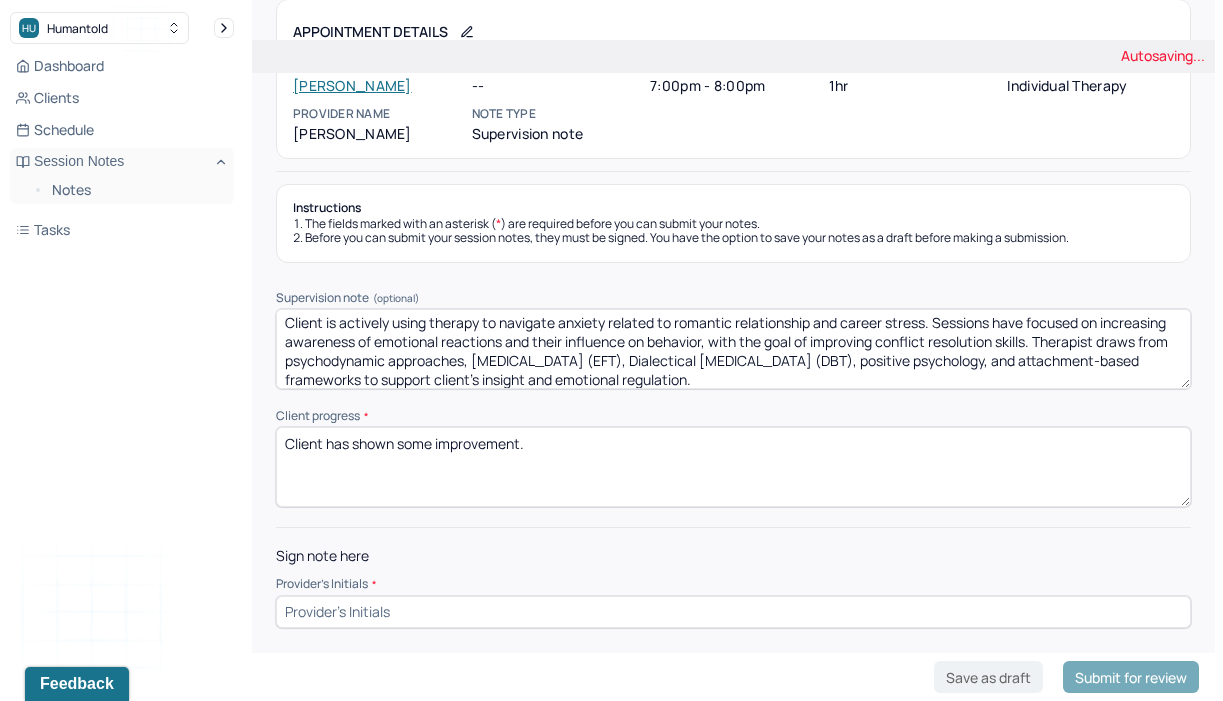 type on "Client has shown some improvement." 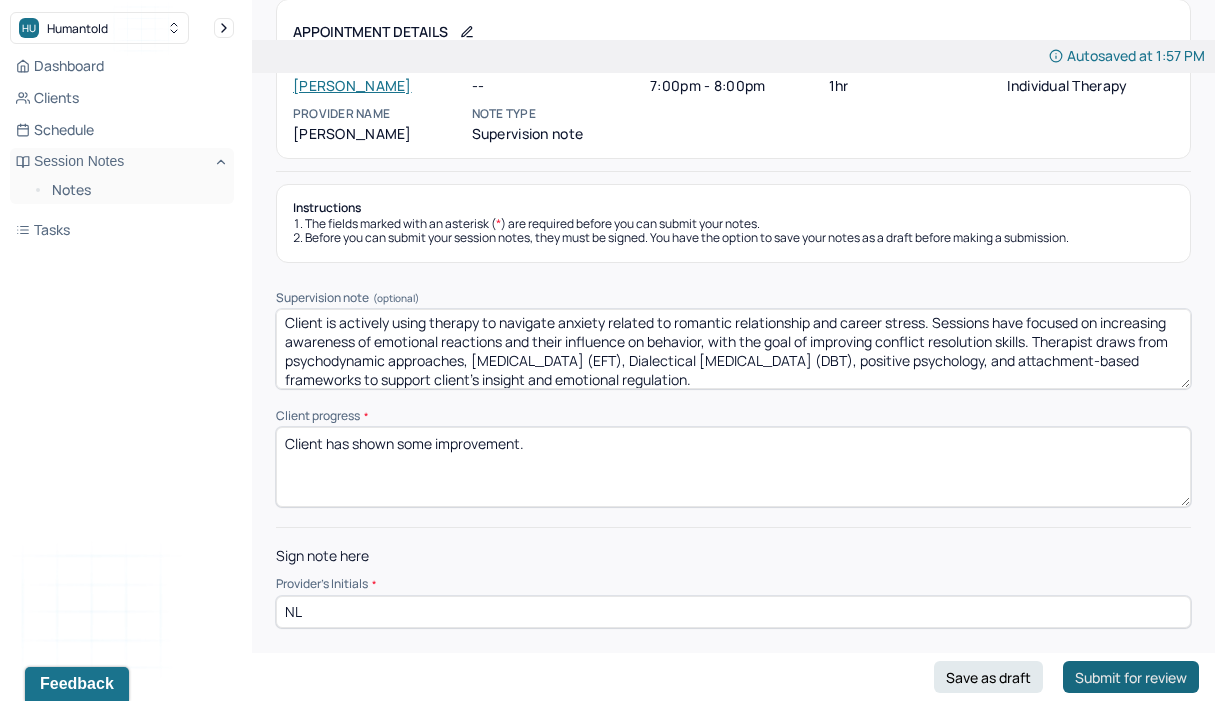 type on "NL" 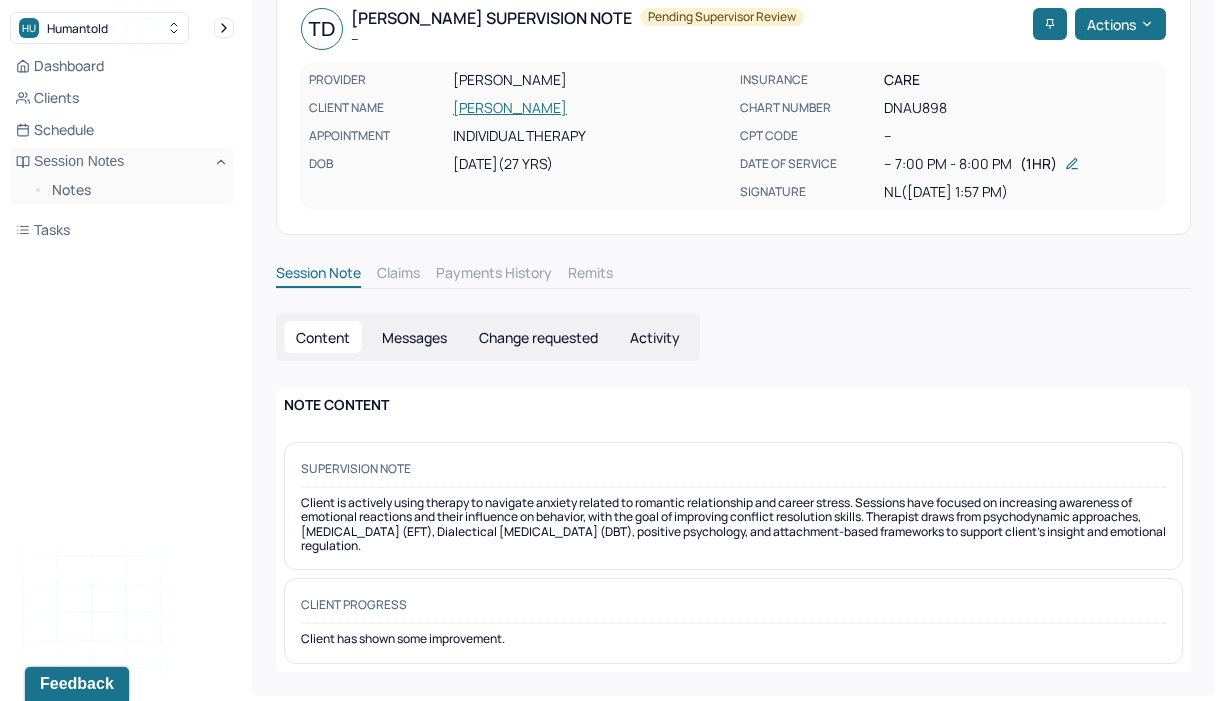 scroll, scrollTop: 0, scrollLeft: 0, axis: both 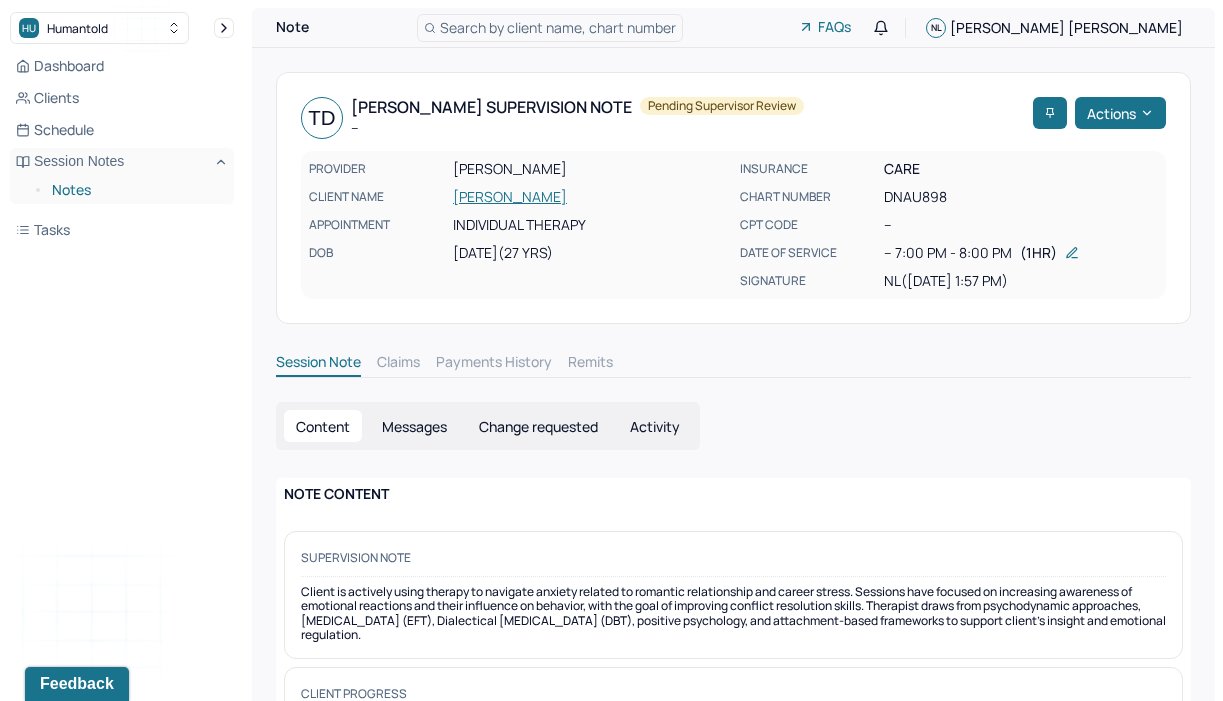 click on "Notes" at bounding box center (135, 190) 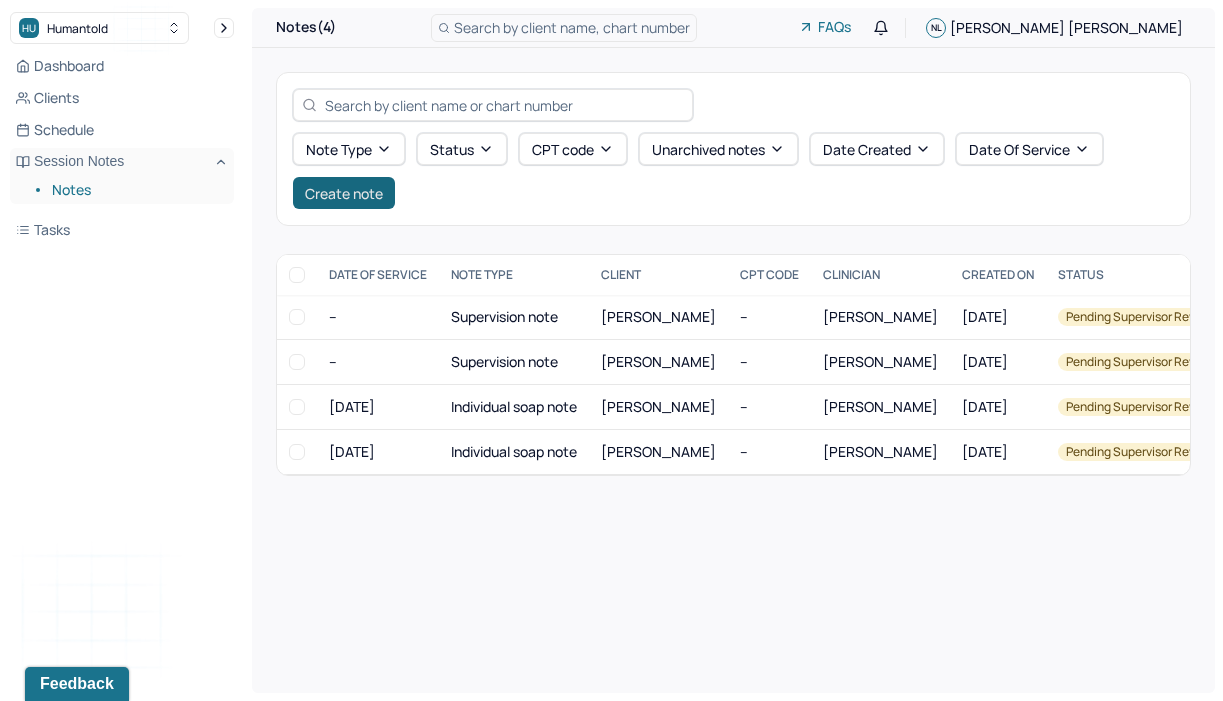 click on "Create note" at bounding box center (344, 193) 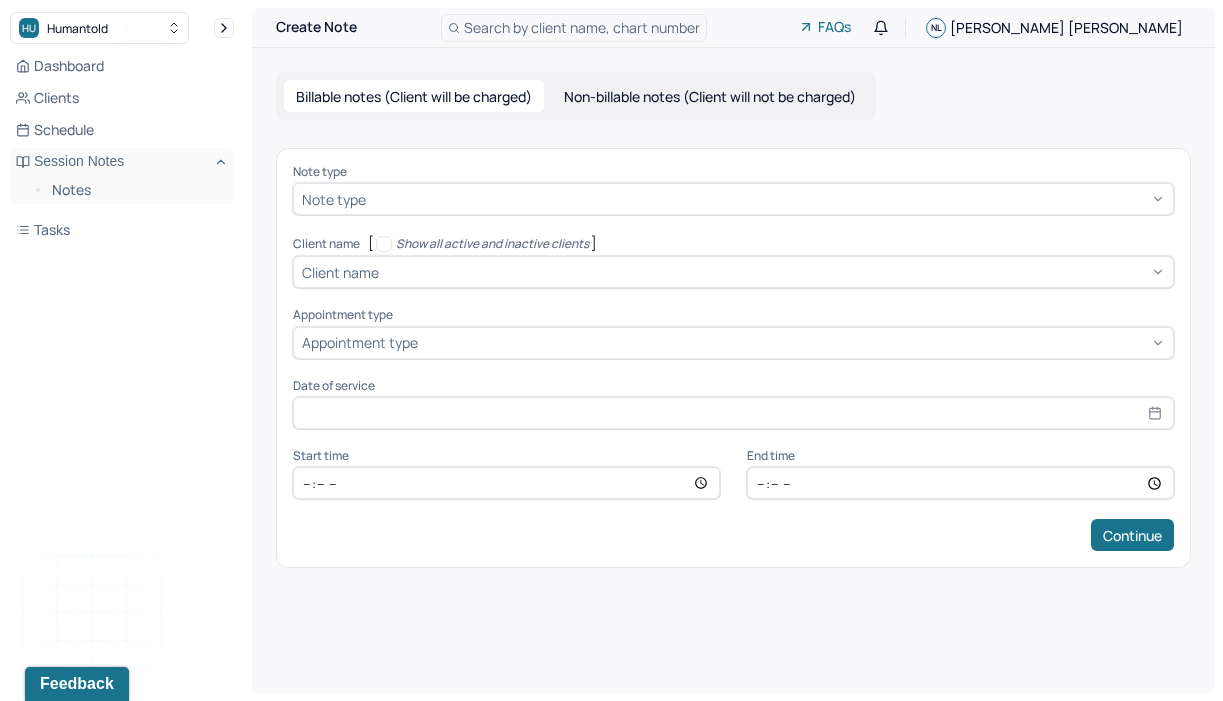 click at bounding box center [767, 199] 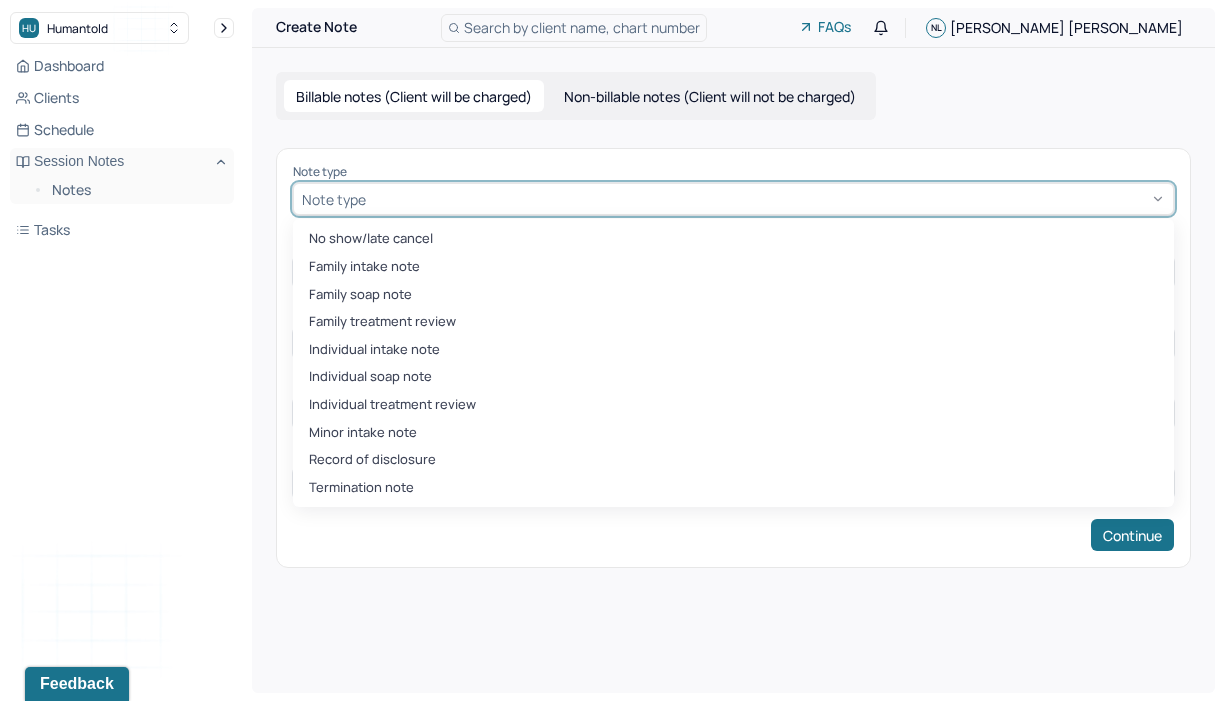 type on "I" 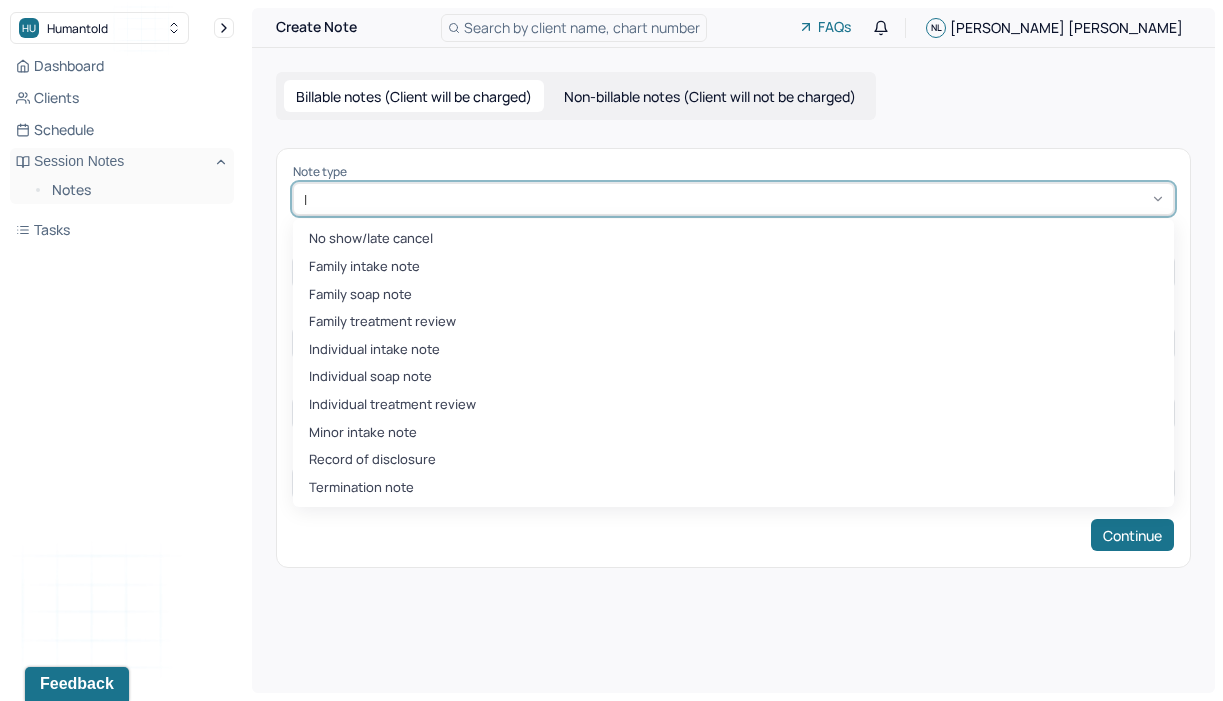 type 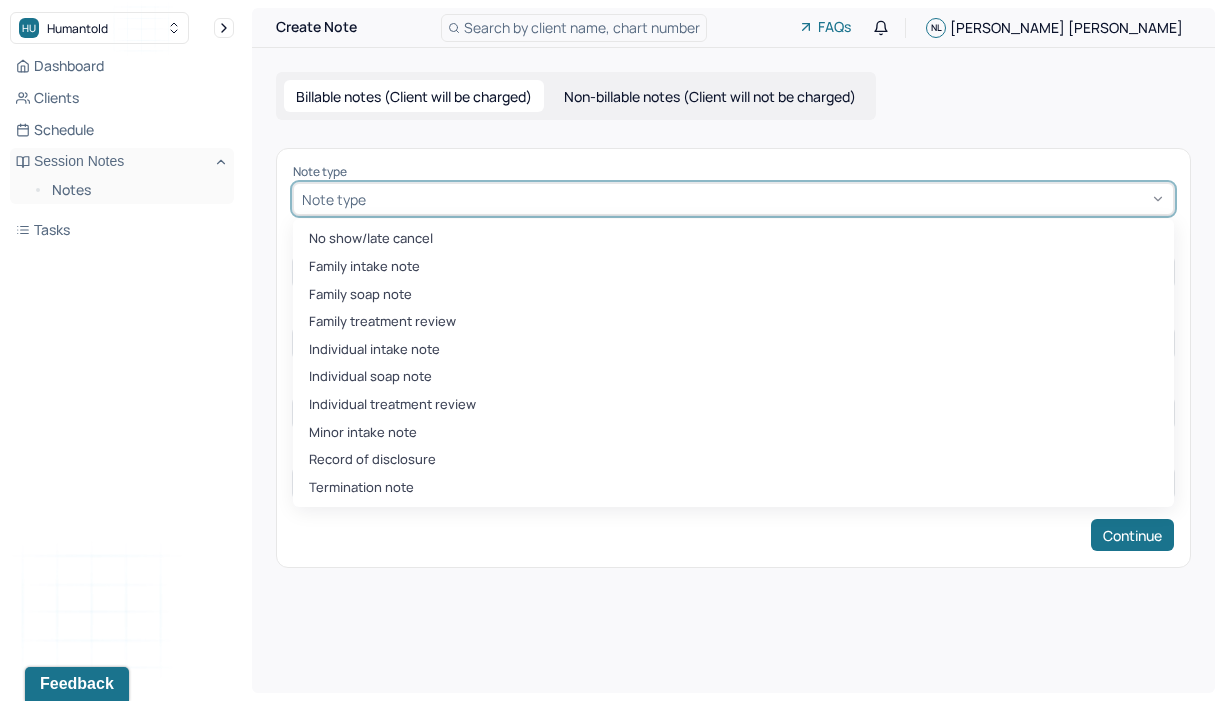 click on "Non-billable notes (Client will not be charged)" at bounding box center (710, 96) 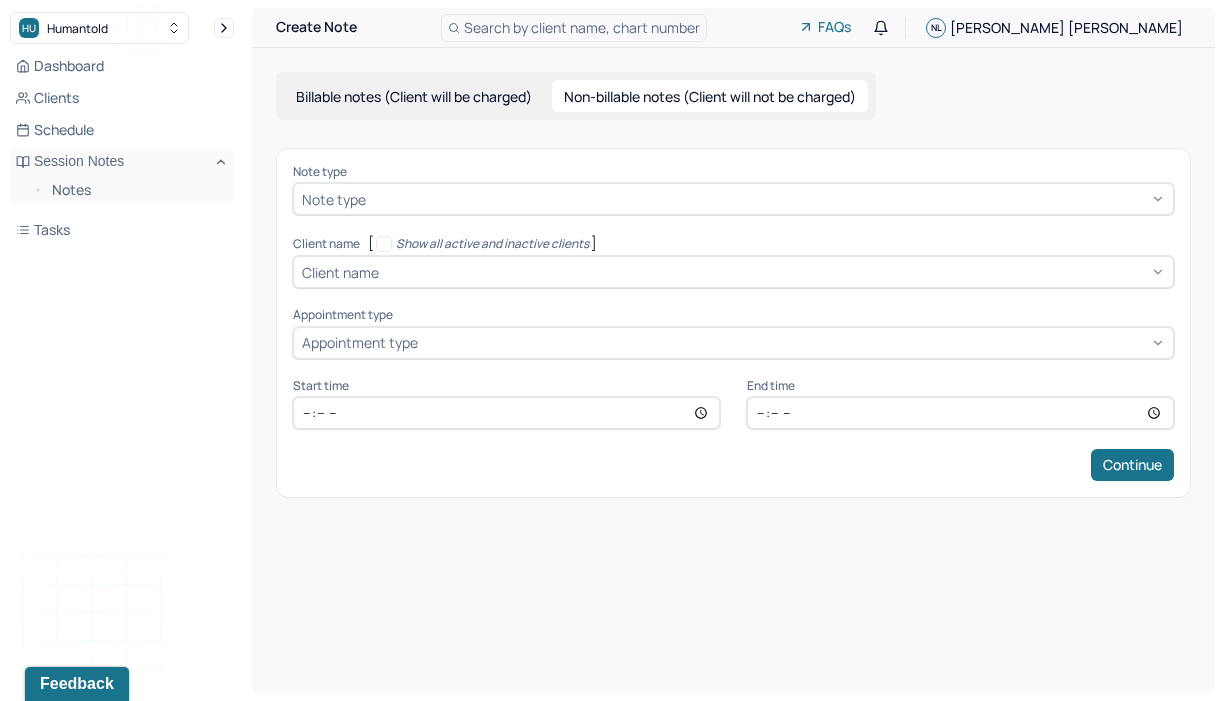 type 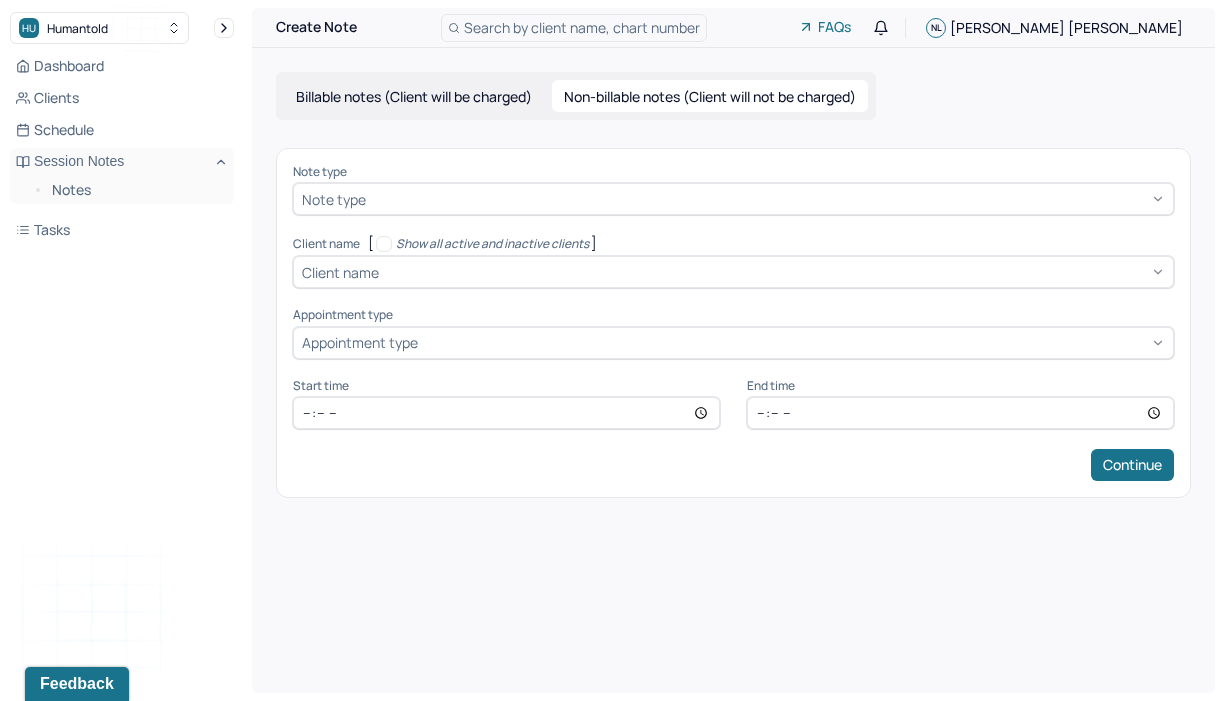 click at bounding box center (767, 199) 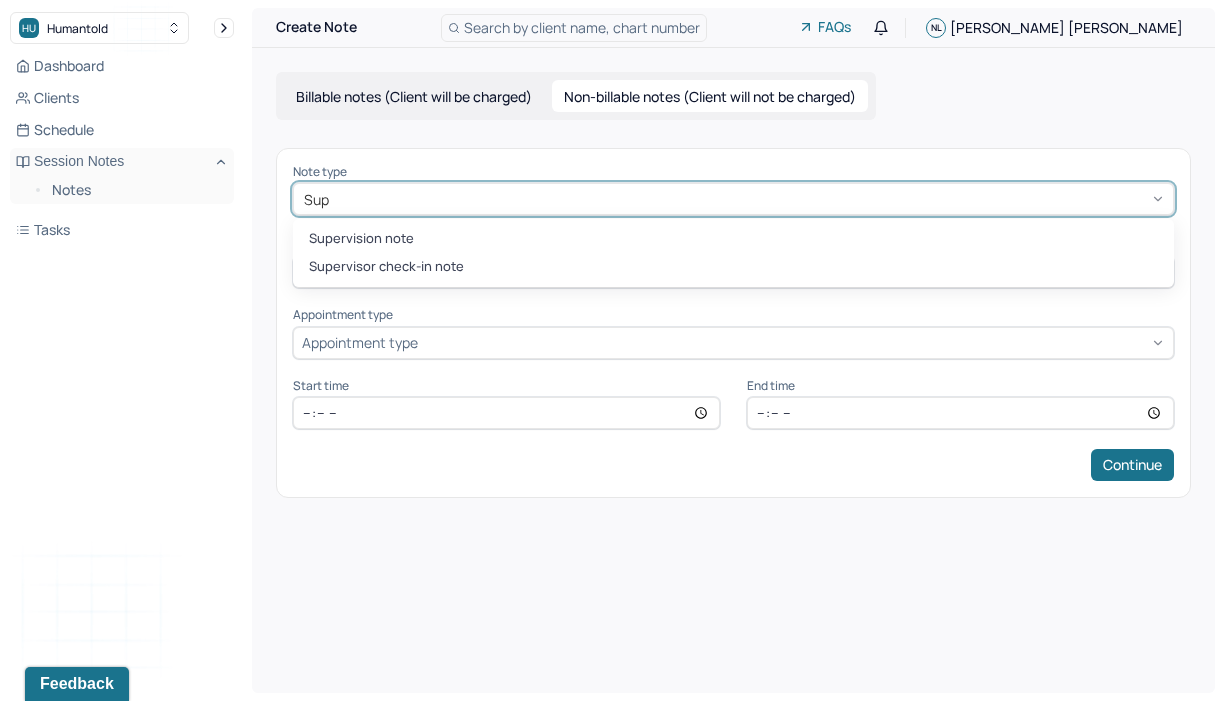 type on "Supe" 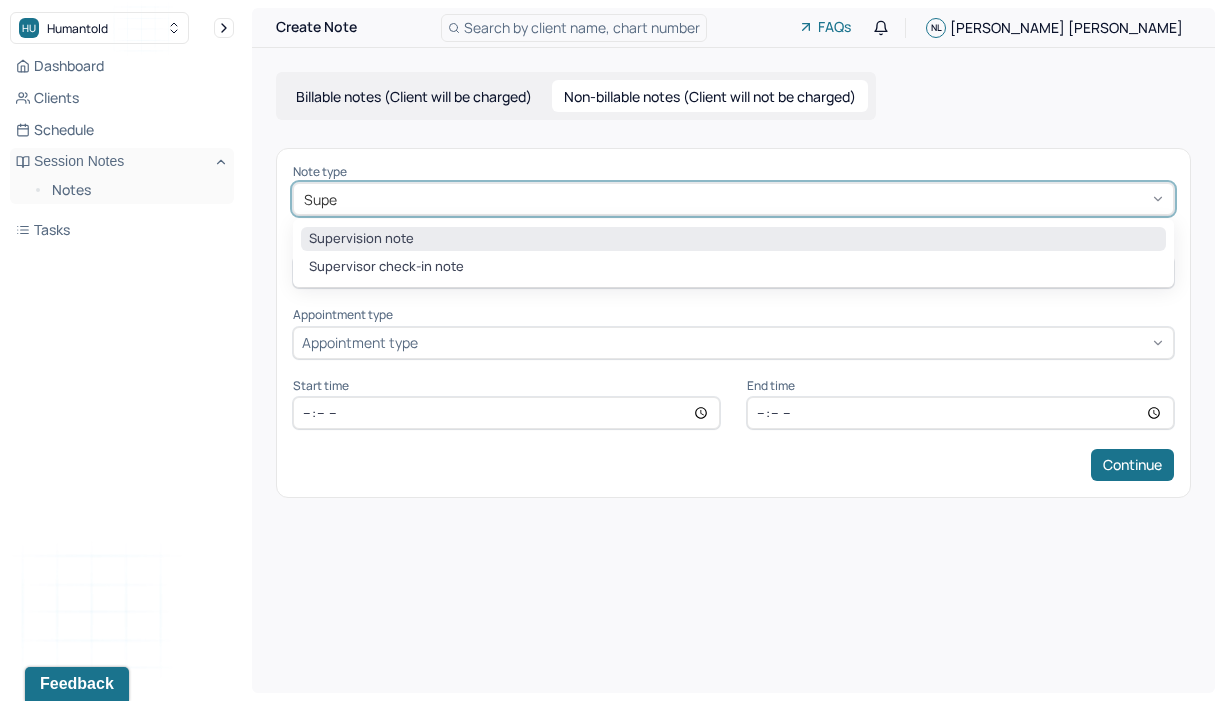 click on "Supervision note" at bounding box center [733, 239] 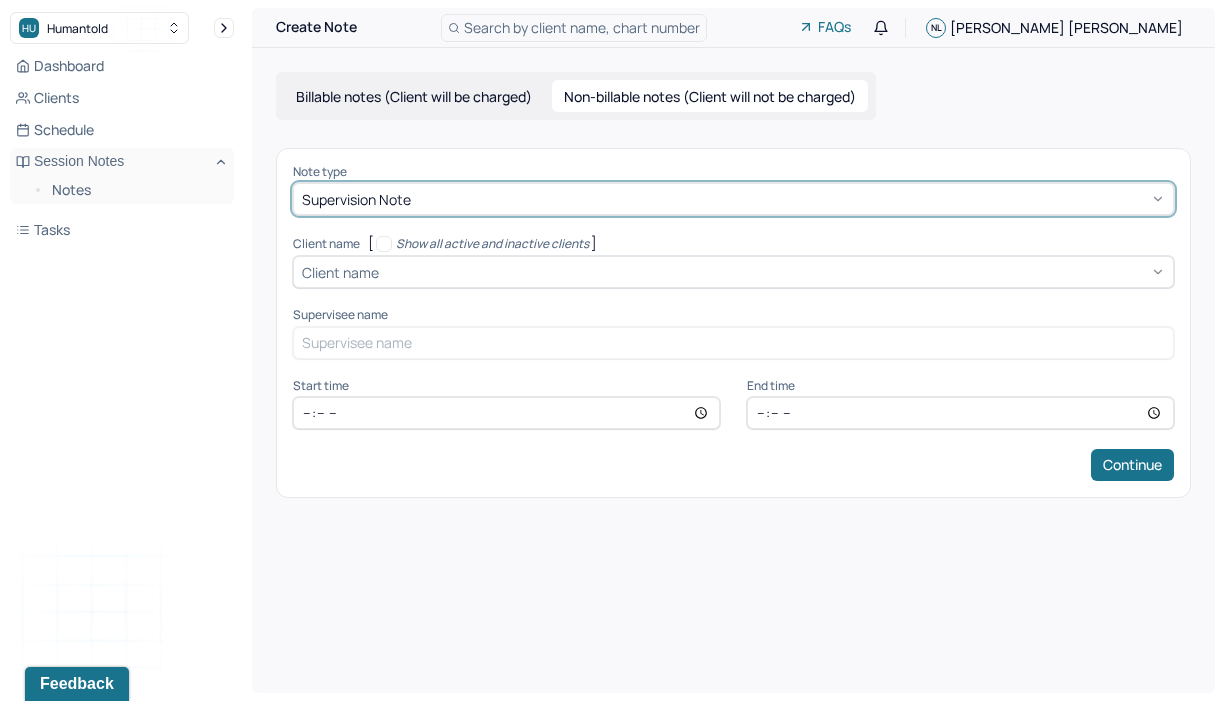 click at bounding box center (774, 272) 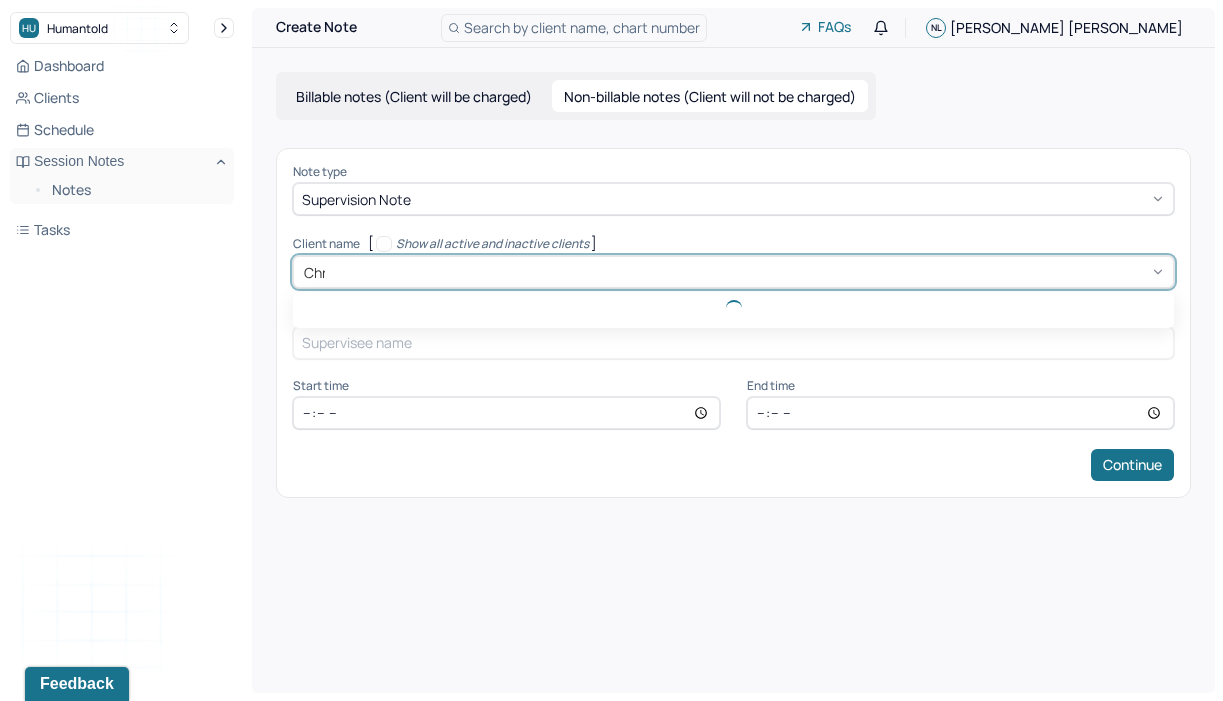 type on "Chri" 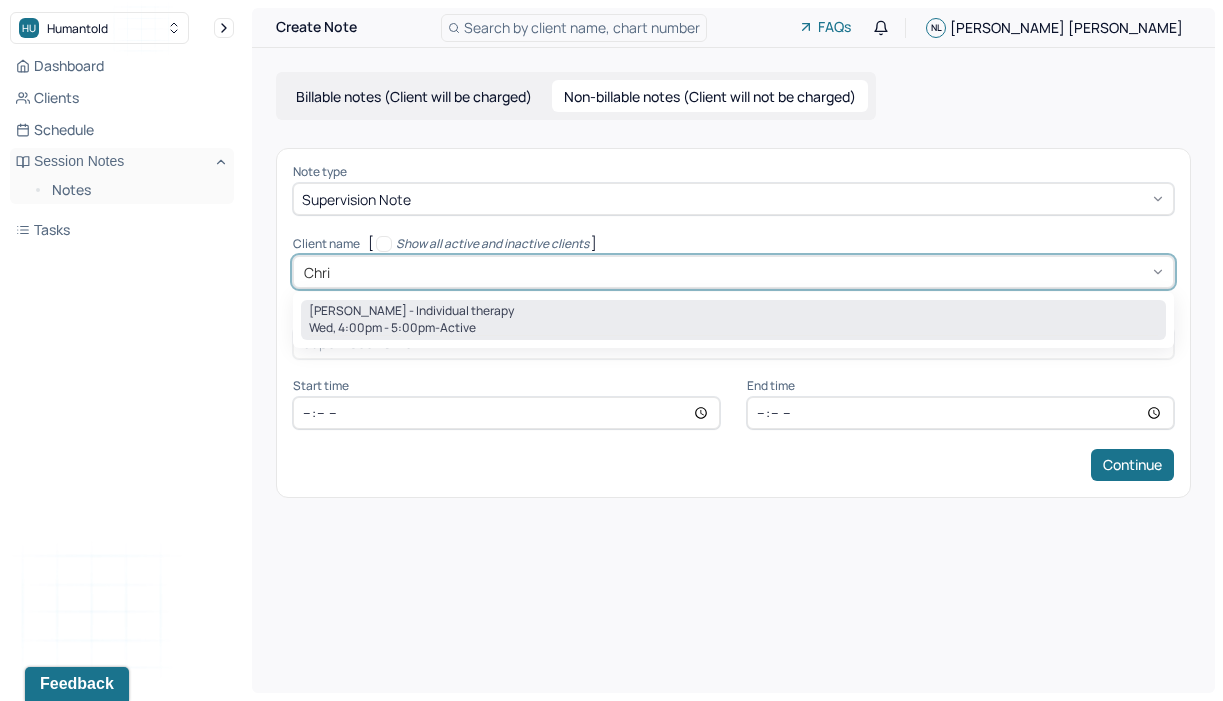 click on "[PERSON_NAME] - Individual therapy" at bounding box center [411, 311] 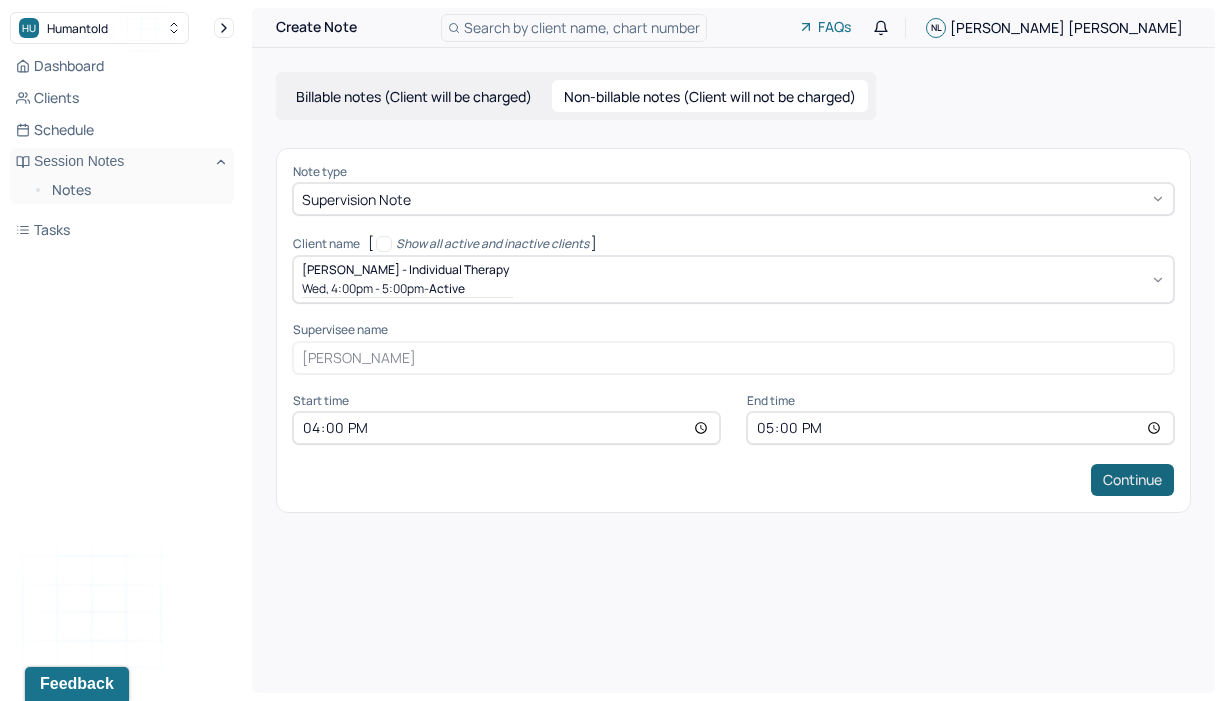 click on "Continue" at bounding box center (1132, 480) 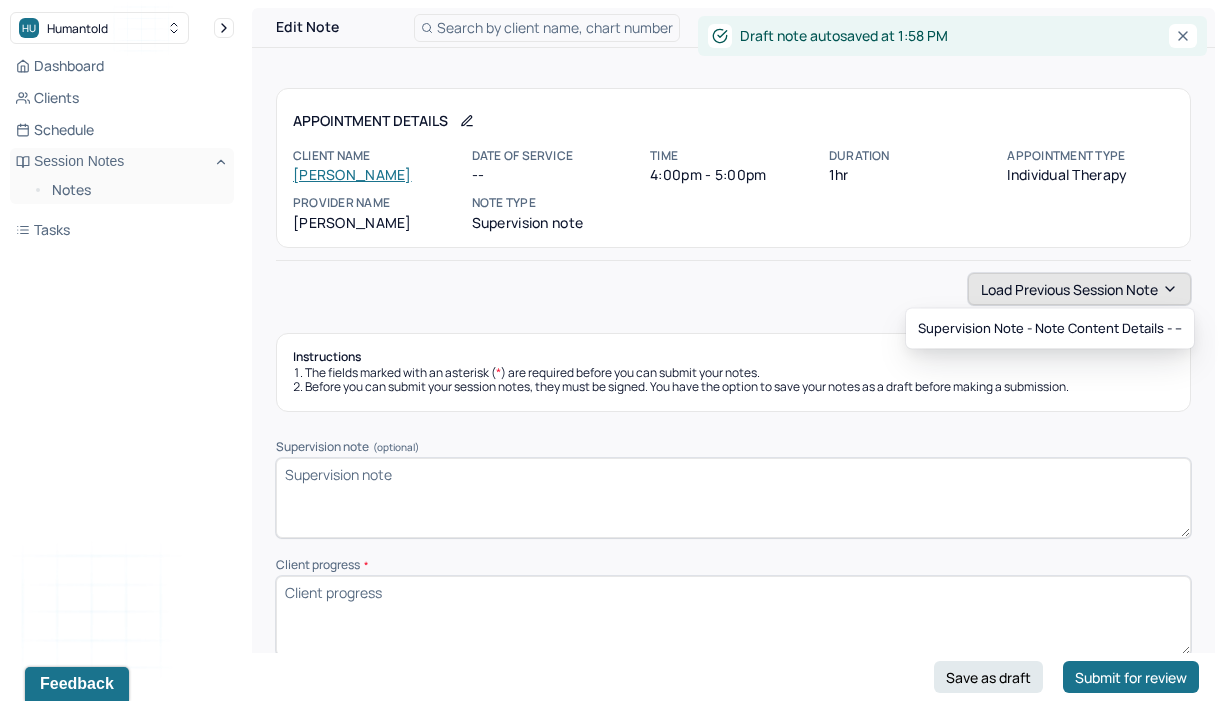 click on "Load previous session note" at bounding box center (1079, 289) 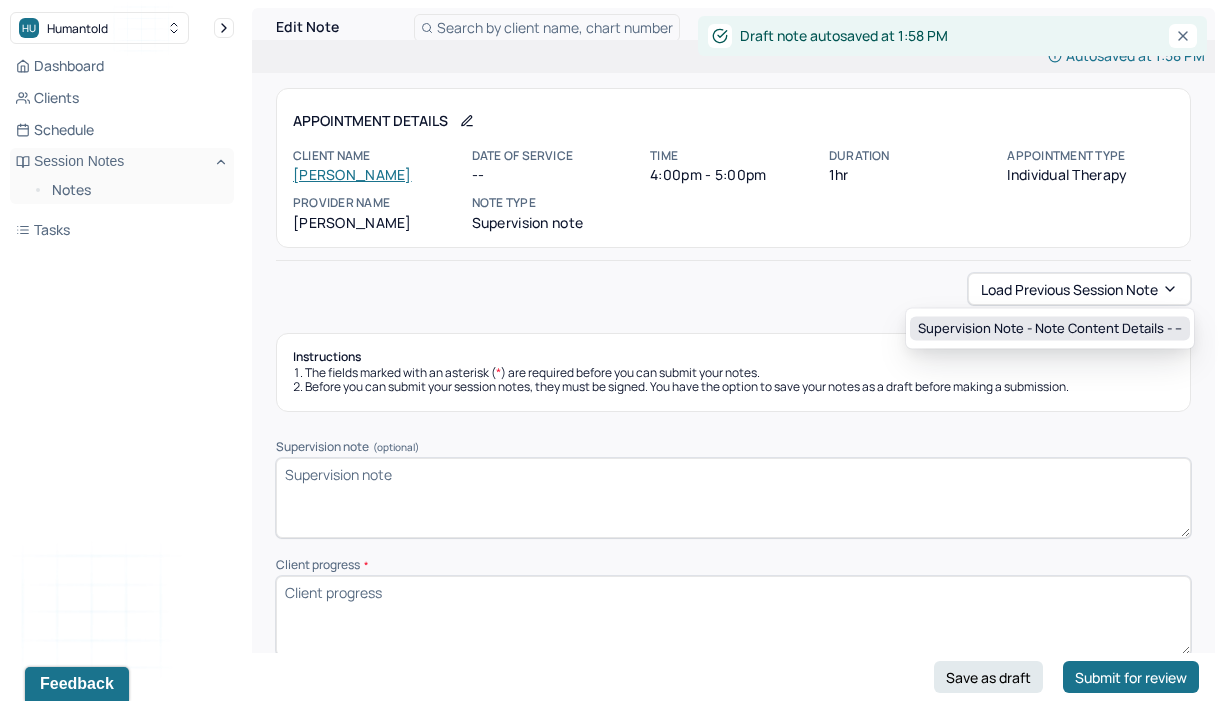 click on "Supervision note   - Note content Details -   --" at bounding box center [1050, 329] 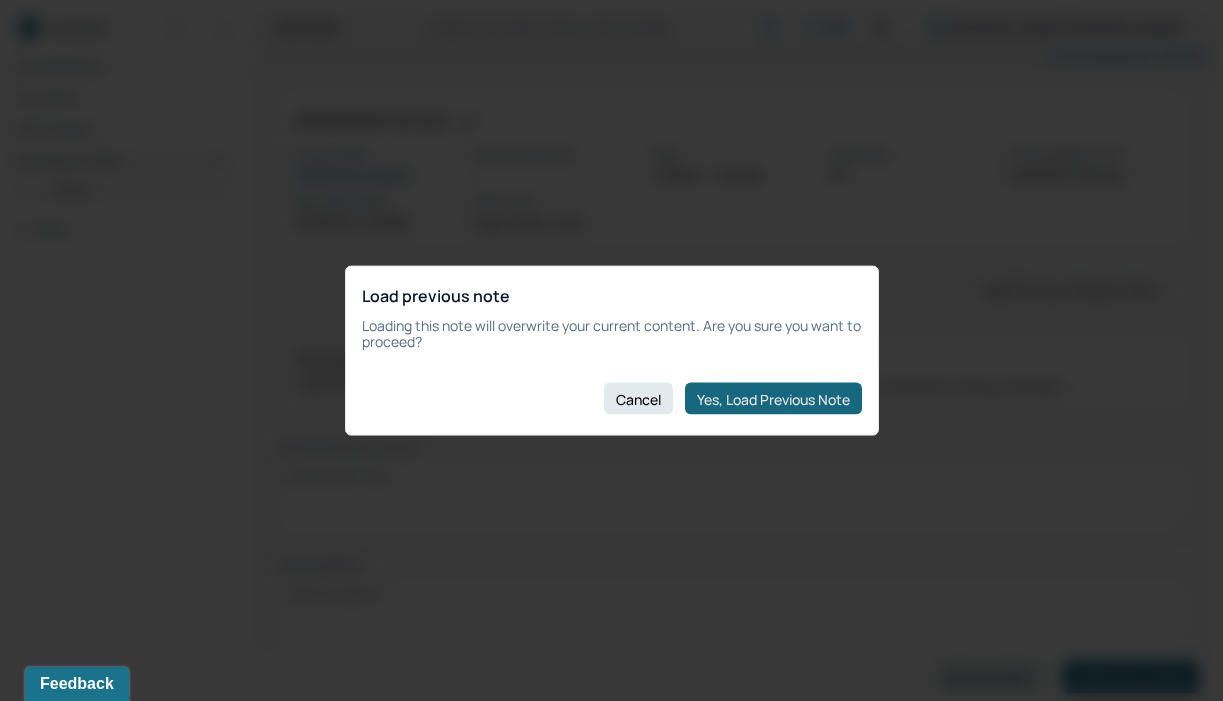 click on "Yes, Load Previous Note" at bounding box center (773, 399) 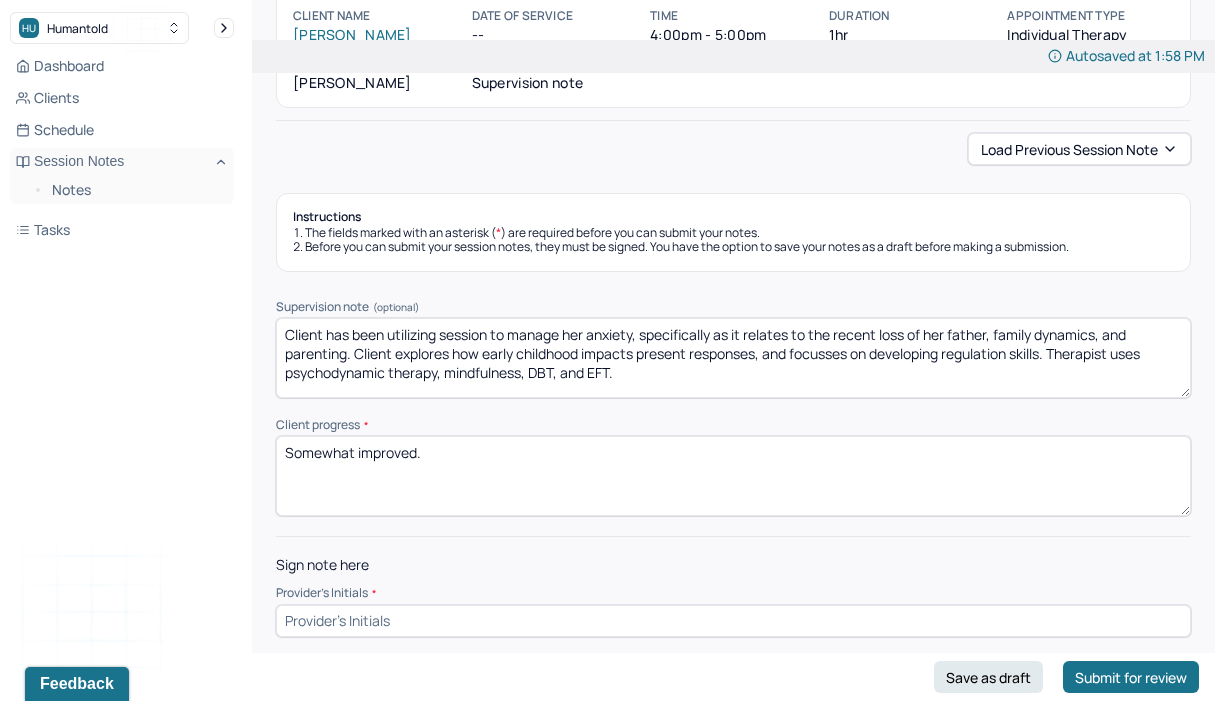 scroll, scrollTop: 144, scrollLeft: 0, axis: vertical 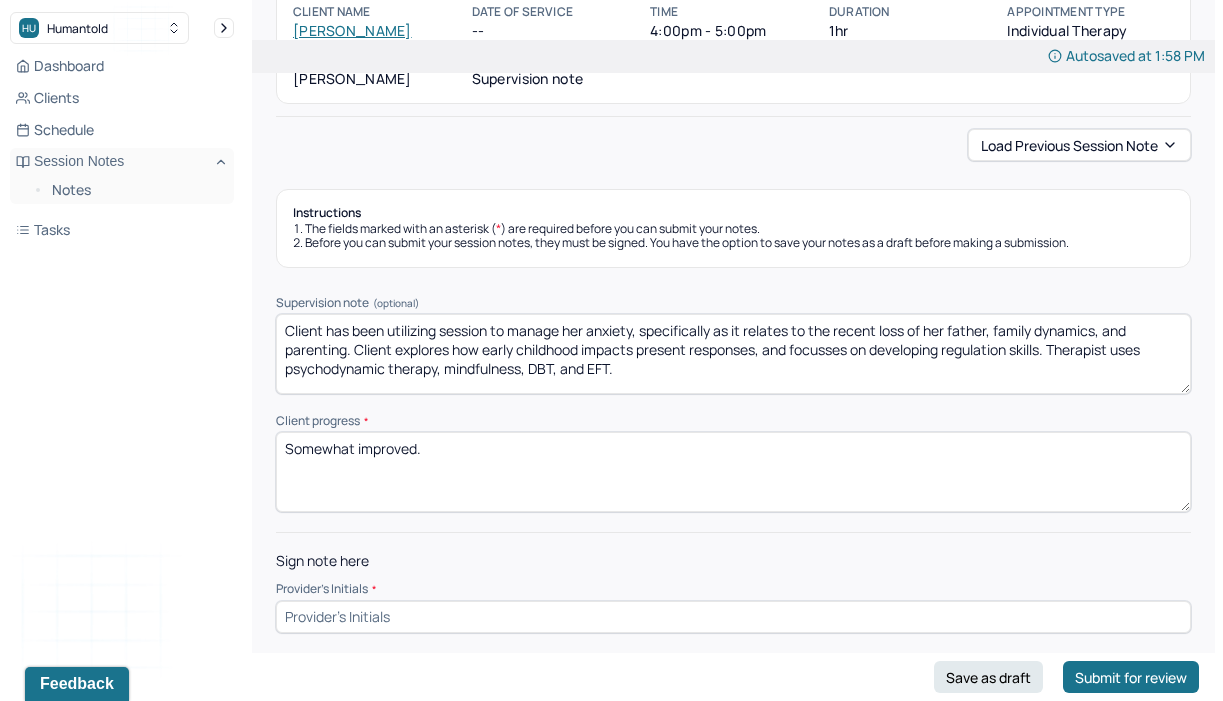 drag, startPoint x: 687, startPoint y: 365, endPoint x: 485, endPoint y: 250, distance: 232.44139 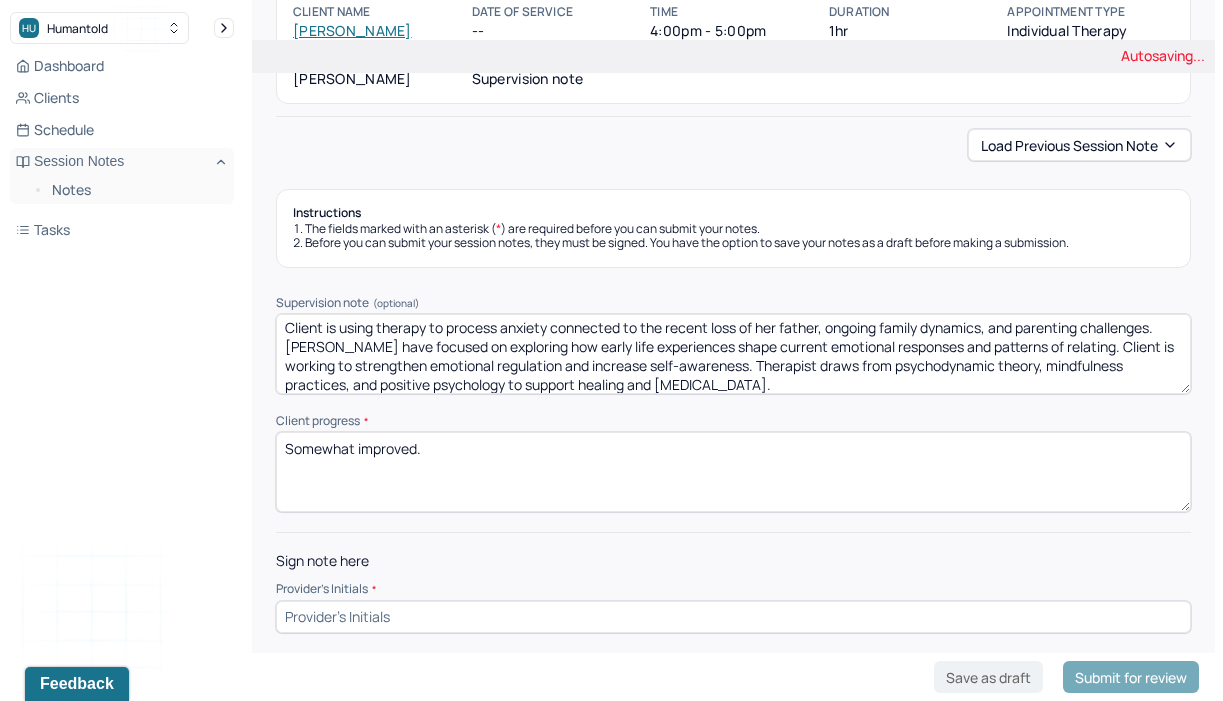 scroll, scrollTop: 9, scrollLeft: 0, axis: vertical 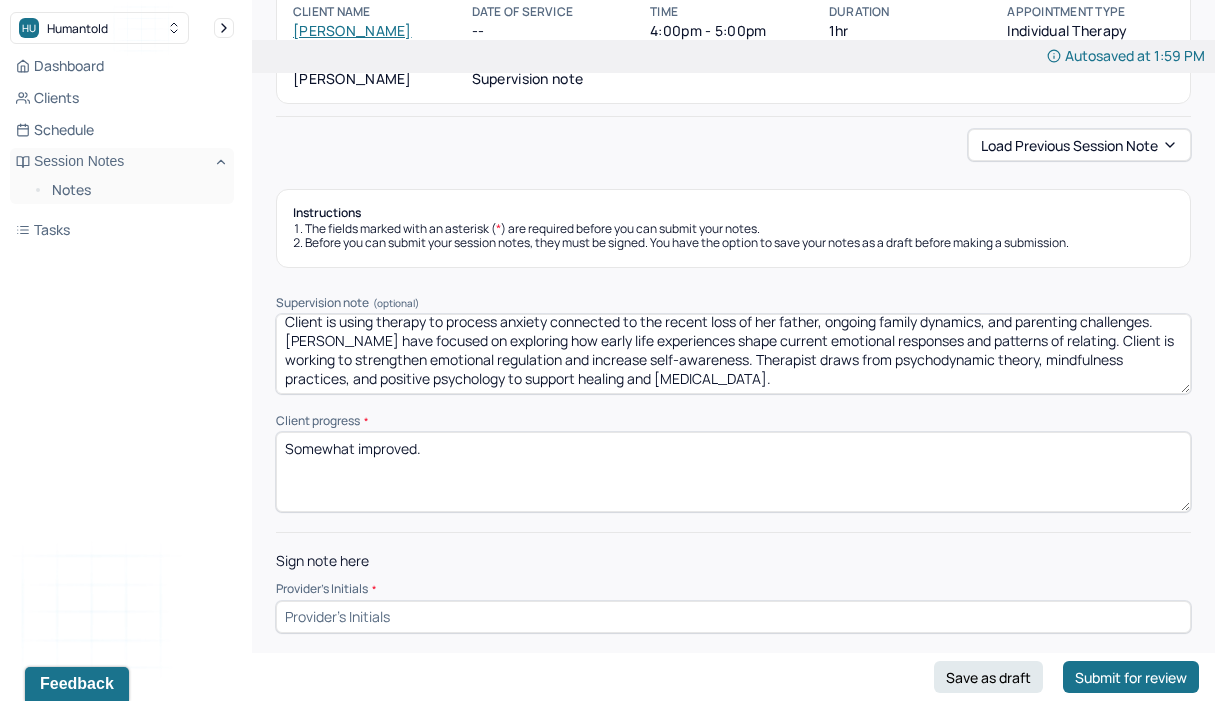 type on "Client is using therapy to process anxiety connected to the recent loss of her father, ongoing family dynamics, and parenting challenges. [PERSON_NAME] have focused on exploring how early life experiences shape current emotional responses and patterns of relating. Client is working to strengthen emotional regulation and increase self-awareness. Therapist draws from psychodynamic theory, mindfulness practices, and positive psychology to support healing and [MEDICAL_DATA]." 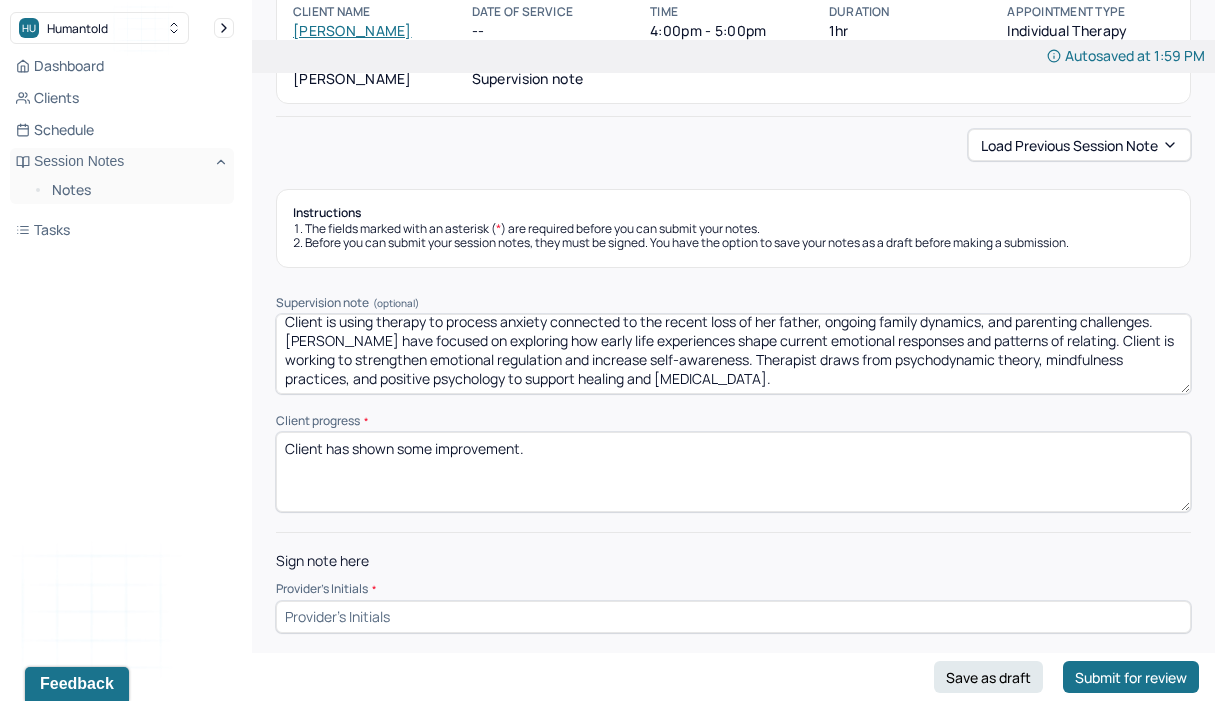 type on "Client has shown some improvement." 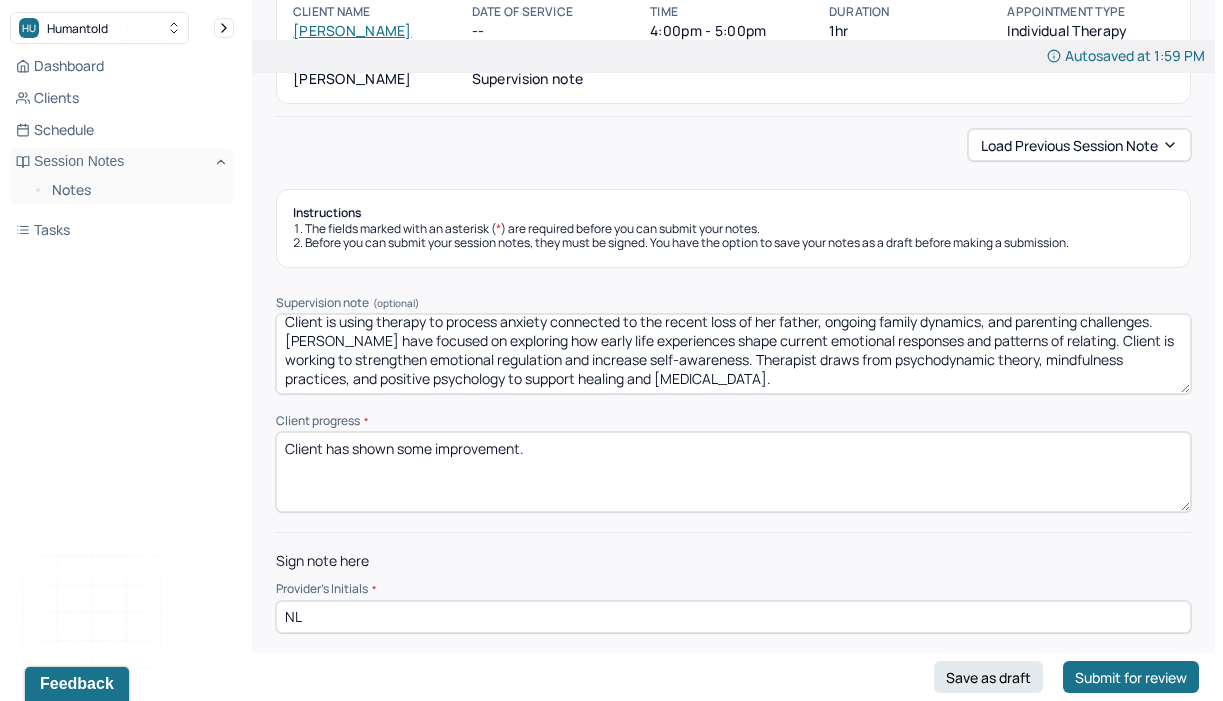 scroll, scrollTop: 149, scrollLeft: 0, axis: vertical 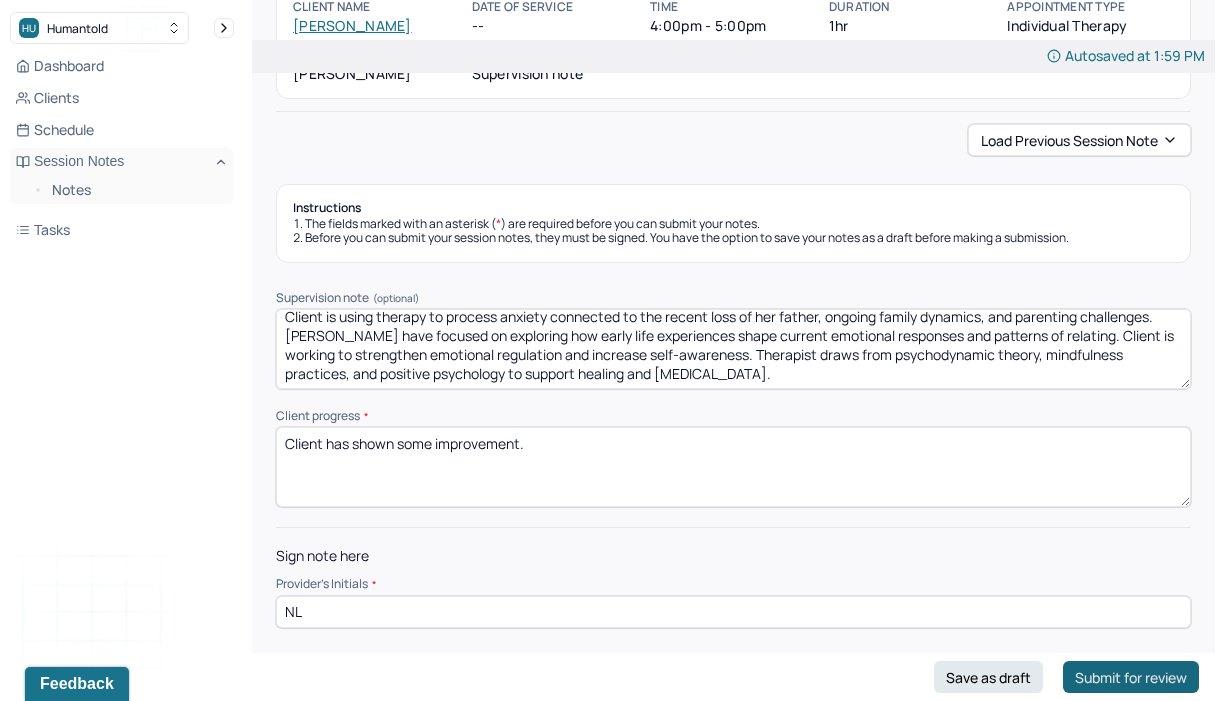 type on "NL" 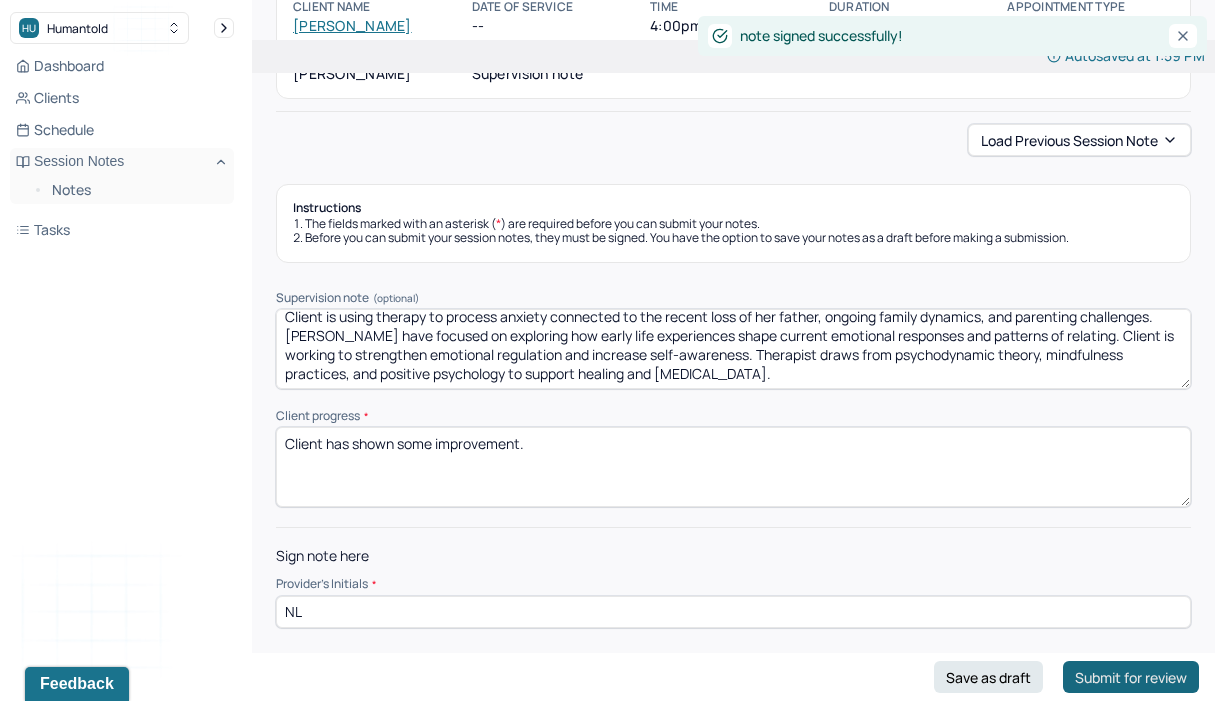 scroll, scrollTop: 89, scrollLeft: 0, axis: vertical 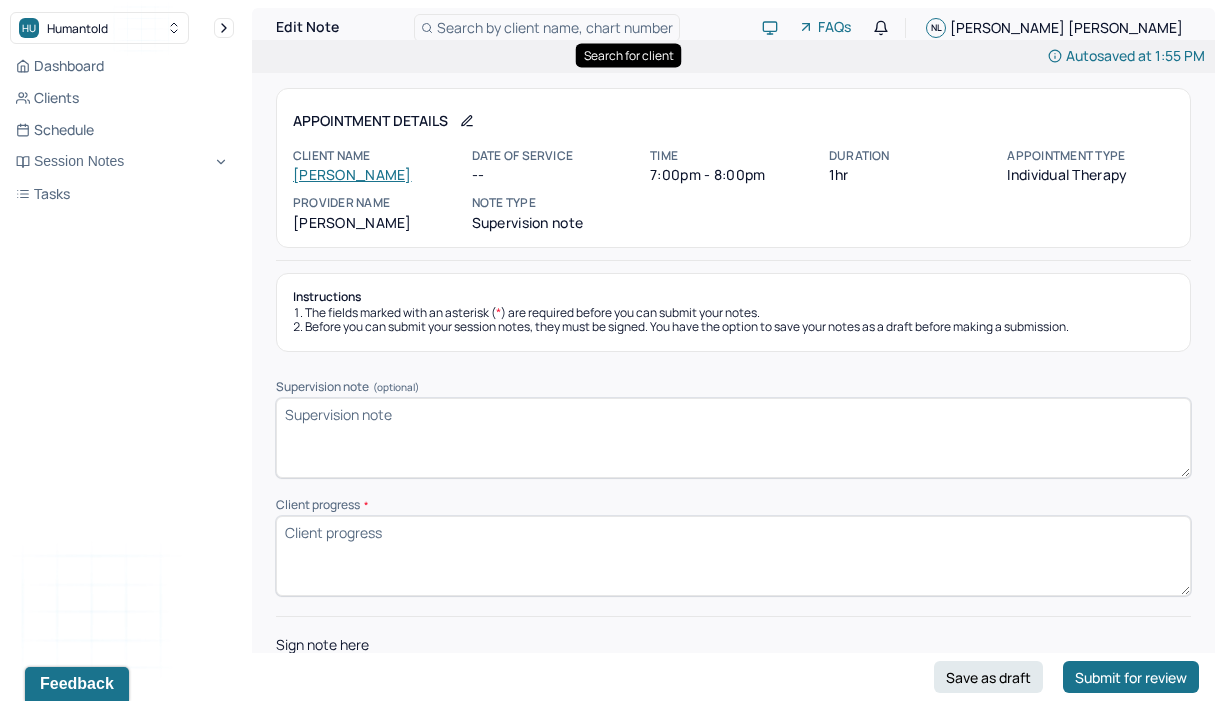 click on "Search by client name, chart number" at bounding box center [555, 27] 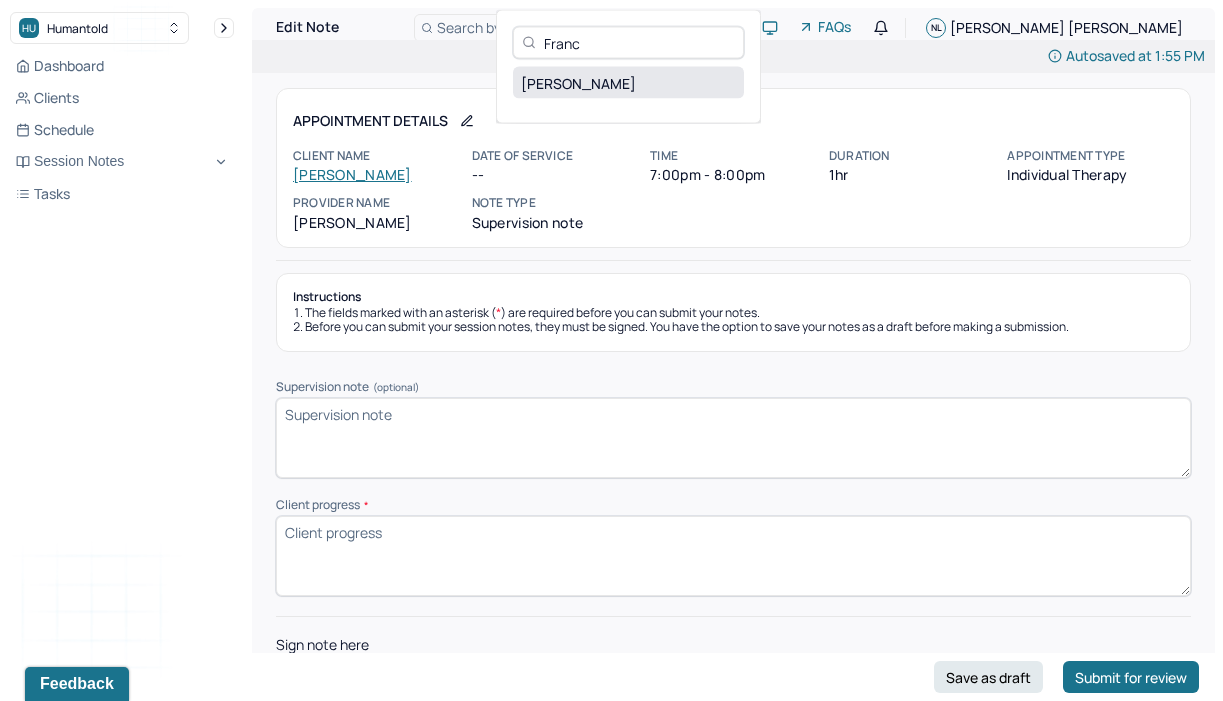type on "Franc" 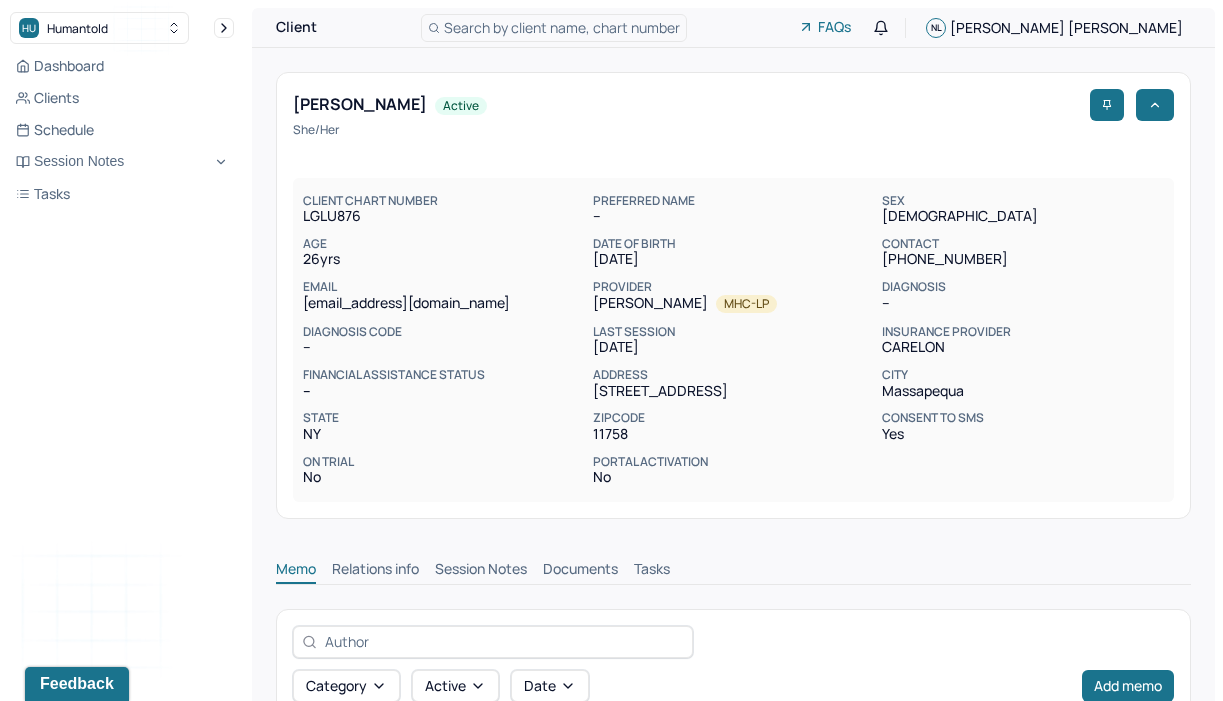 scroll, scrollTop: 0, scrollLeft: 0, axis: both 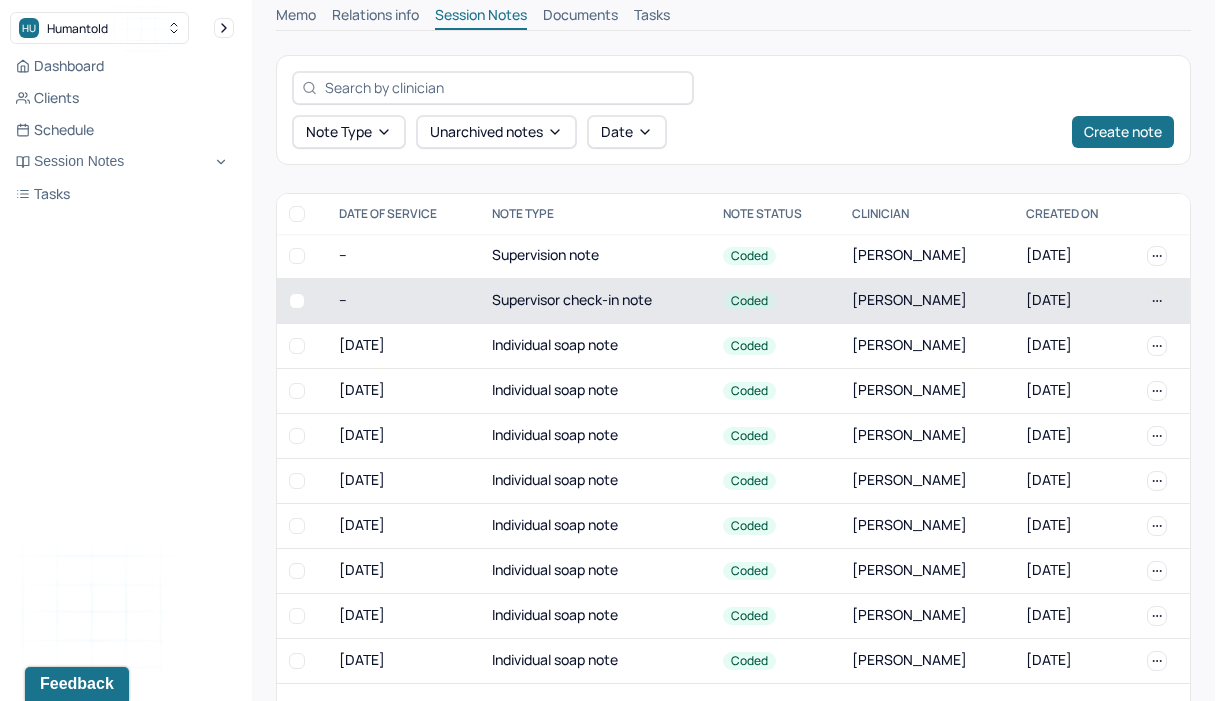 click on "Supervisor check-in note" at bounding box center (595, 300) 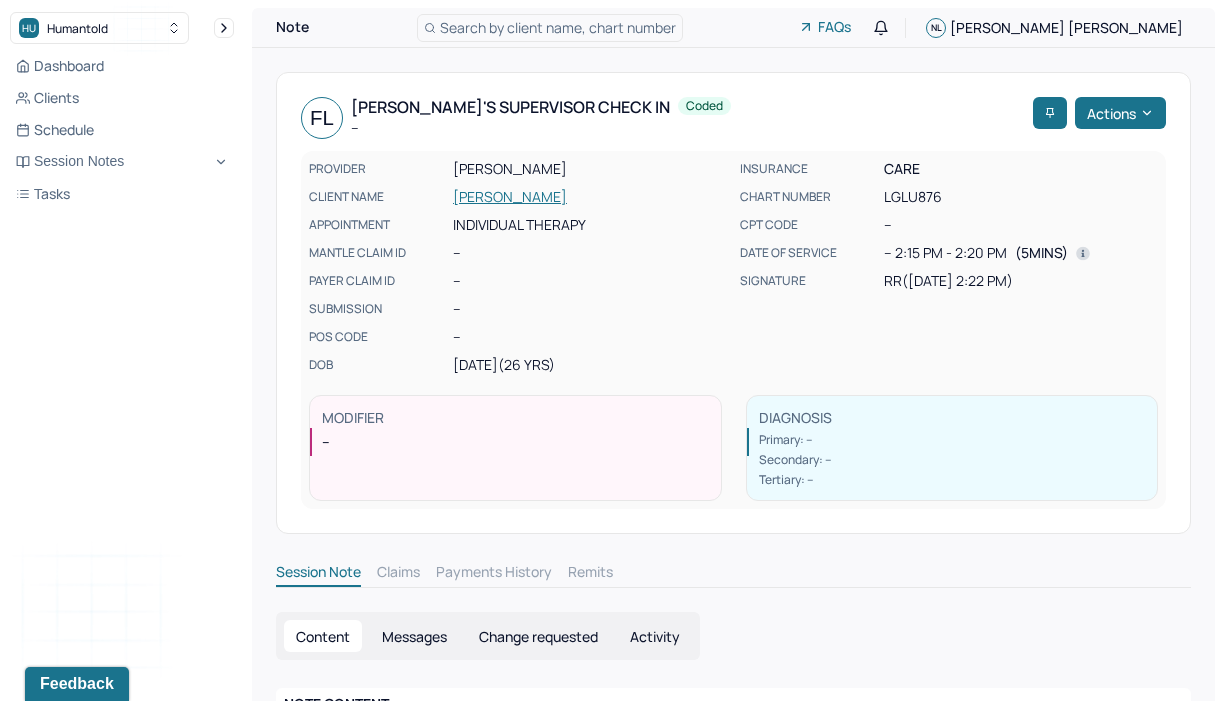 scroll, scrollTop: 156, scrollLeft: 0, axis: vertical 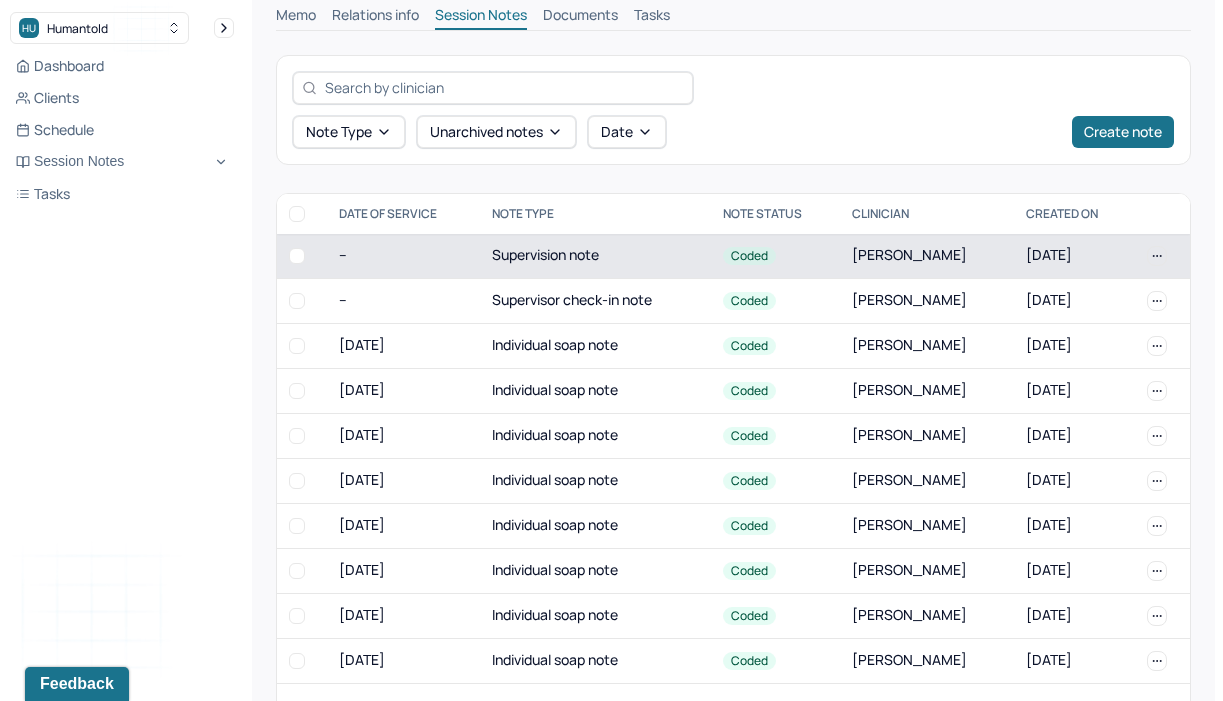 click on "Supervision note" at bounding box center [595, 256] 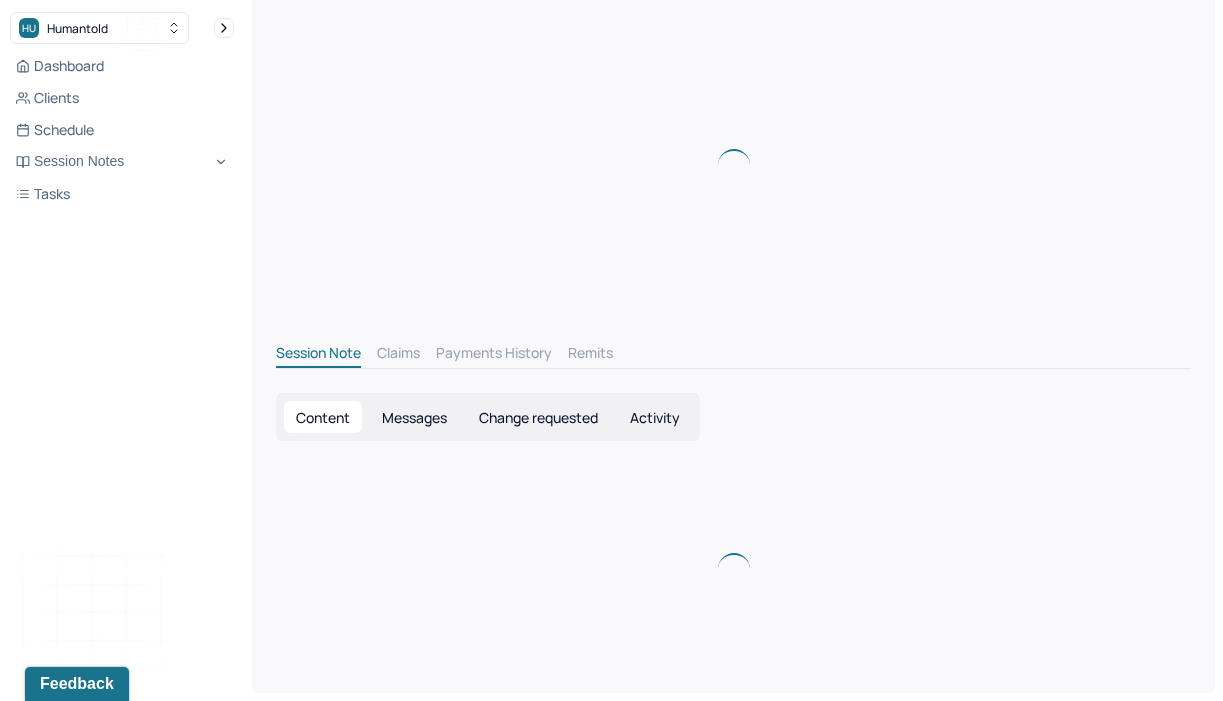 scroll, scrollTop: 119, scrollLeft: 0, axis: vertical 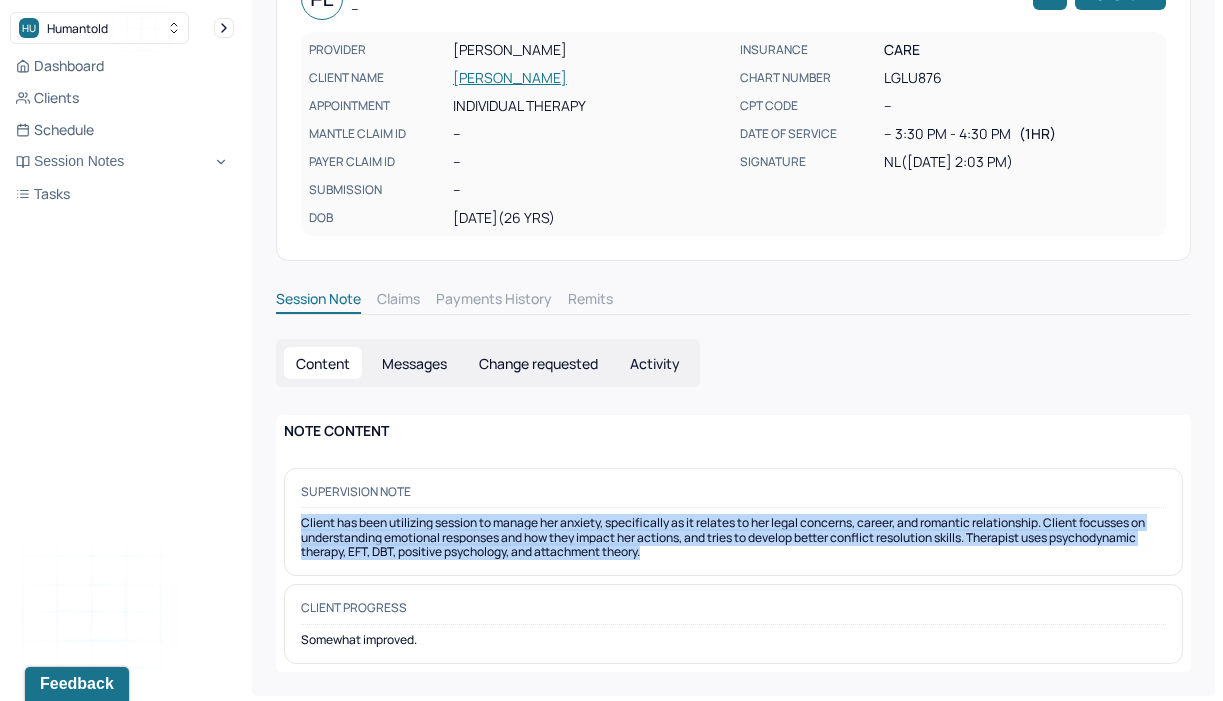 drag, startPoint x: 680, startPoint y: 551, endPoint x: 459, endPoint y: 484, distance: 230.93289 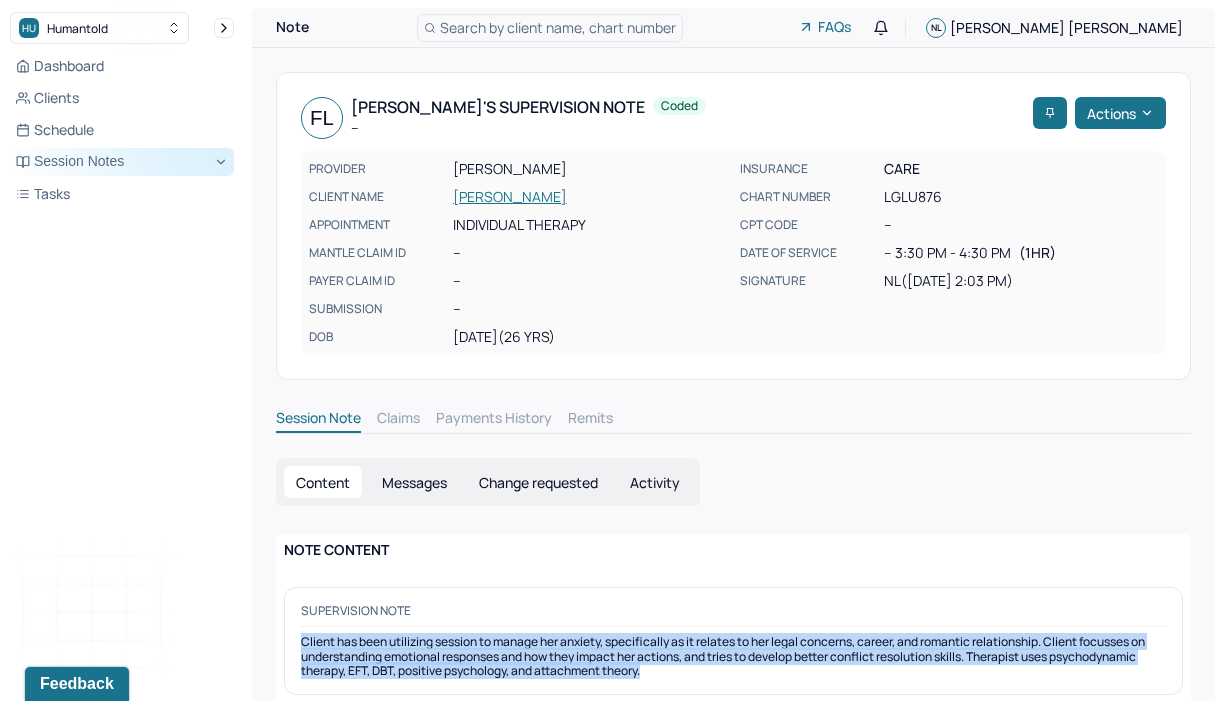 click on "Session Notes" at bounding box center [122, 162] 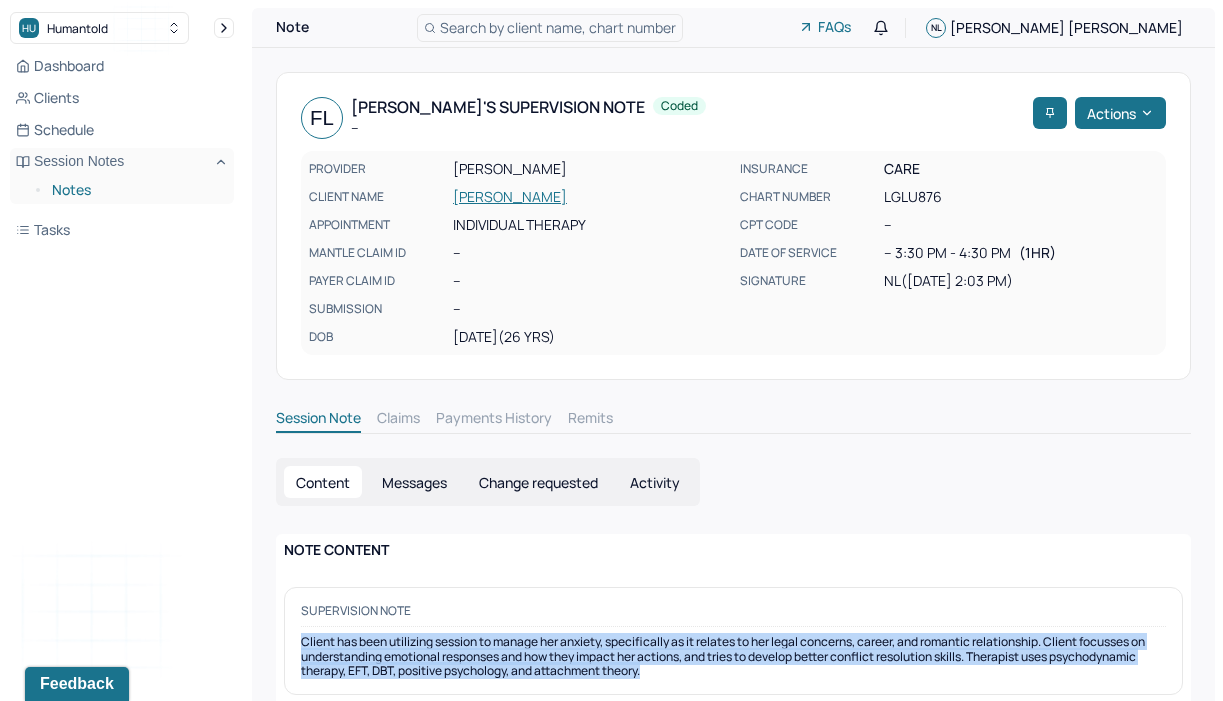 click on "Notes" at bounding box center (135, 190) 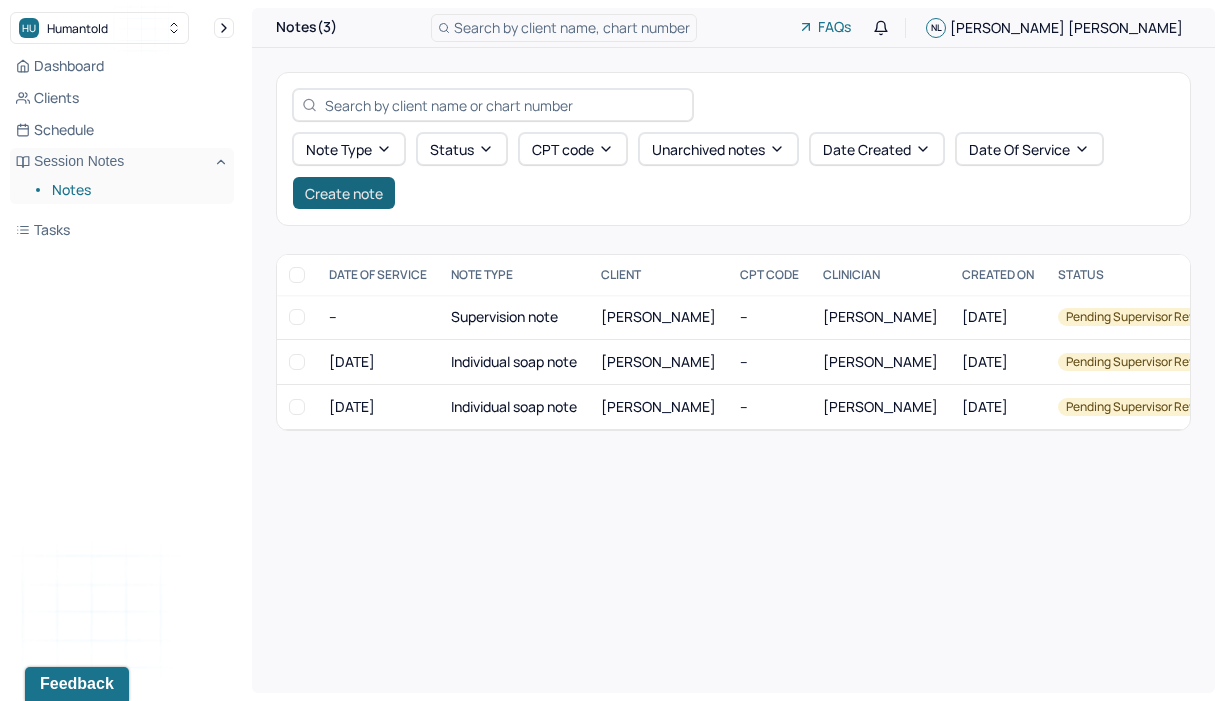 click on "Create note" at bounding box center (344, 193) 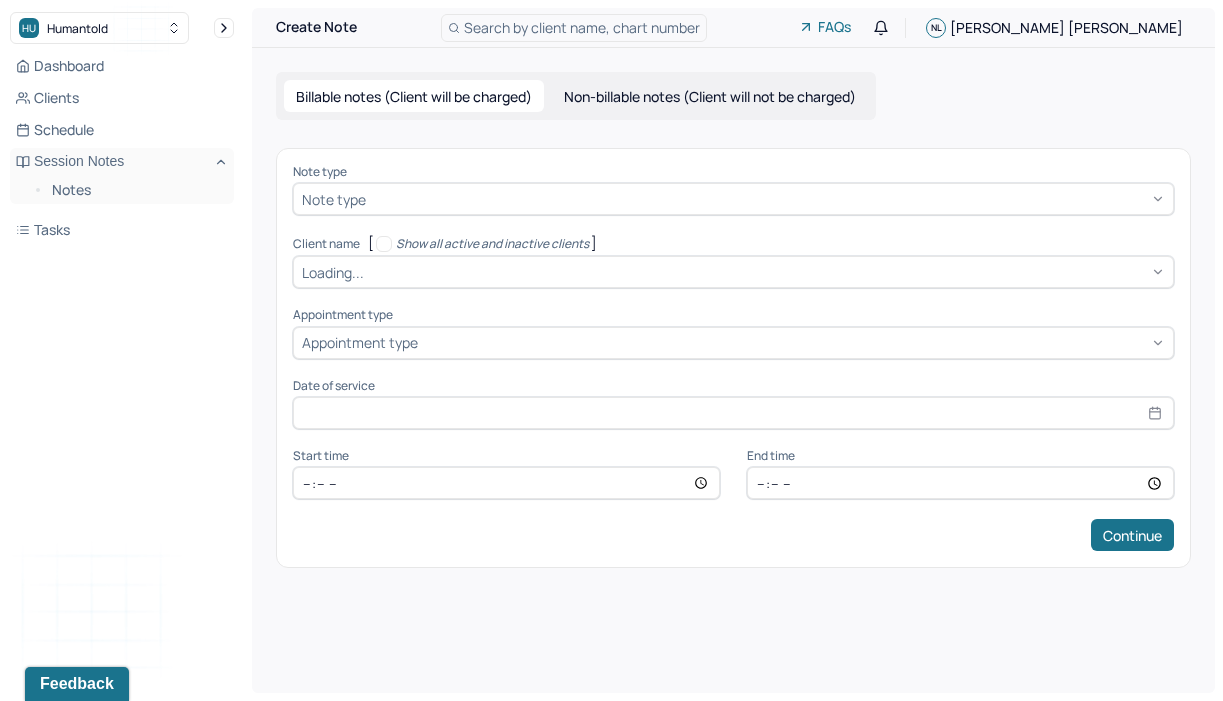click at bounding box center (767, 199) 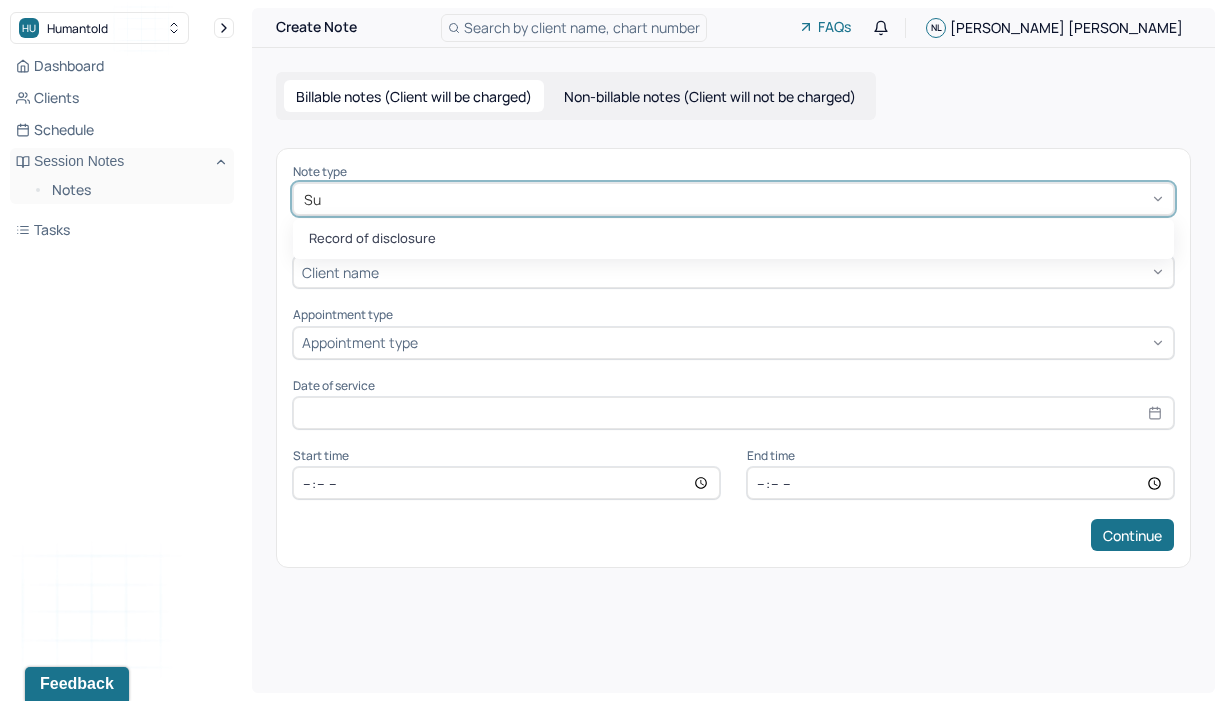type on "S" 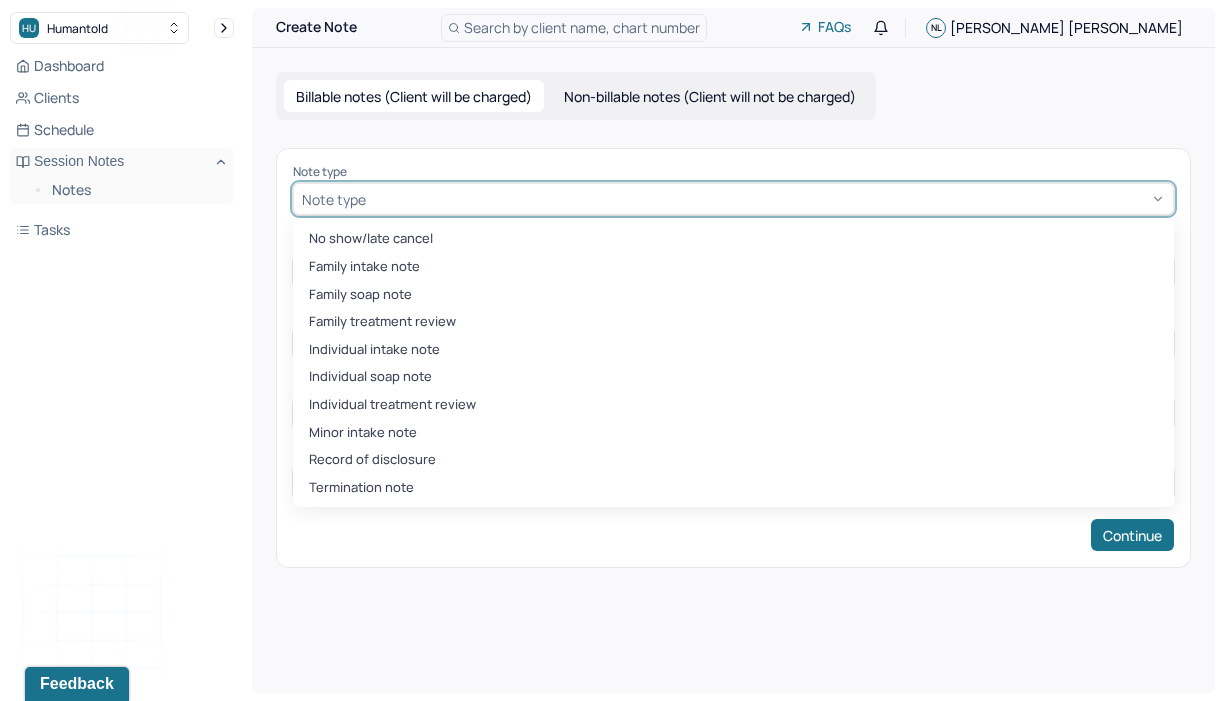 click on "Non-billable notes (Client will not be charged)" at bounding box center [710, 96] 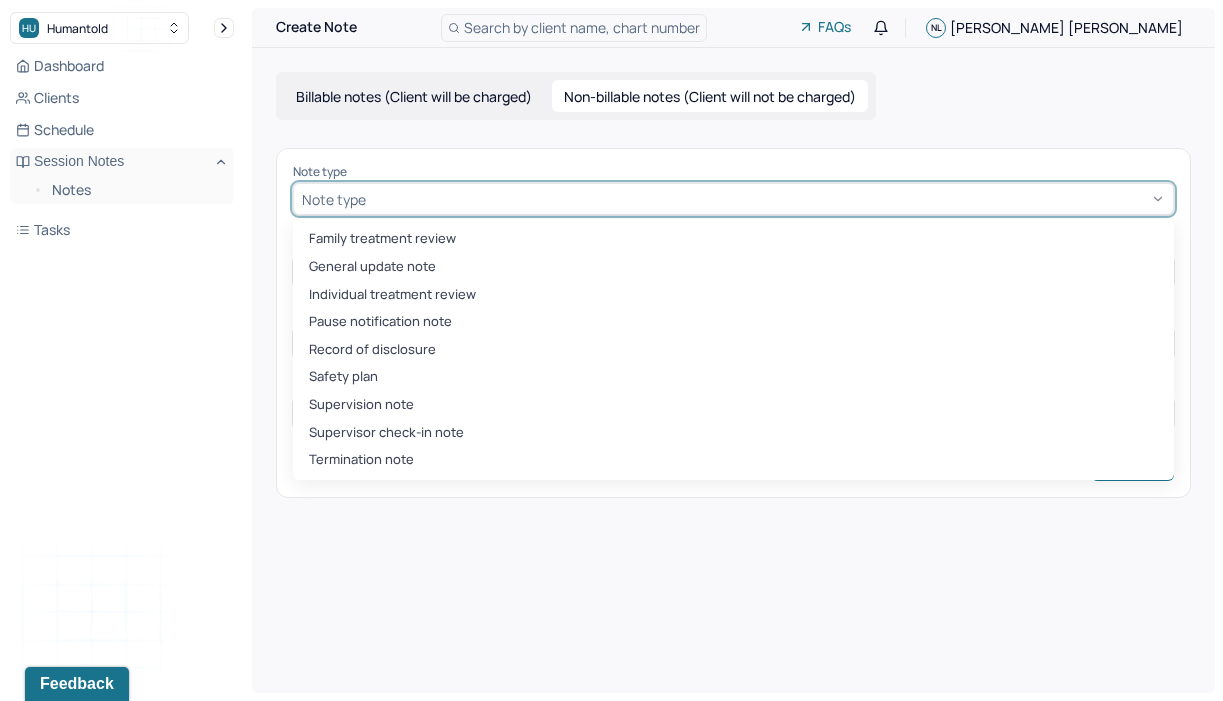 click at bounding box center (767, 199) 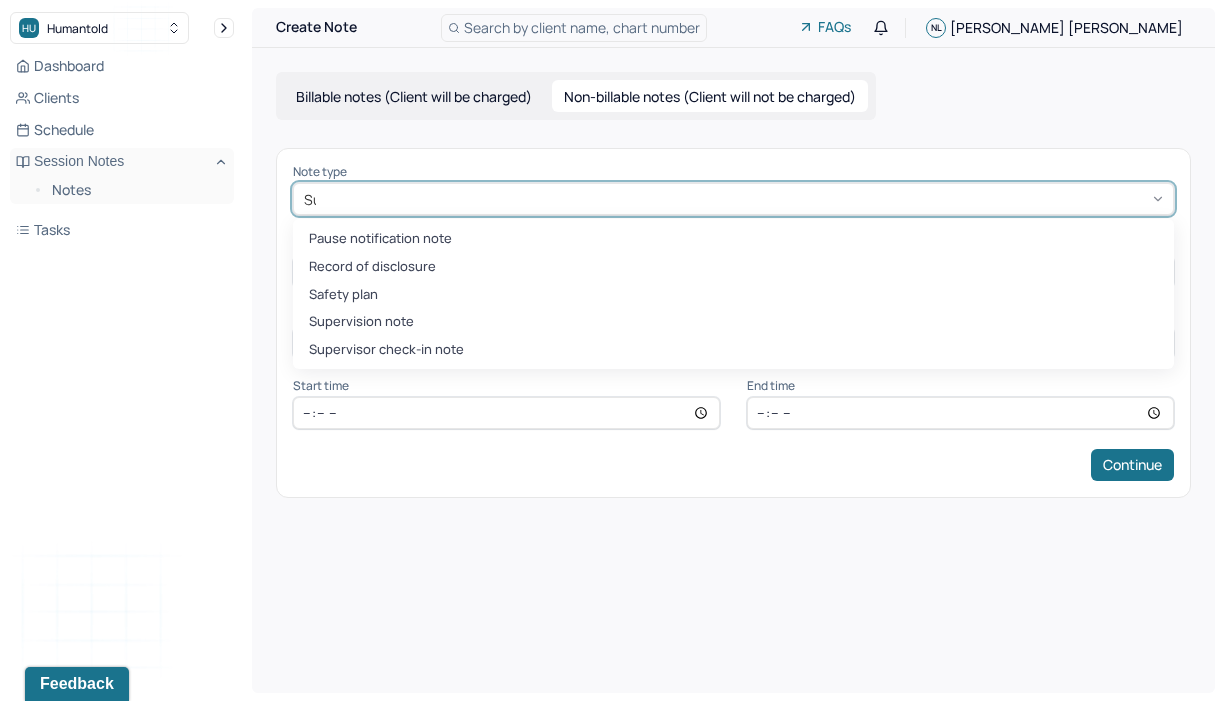 type on "Supe" 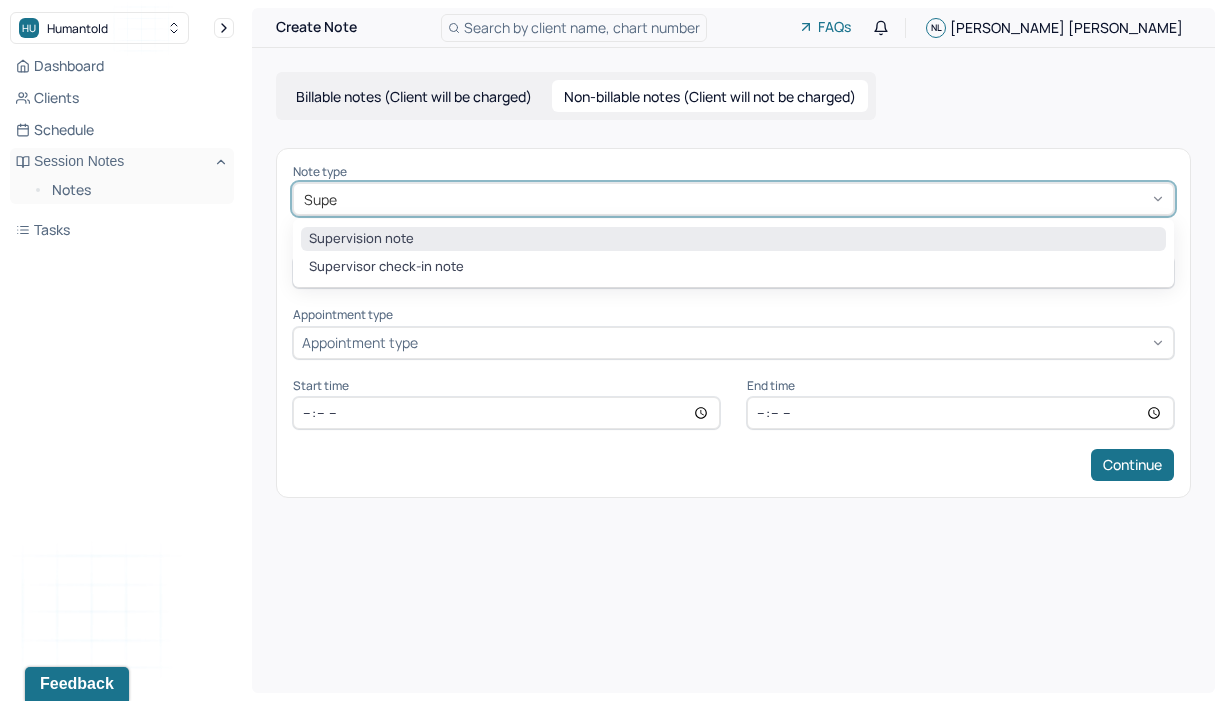 click on "Supervision note" at bounding box center (733, 239) 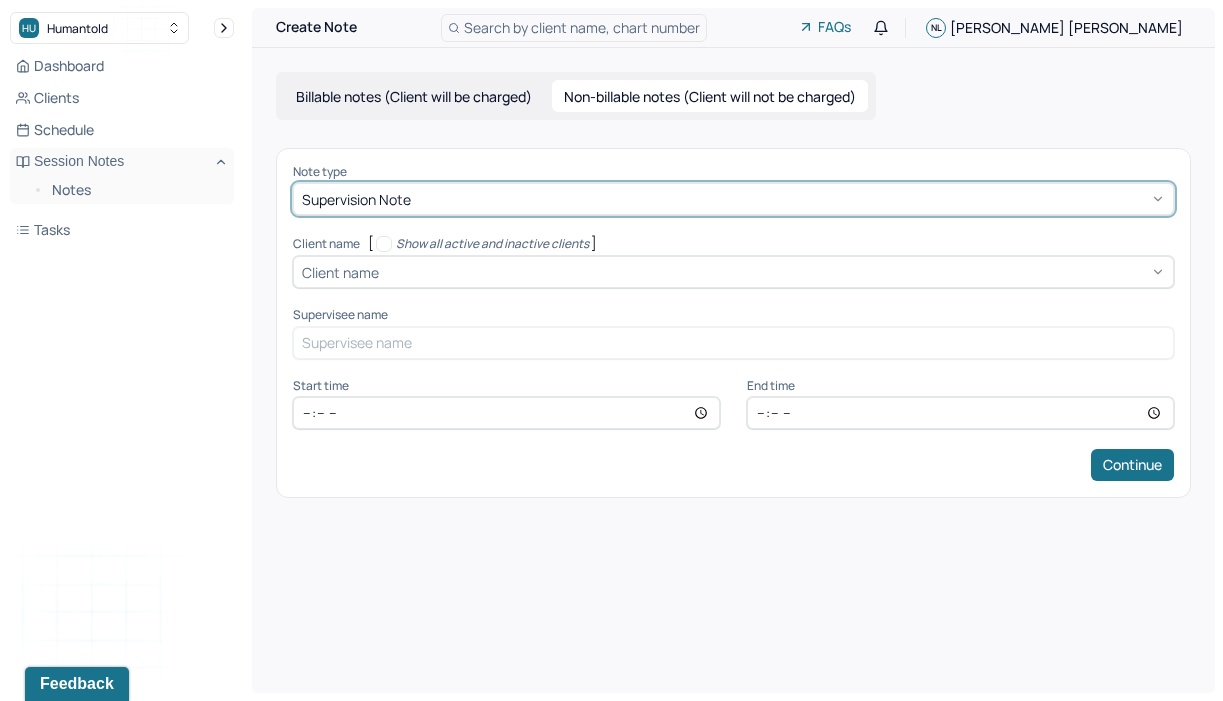 click at bounding box center (774, 272) 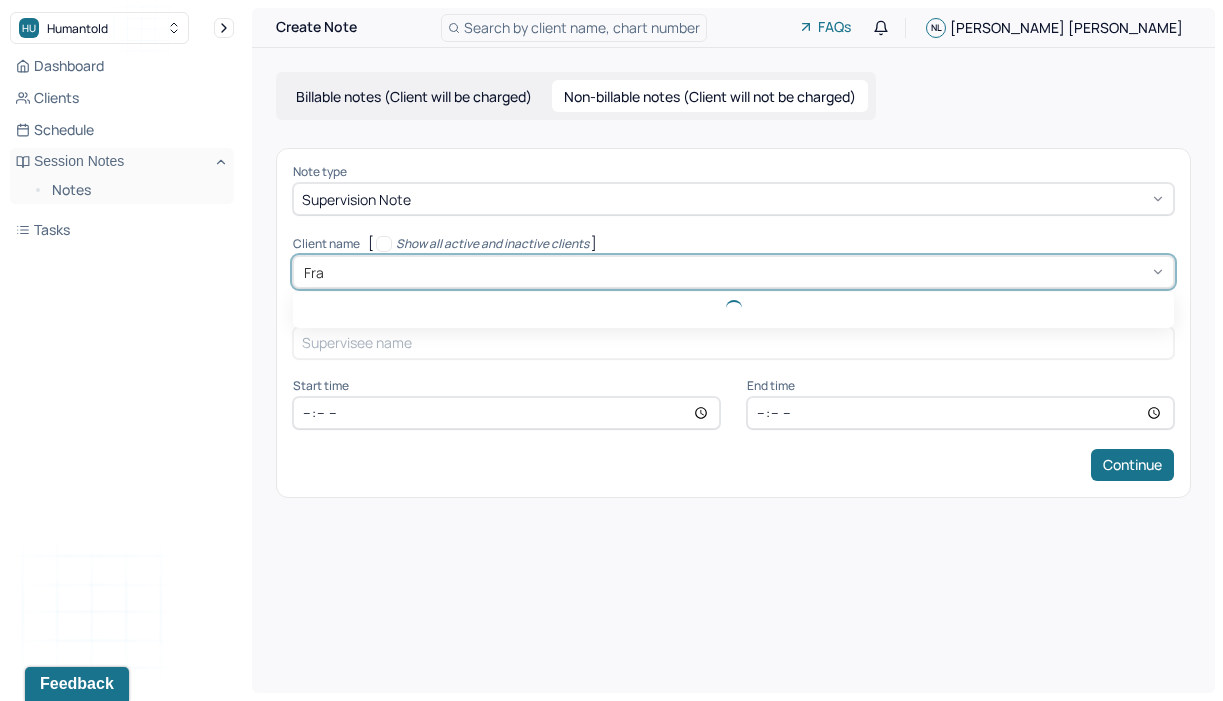 type on "Fran" 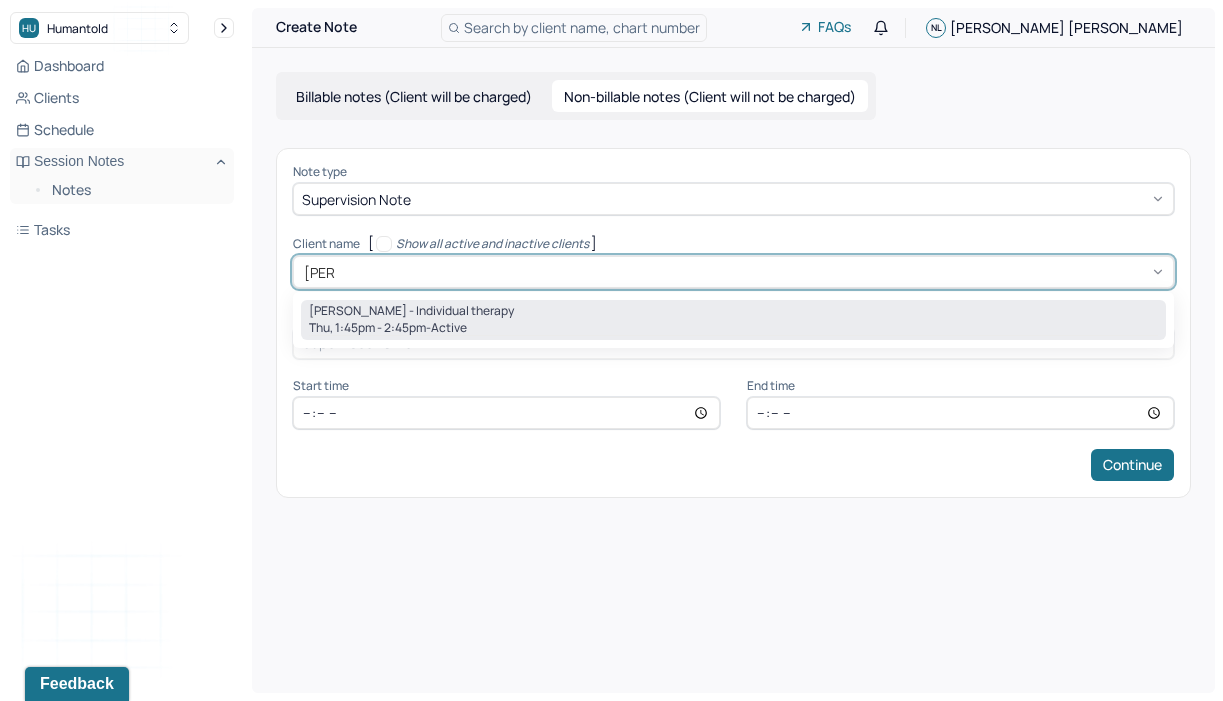 click on "active" at bounding box center [449, 328] 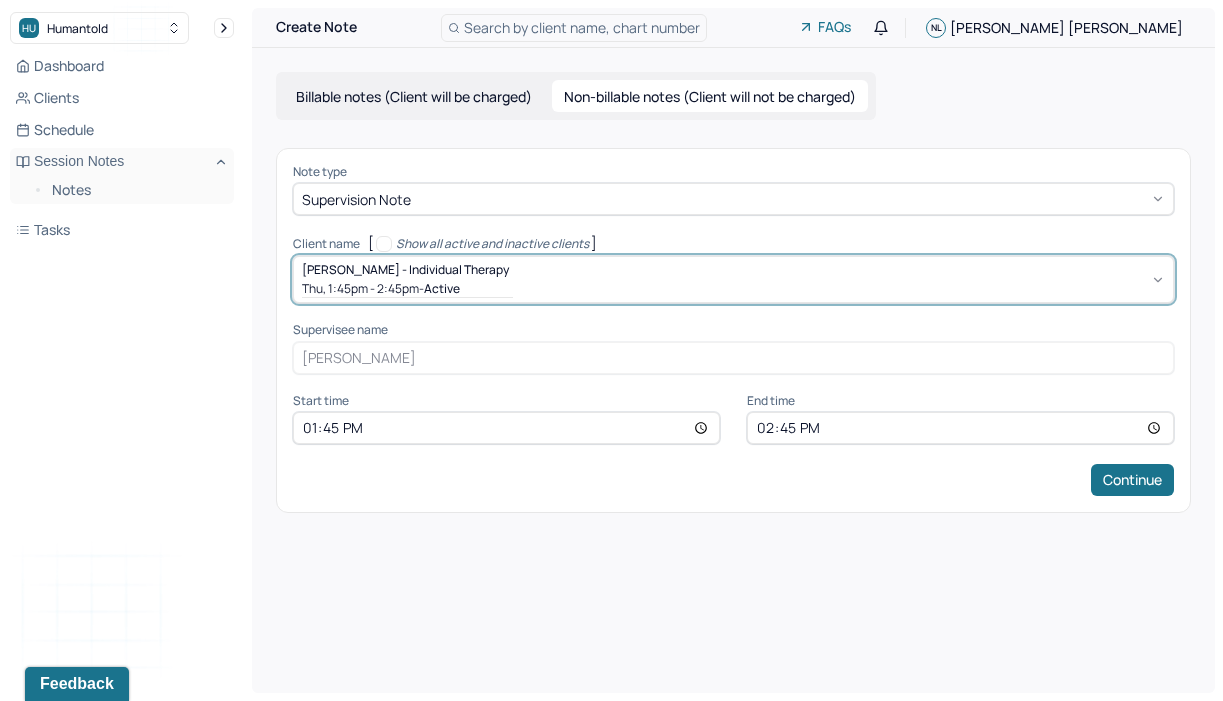 click on "Continue" at bounding box center (733, 480) 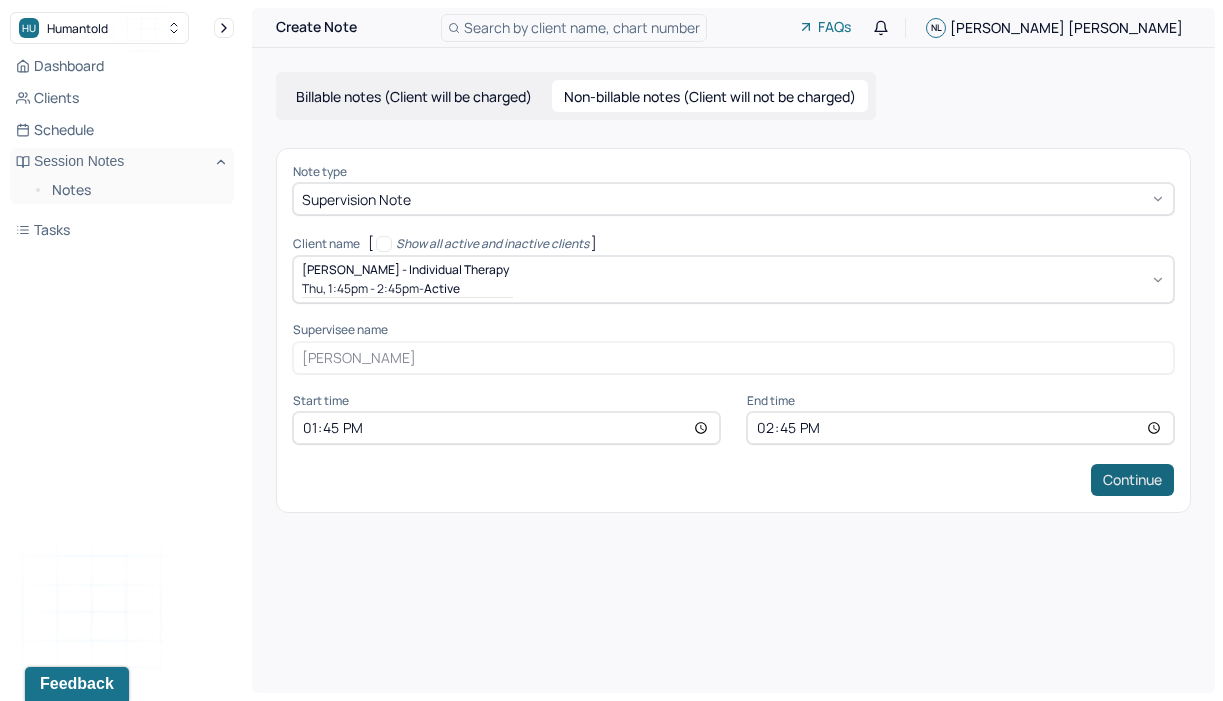 click on "Continue" at bounding box center (1132, 480) 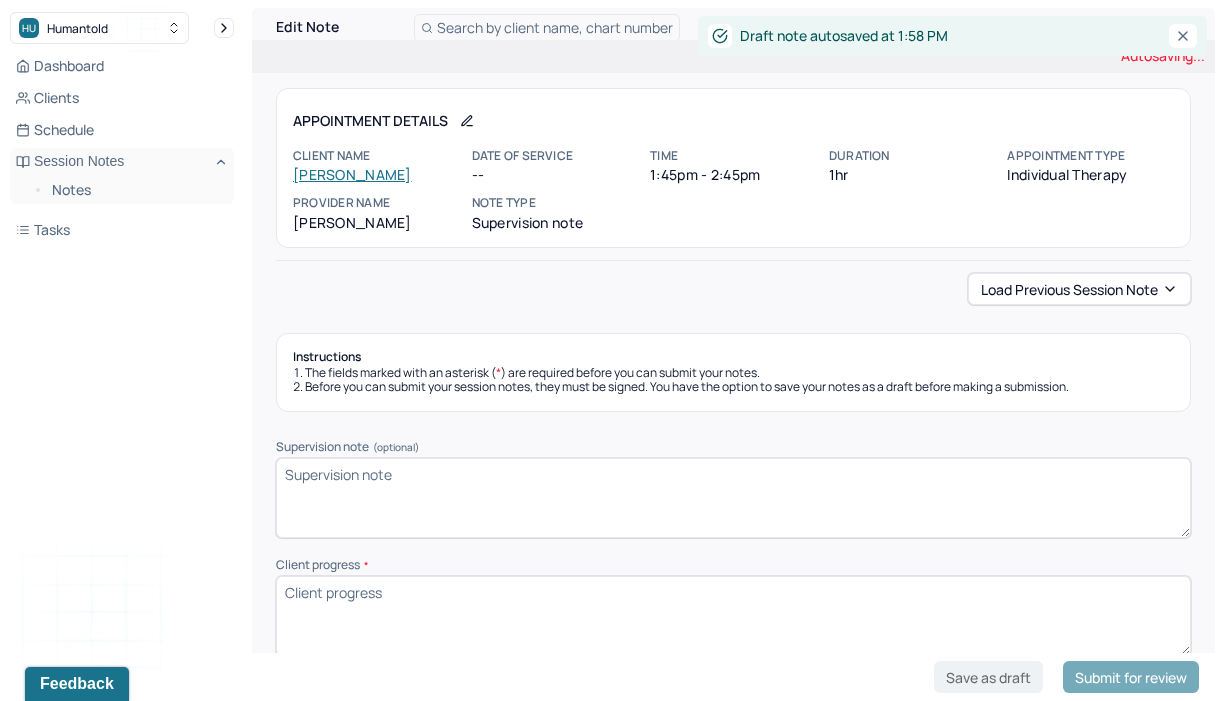 click on "Supervision note (optional)" at bounding box center (733, 498) 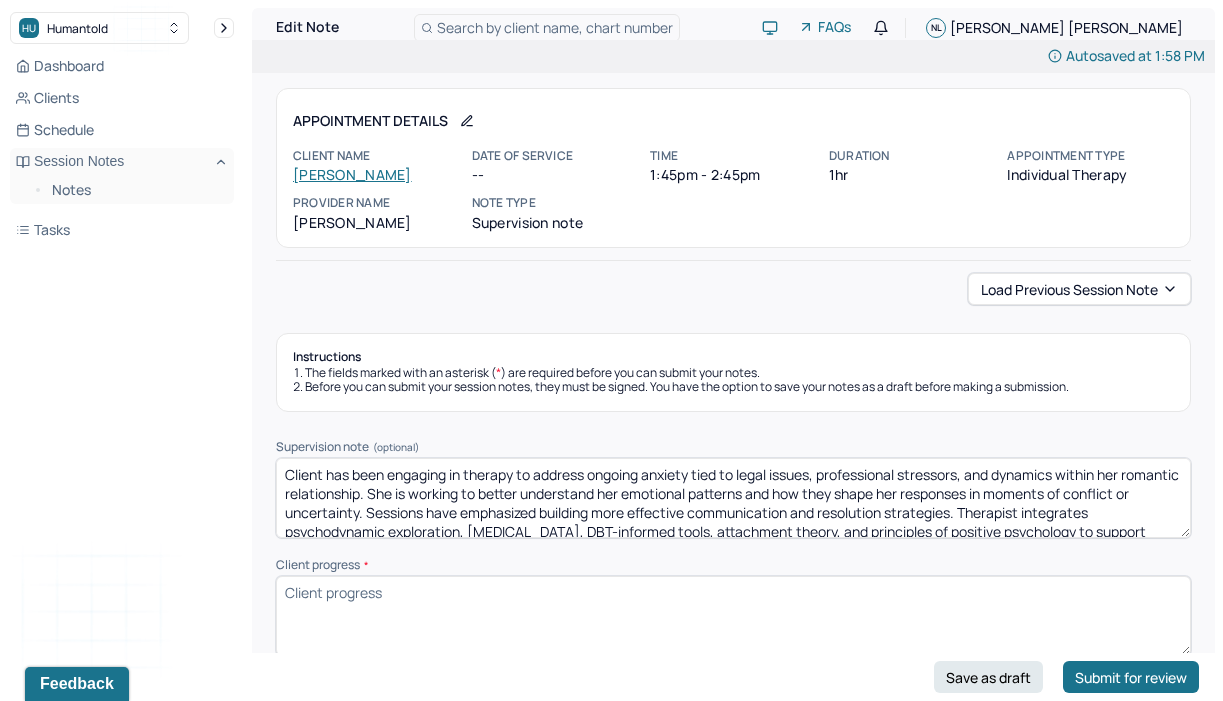 scroll, scrollTop: 28, scrollLeft: 0, axis: vertical 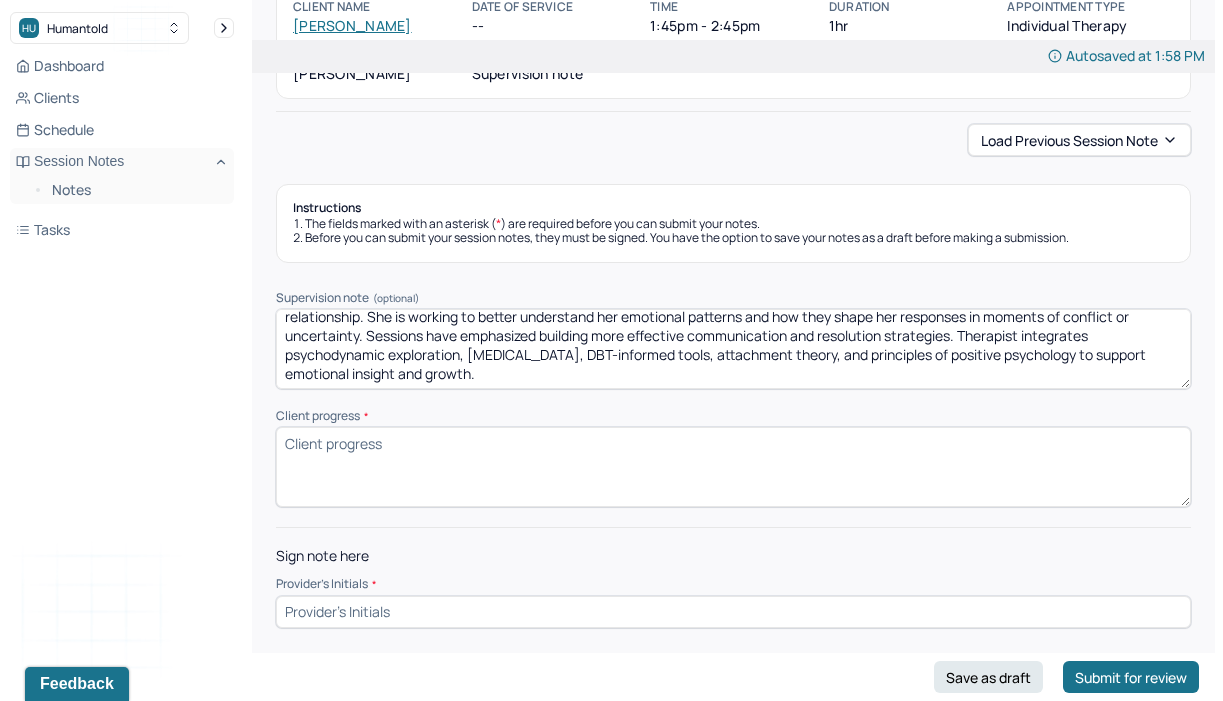 type on "Client has been engaging in therapy to address ongoing anxiety tied to legal issues, professional stressors, and dynamics within her romantic relationship. She is working to better understand her emotional patterns and how they shape her responses in moments of conflict or uncertainty. Sessions have emphasized building more effective communication and resolution strategies. Therapist integrates psychodynamic exploration, Emotionally Focused Therapy, DBT-informed tools, attachment theory, and principles of positive psychology to support emotional insight and growth." 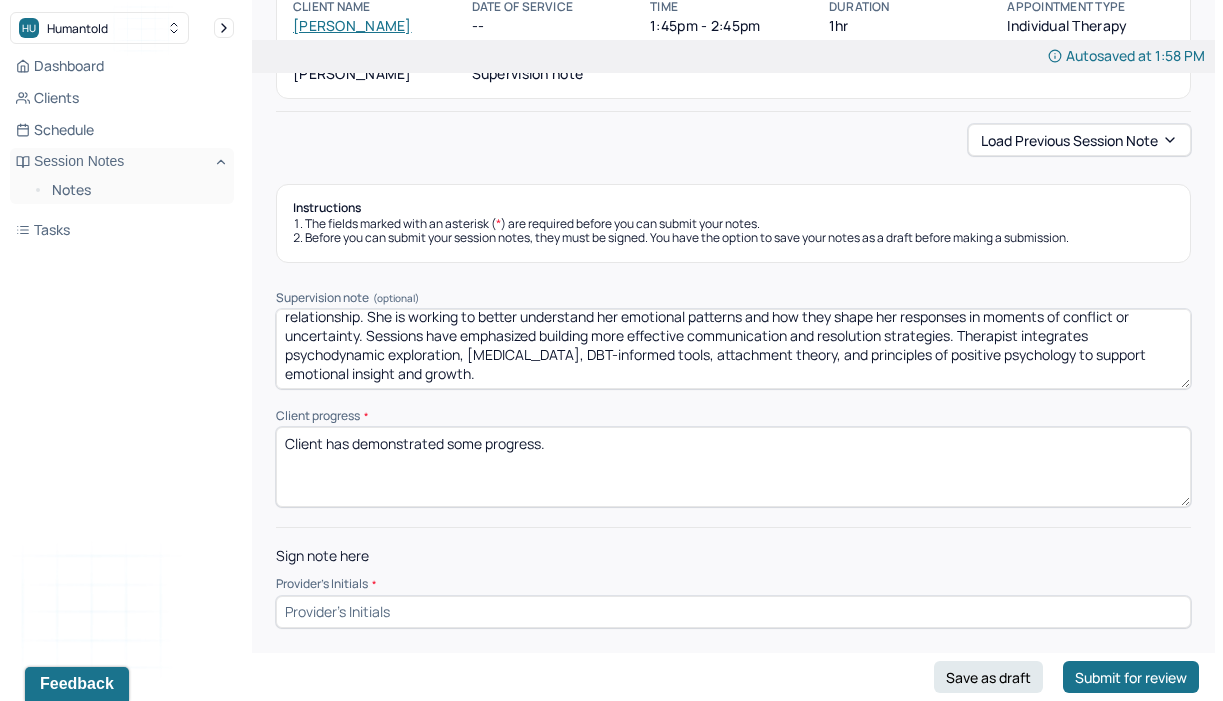 type on "Client has demonstrated some progress." 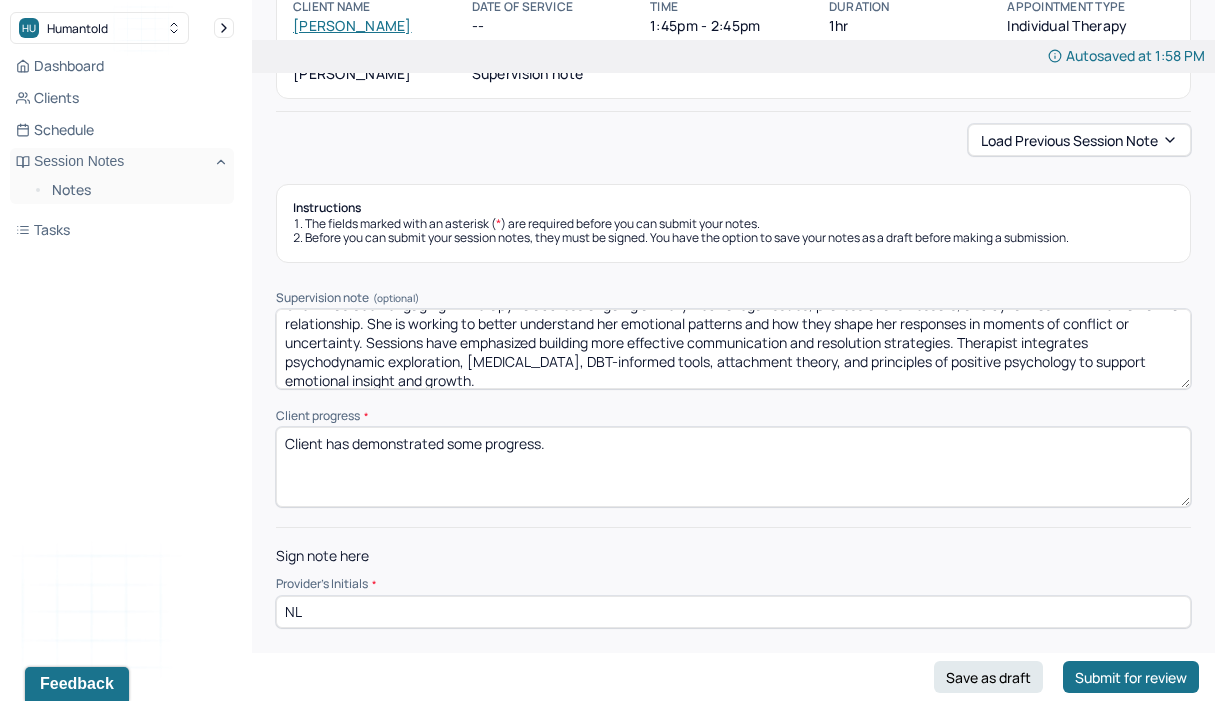 scroll, scrollTop: 28, scrollLeft: 0, axis: vertical 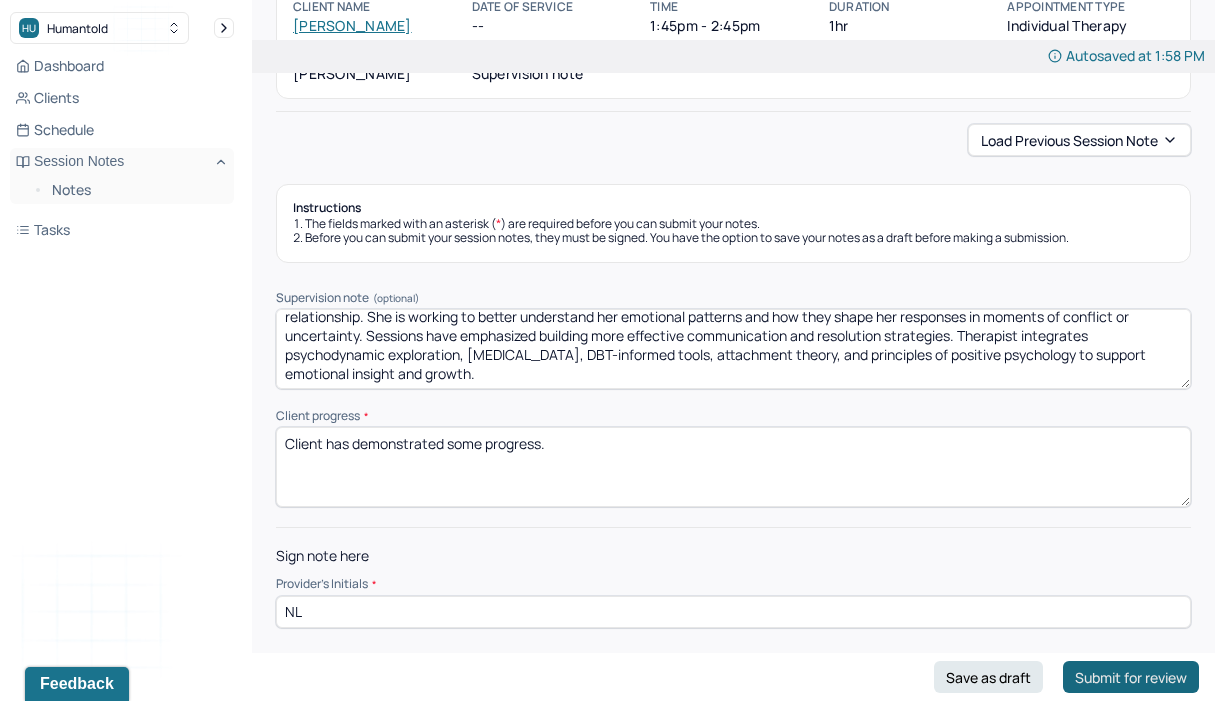 type on "NL" 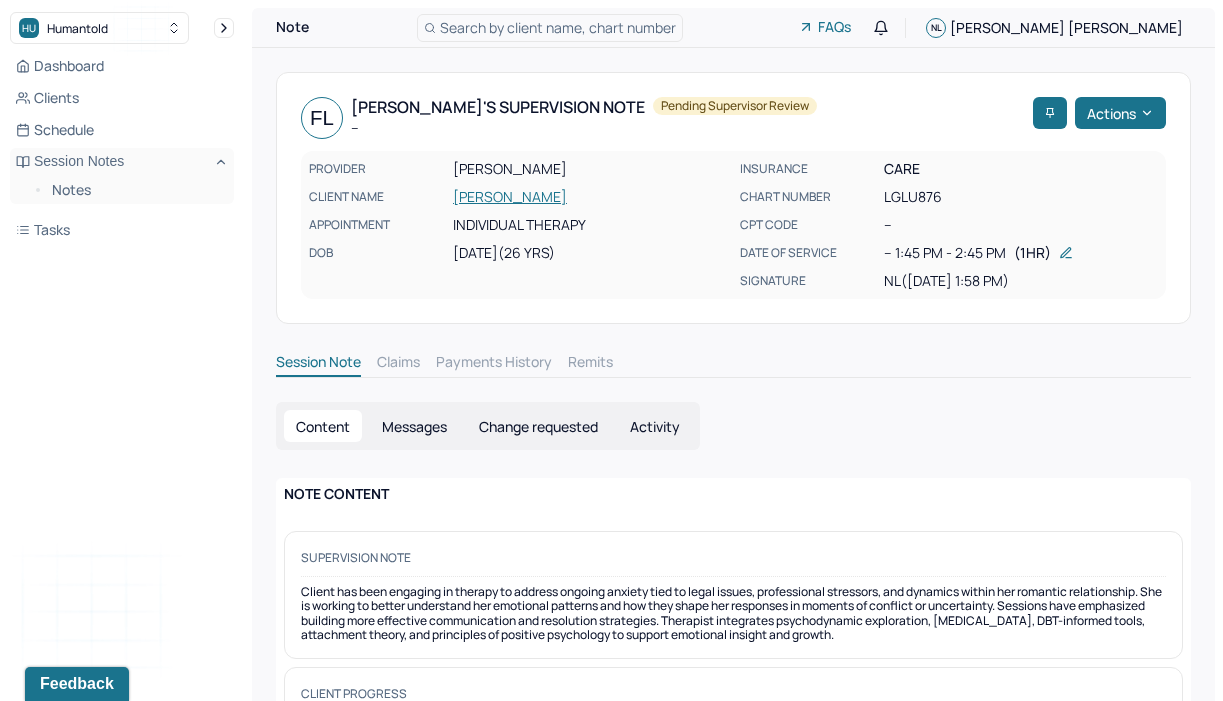 scroll, scrollTop: 89, scrollLeft: 0, axis: vertical 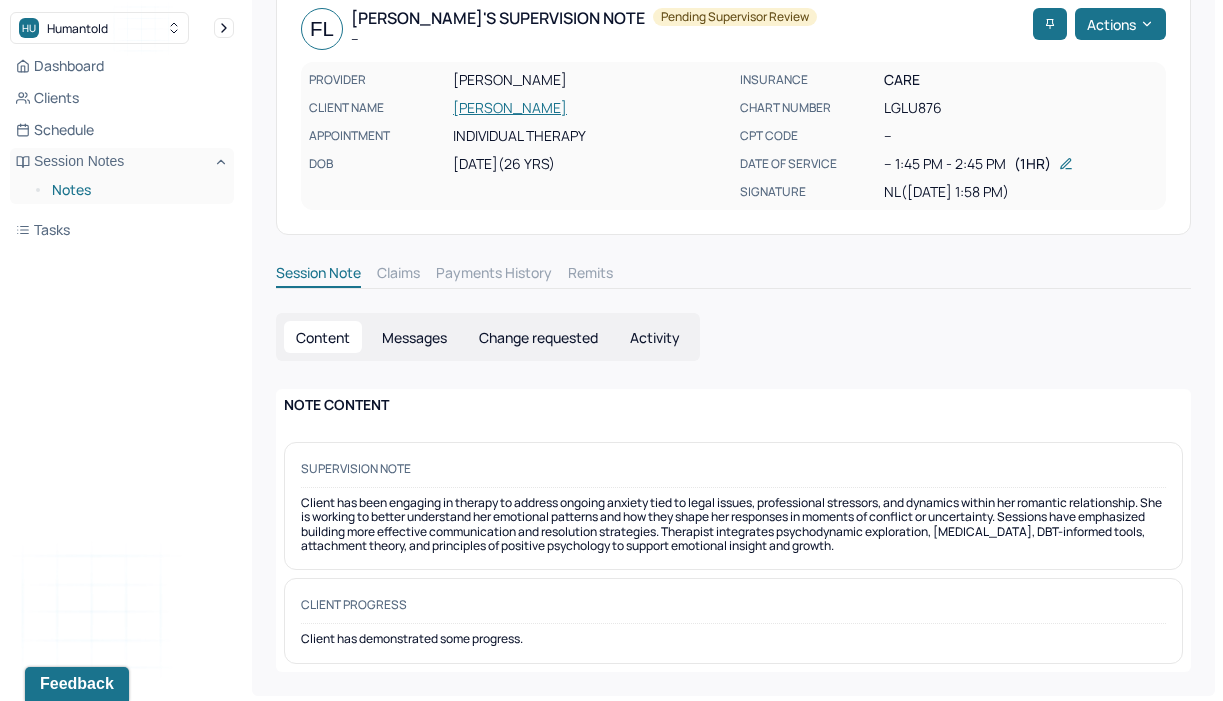 click on "Notes" at bounding box center (135, 190) 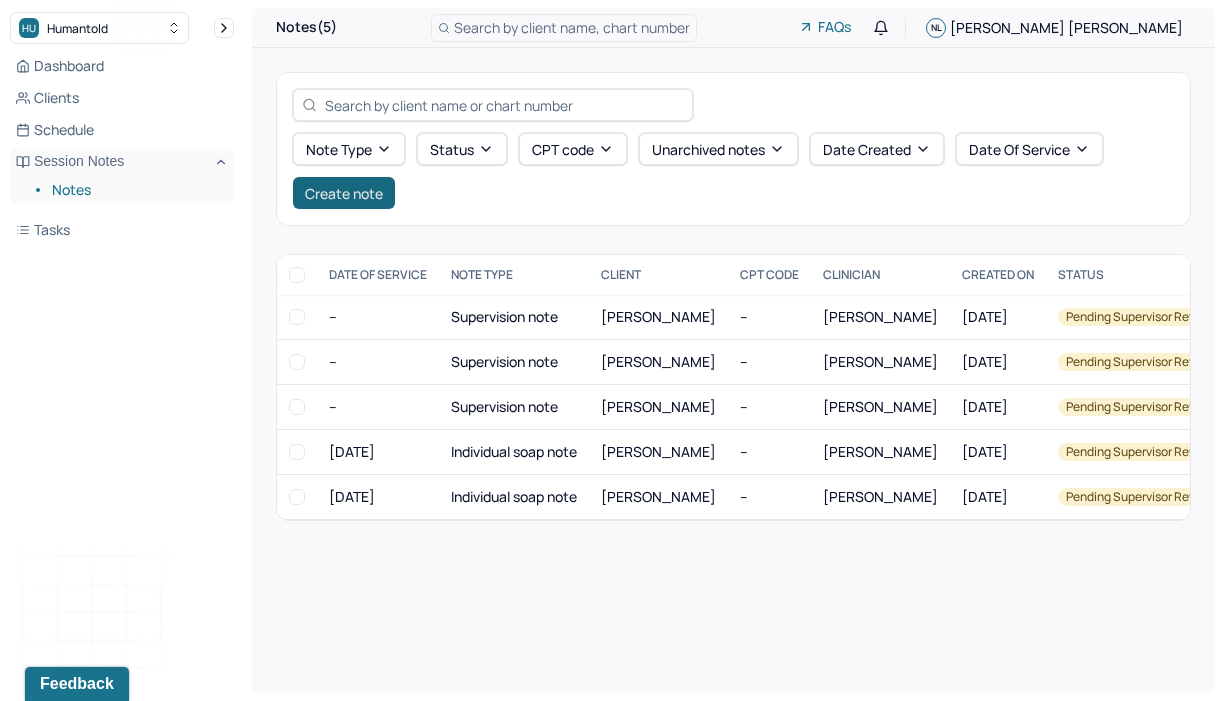 click on "Create note" at bounding box center (344, 193) 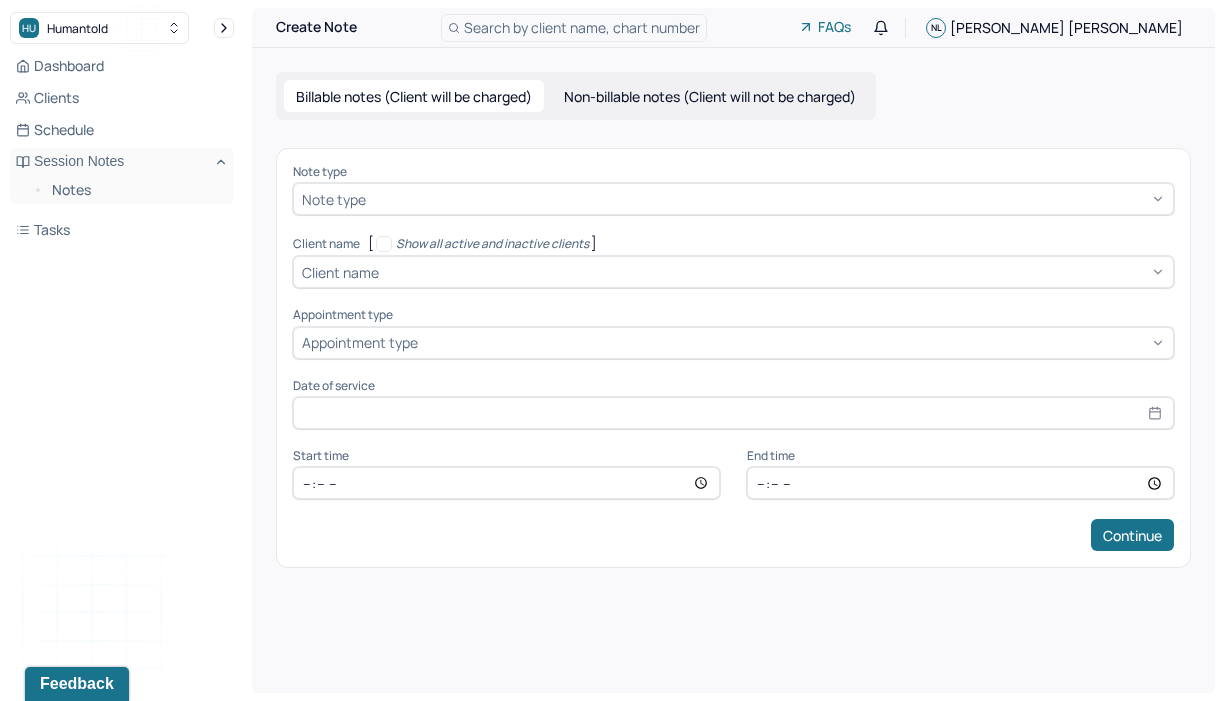 click on "Non-billable notes (Client will not be charged)" at bounding box center [710, 96] 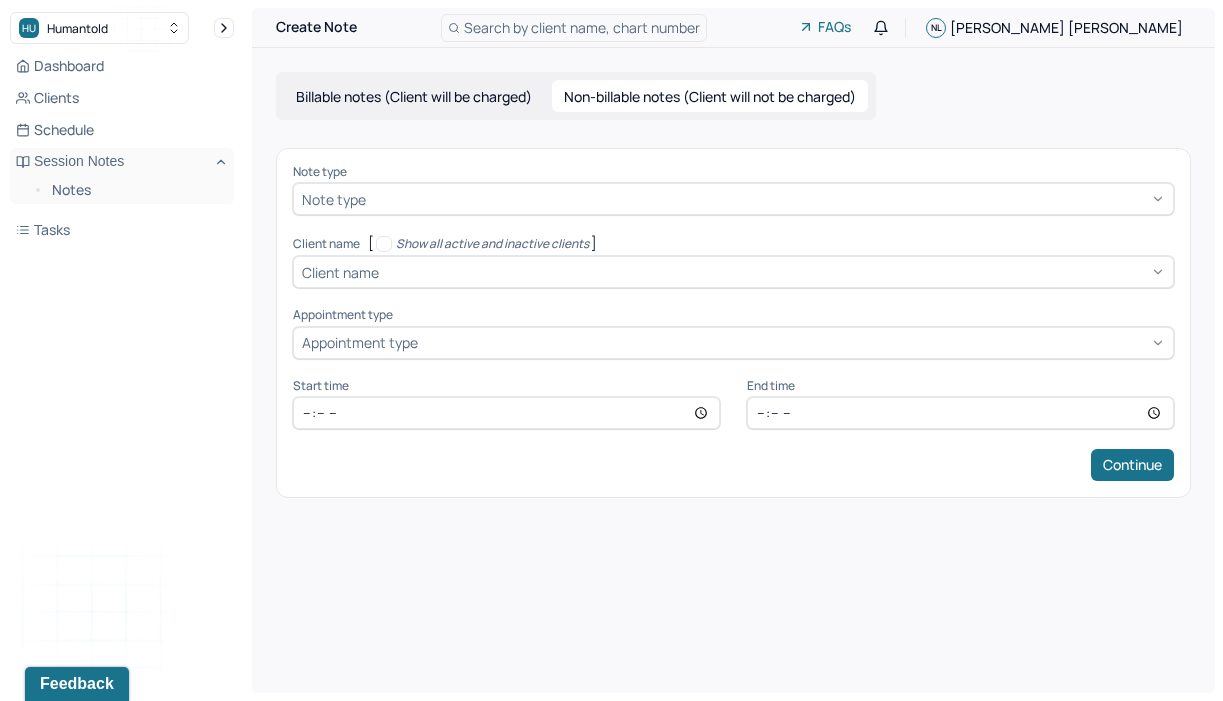 click on "Non-billable notes (Client will not be charged)" at bounding box center (710, 96) 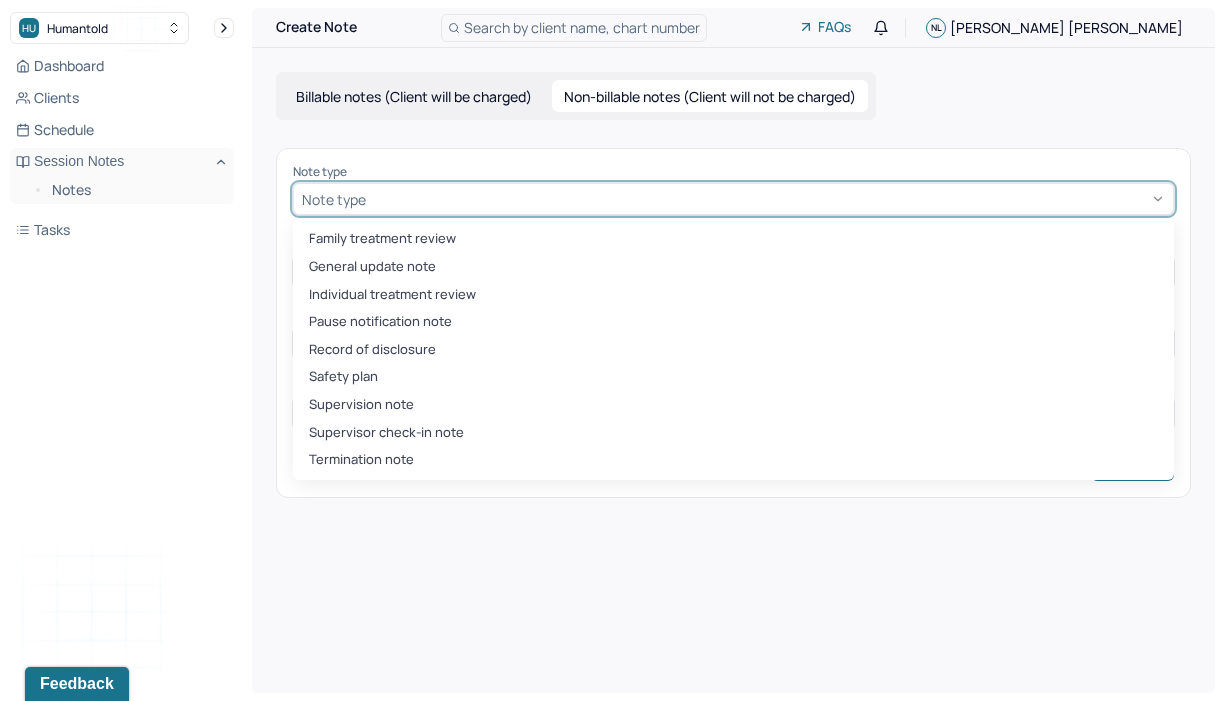 click at bounding box center [767, 199] 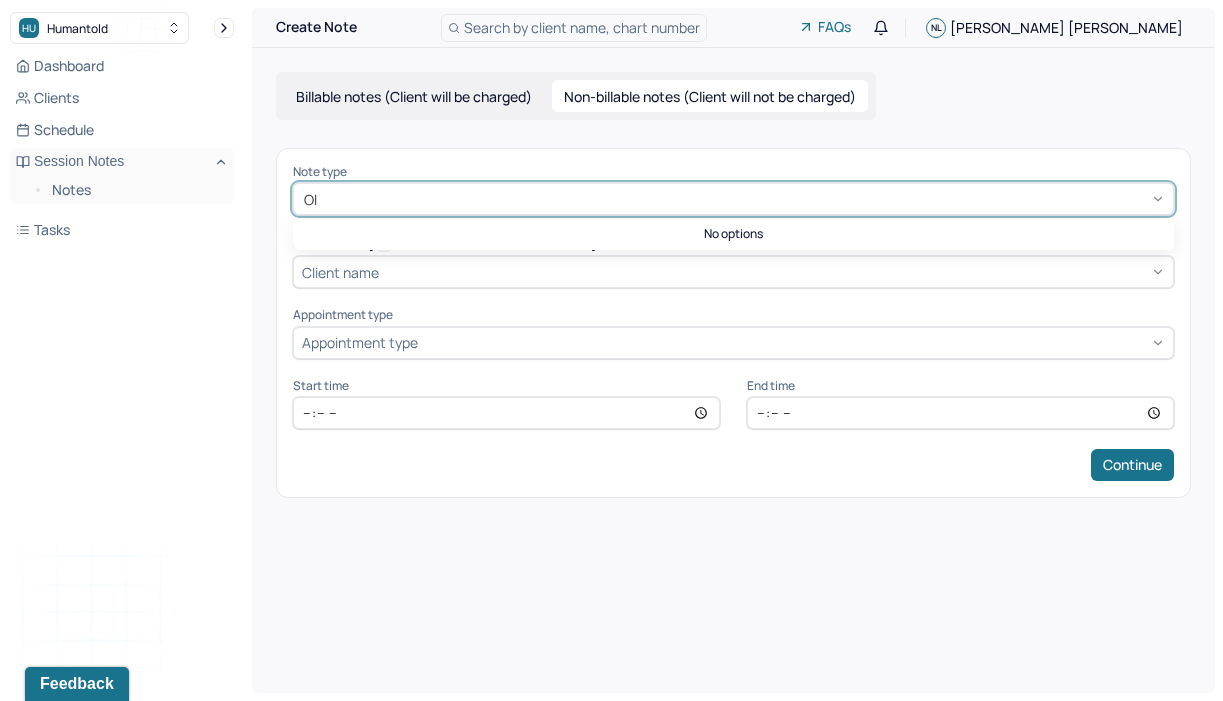 type on "O" 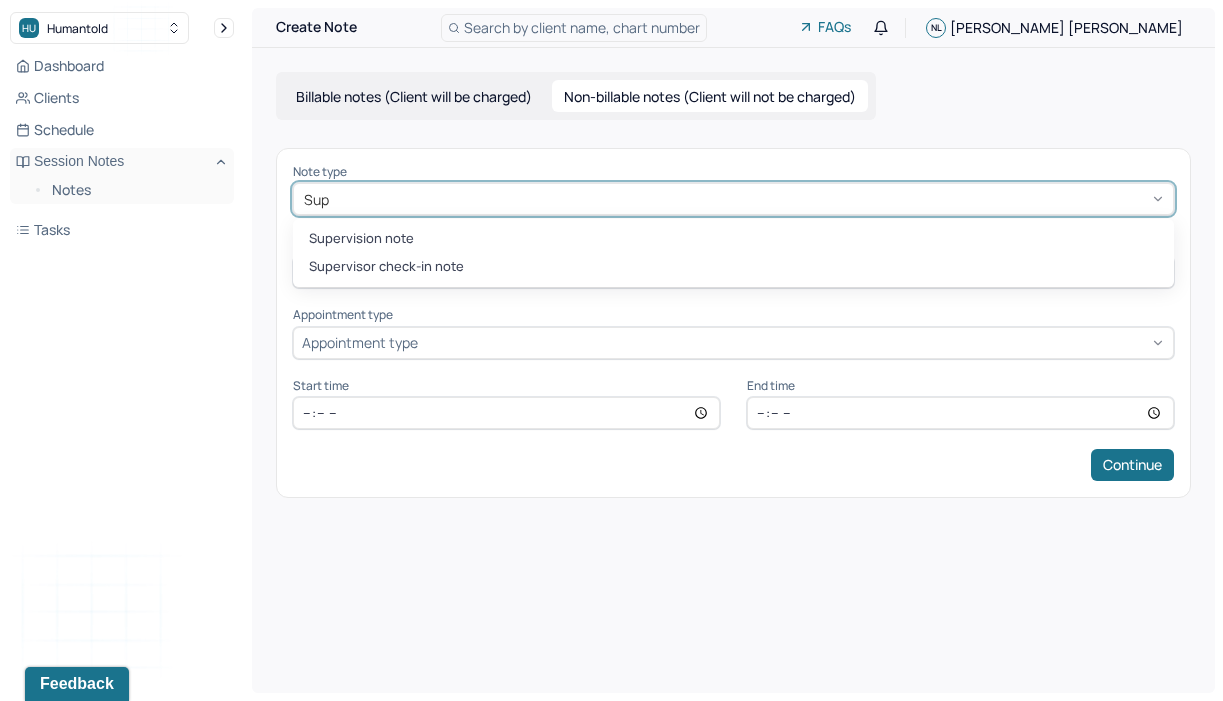 type on "Supe" 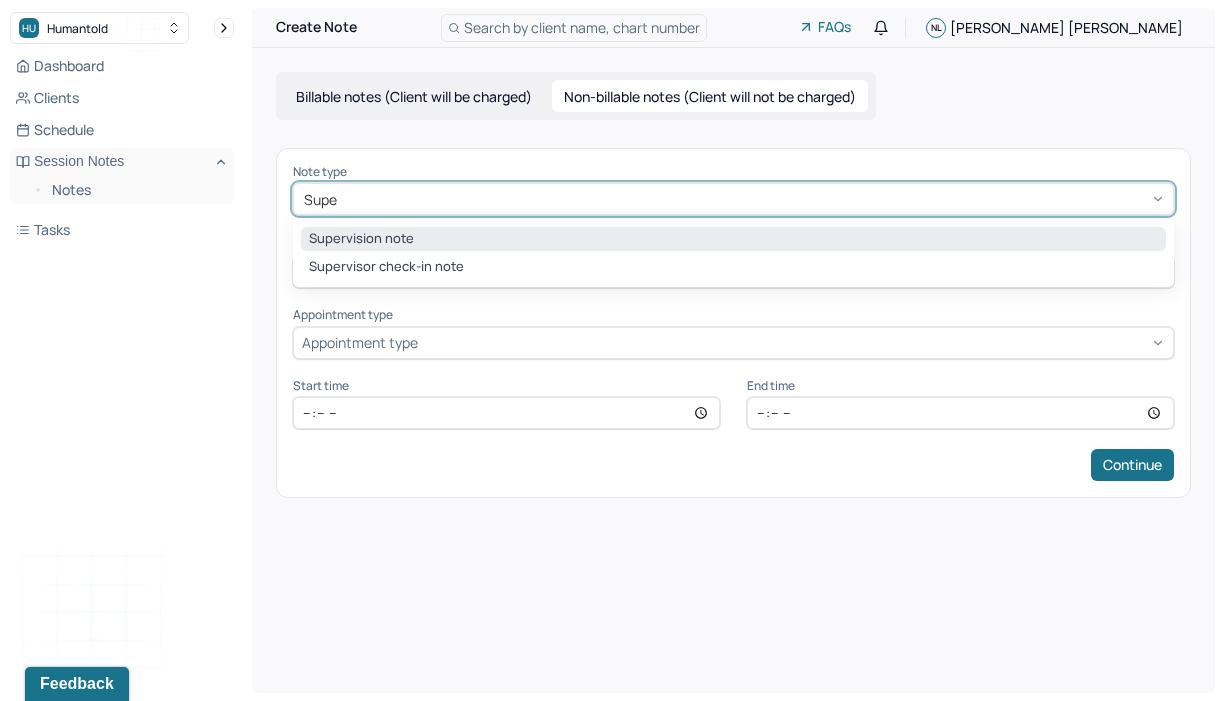 click on "Supervision note" at bounding box center (733, 239) 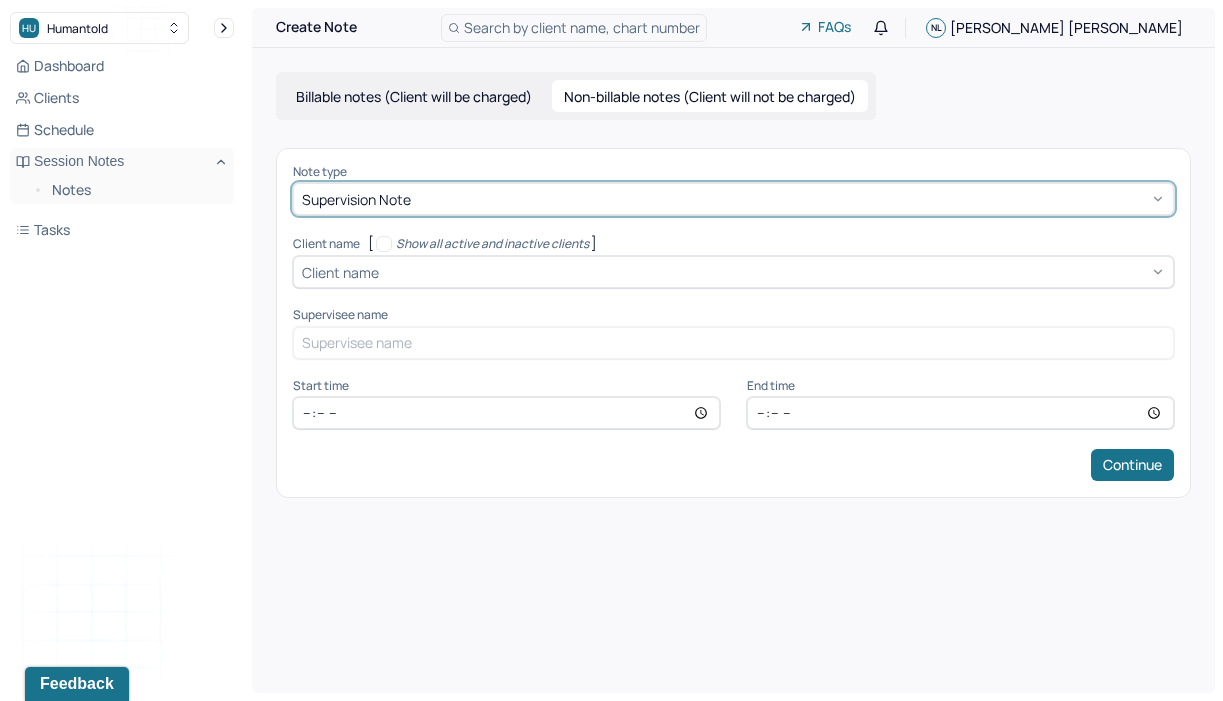 click at bounding box center (774, 272) 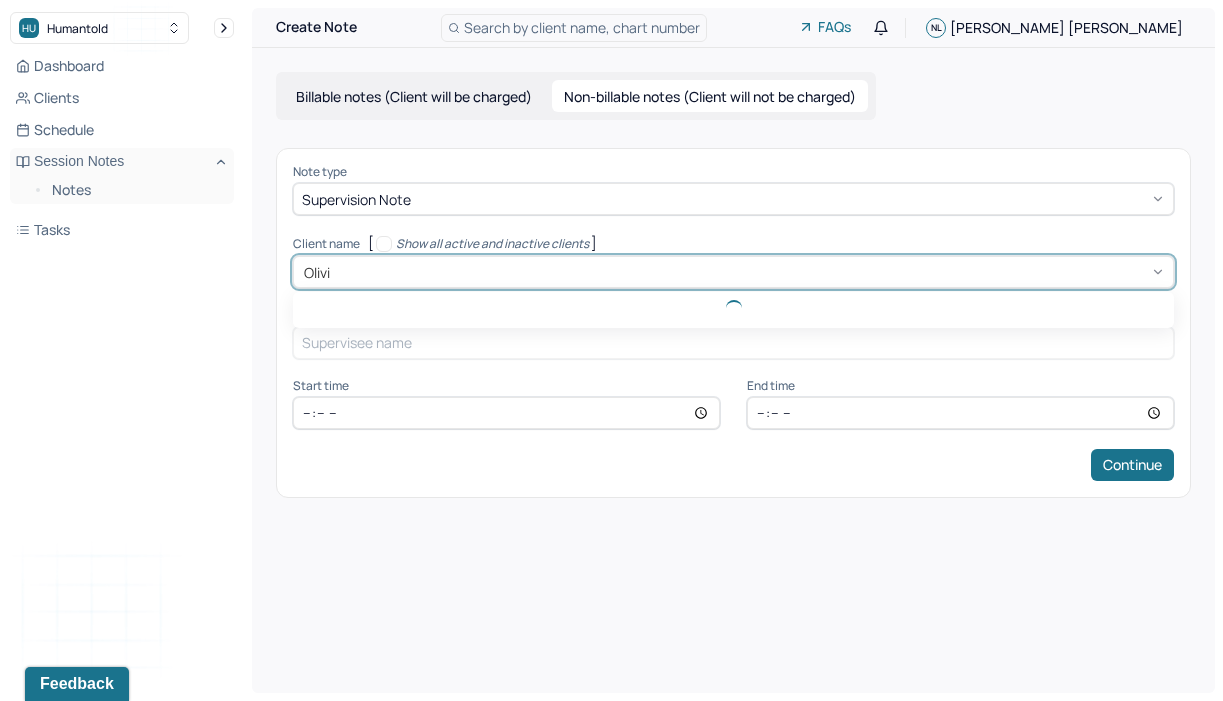 type on "Olivia" 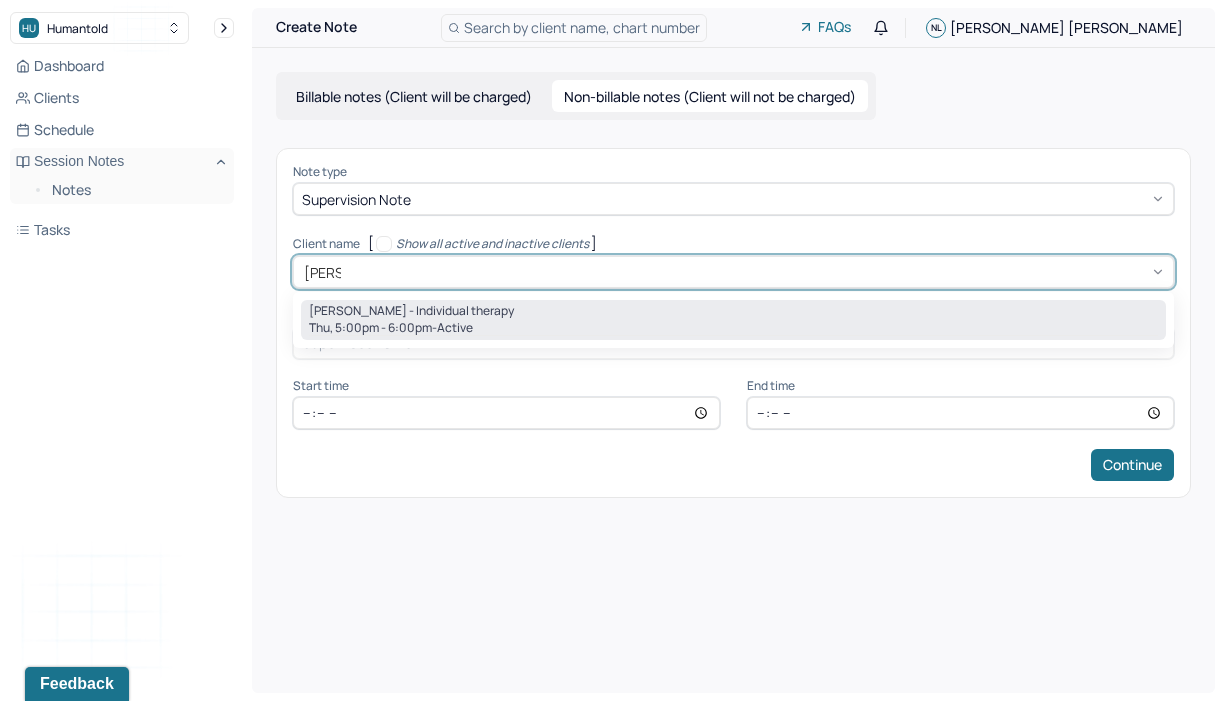 click on "[PERSON_NAME] - Individual therapy" at bounding box center [411, 311] 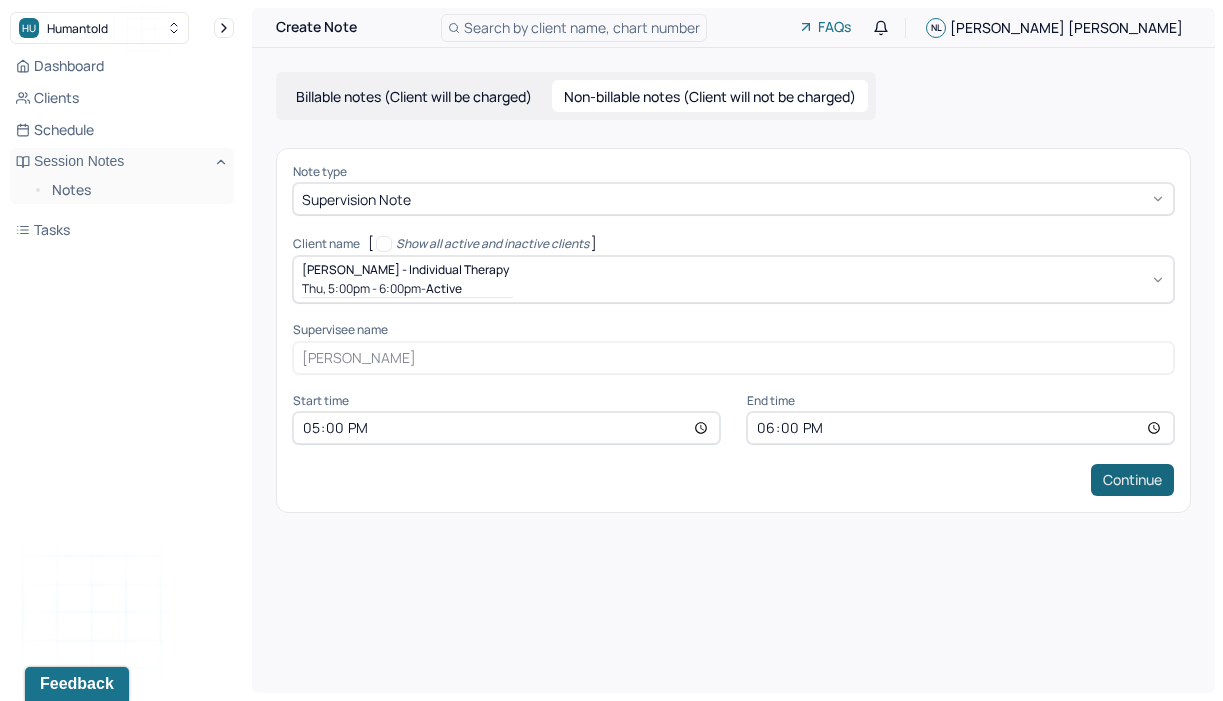 click on "Continue" at bounding box center [1132, 480] 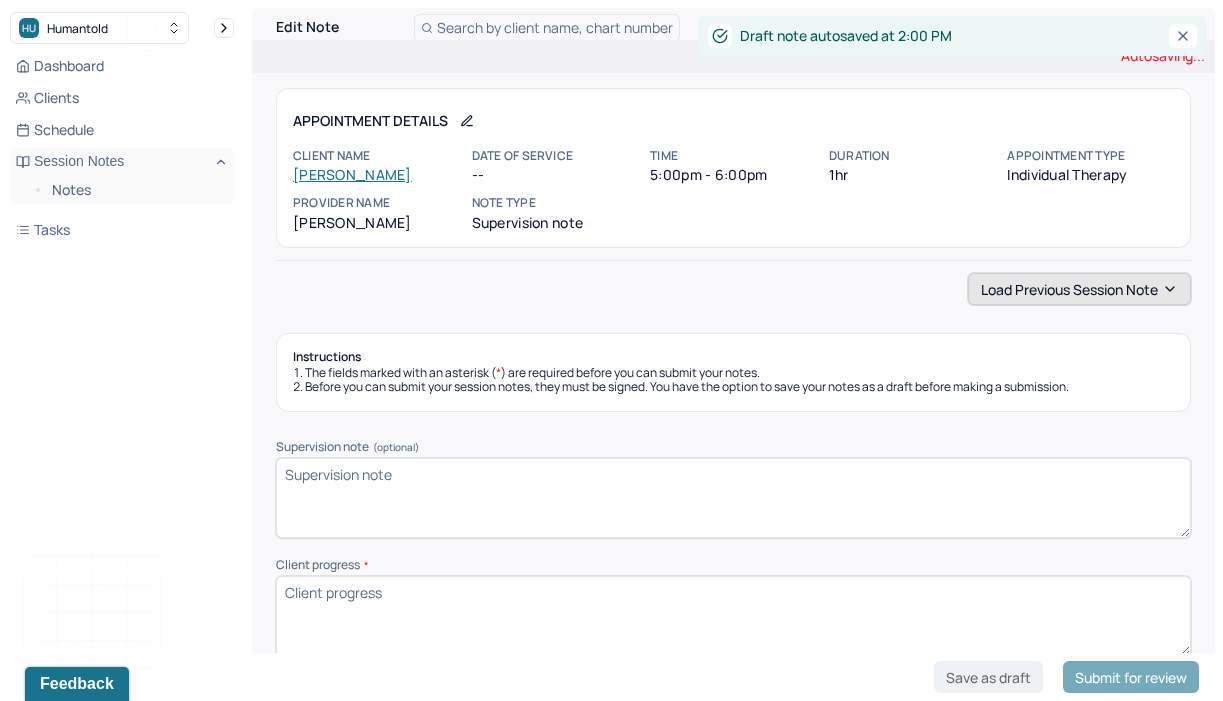 click on "Load previous session note" at bounding box center [1079, 289] 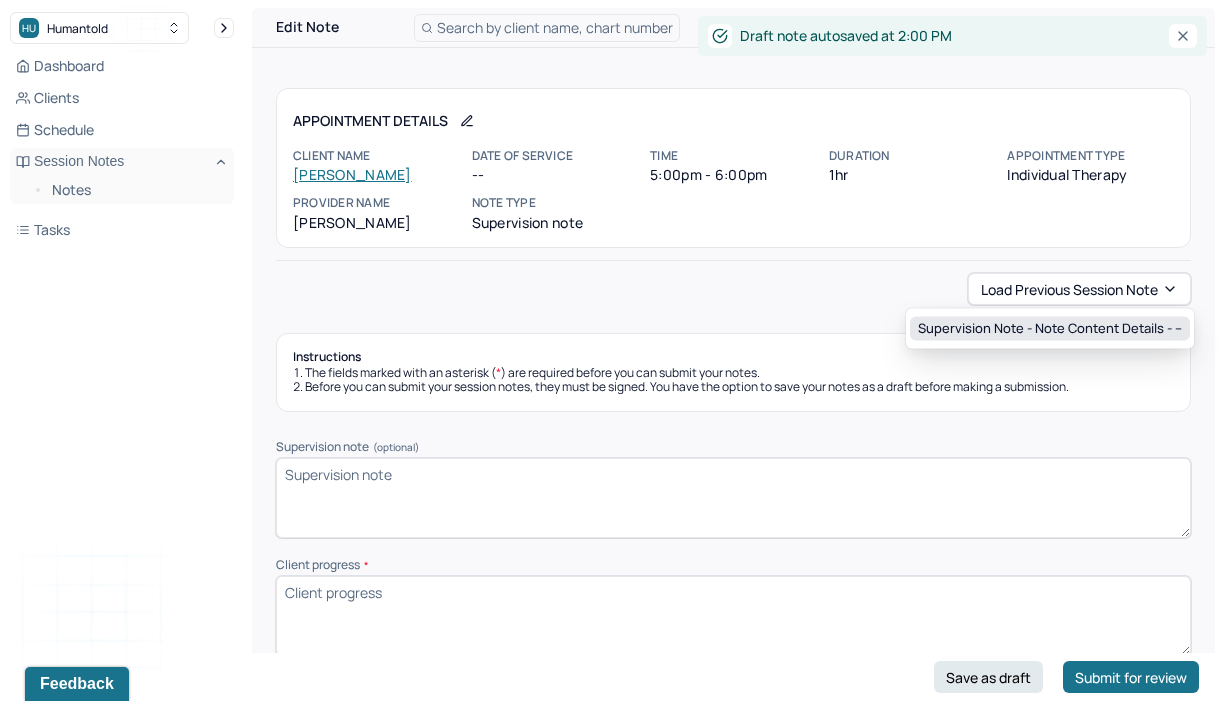 click on "Supervision note   - Note content Details -   --" at bounding box center [1050, 329] 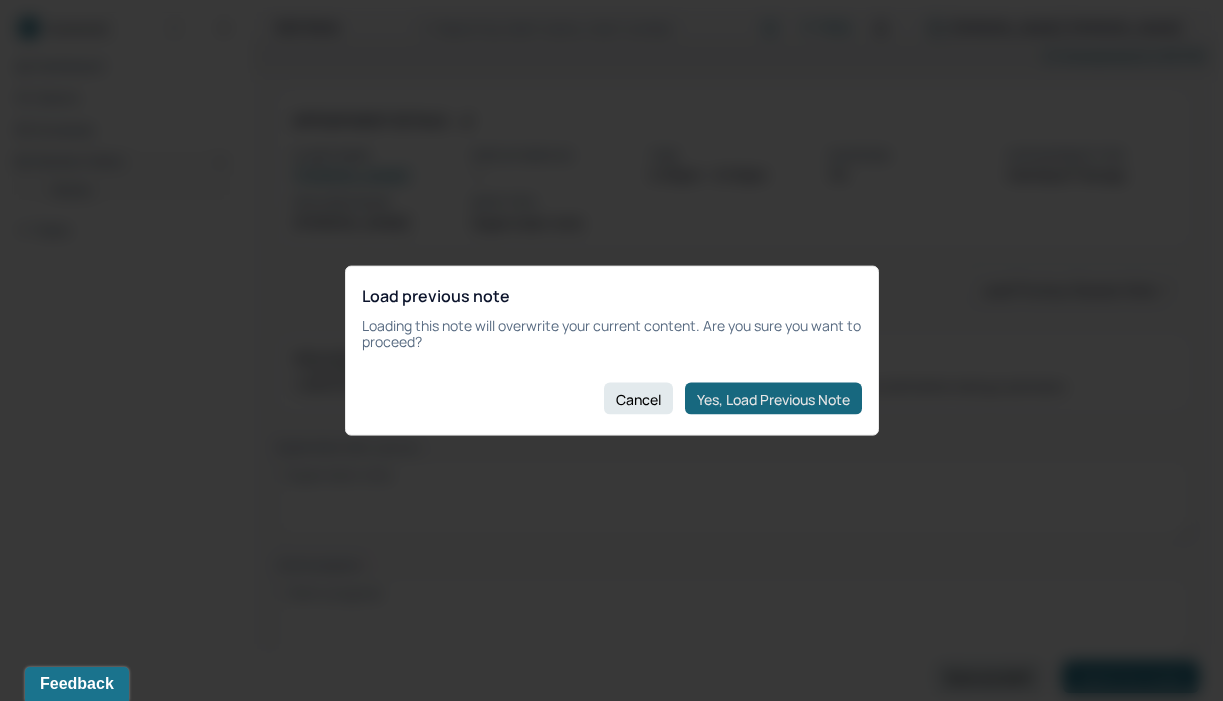 click on "Yes, Load Previous Note" at bounding box center [773, 399] 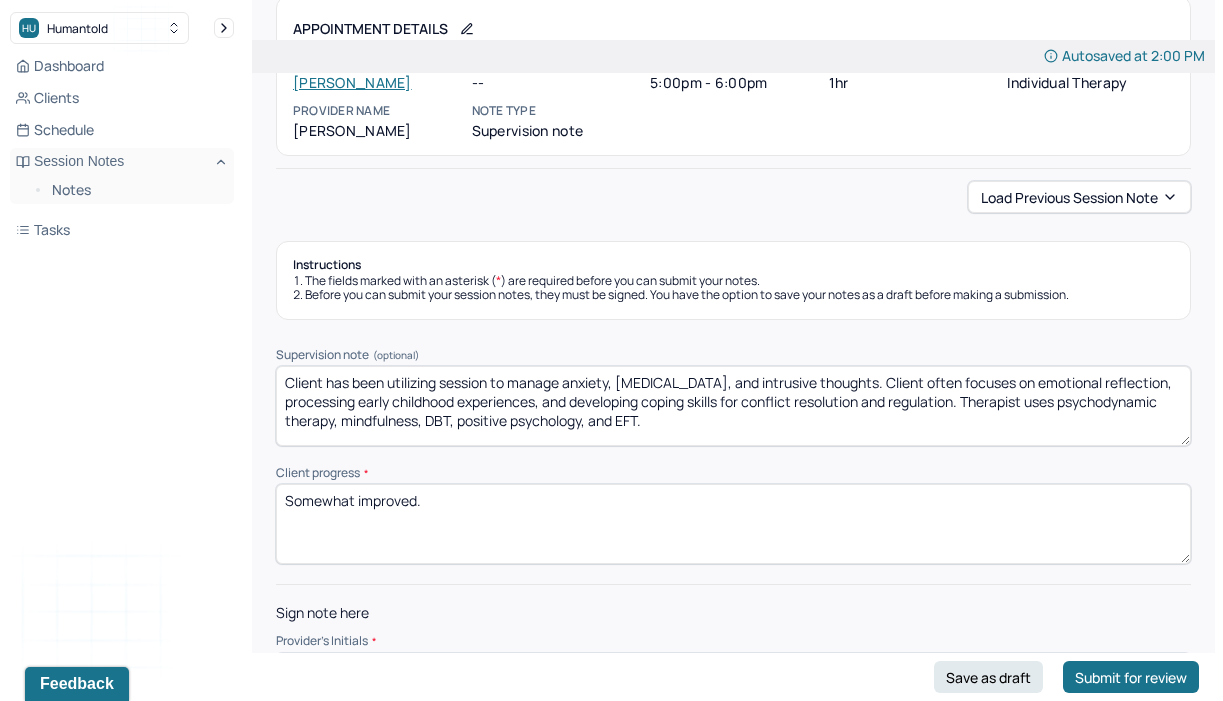 scroll, scrollTop: 94, scrollLeft: 0, axis: vertical 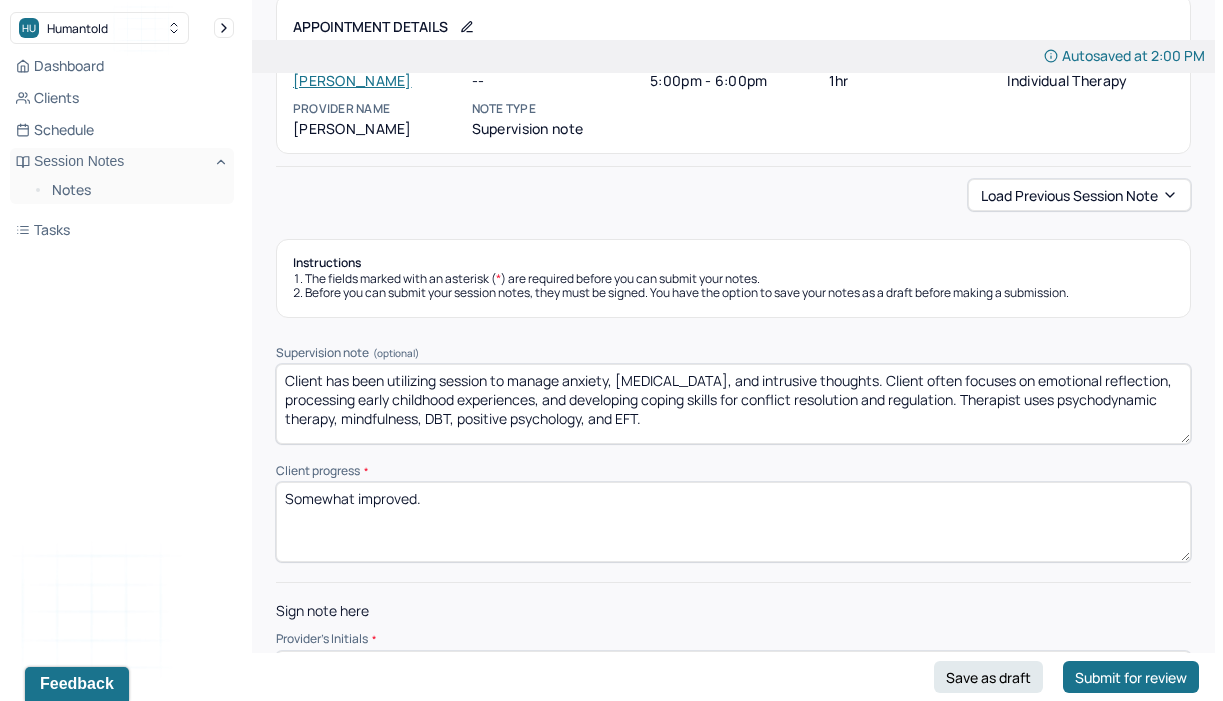 drag, startPoint x: 740, startPoint y: 423, endPoint x: 512, endPoint y: 322, distance: 249.3692 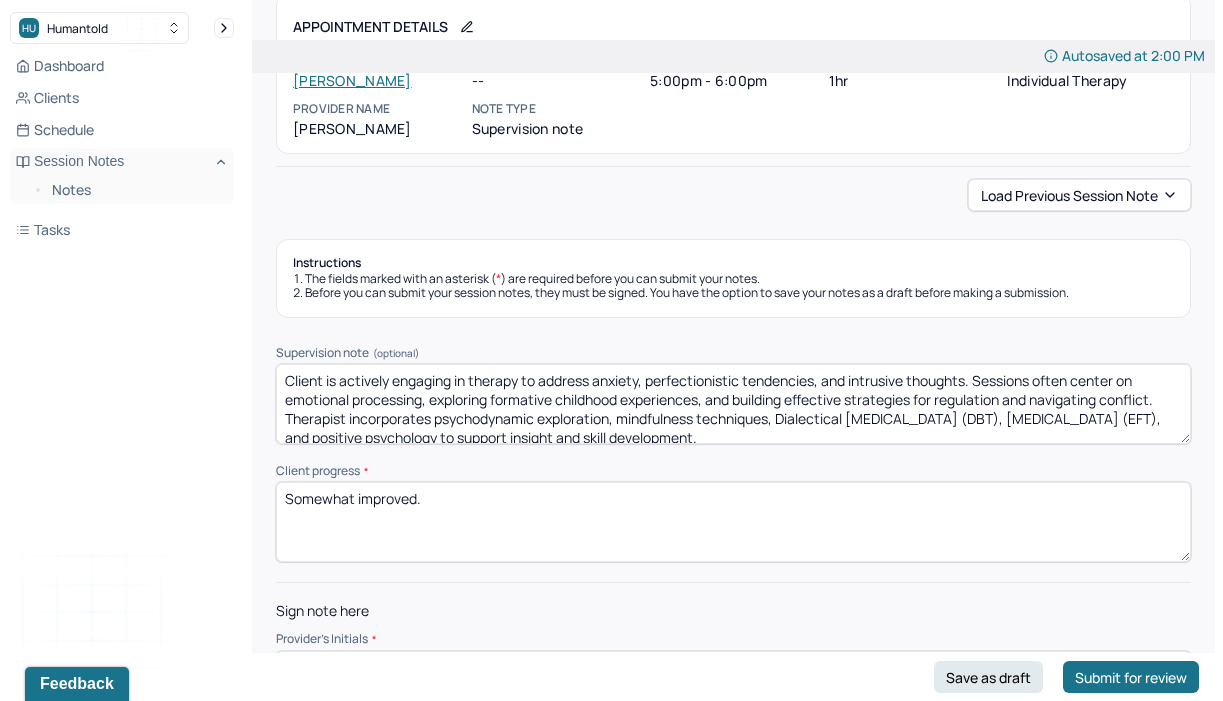scroll, scrollTop: 3, scrollLeft: 0, axis: vertical 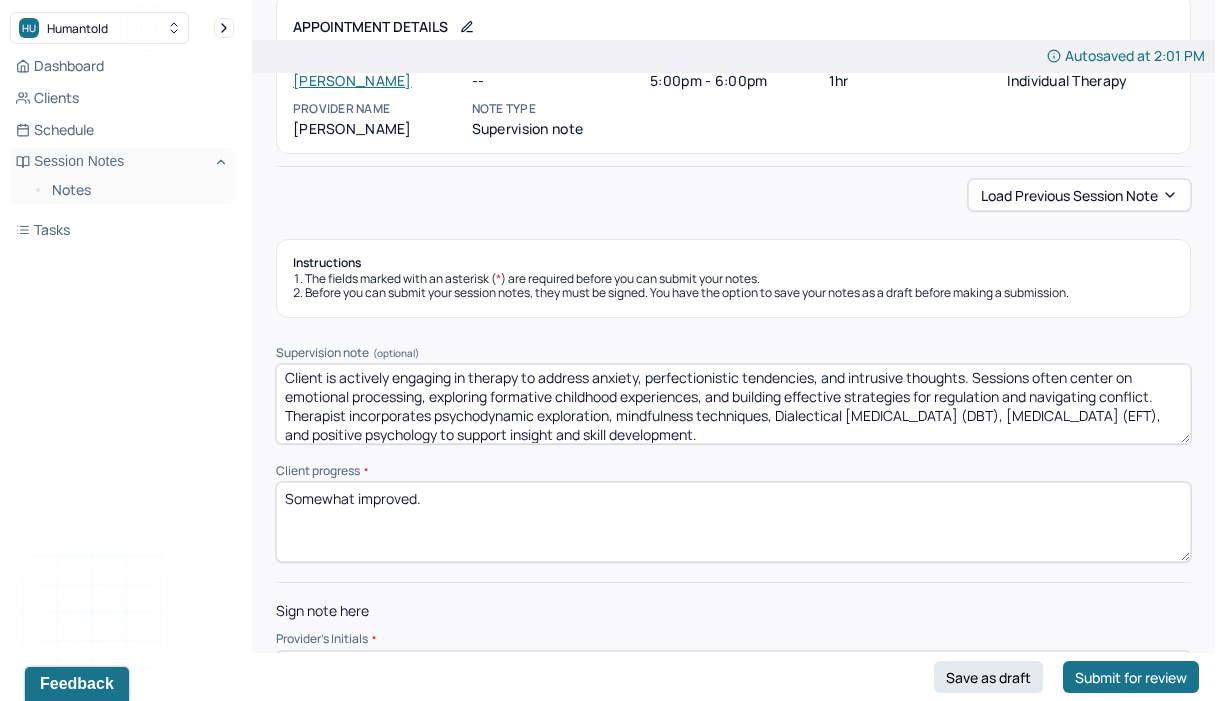 drag, startPoint x: 381, startPoint y: 429, endPoint x: 1006, endPoint y: 413, distance: 625.2048 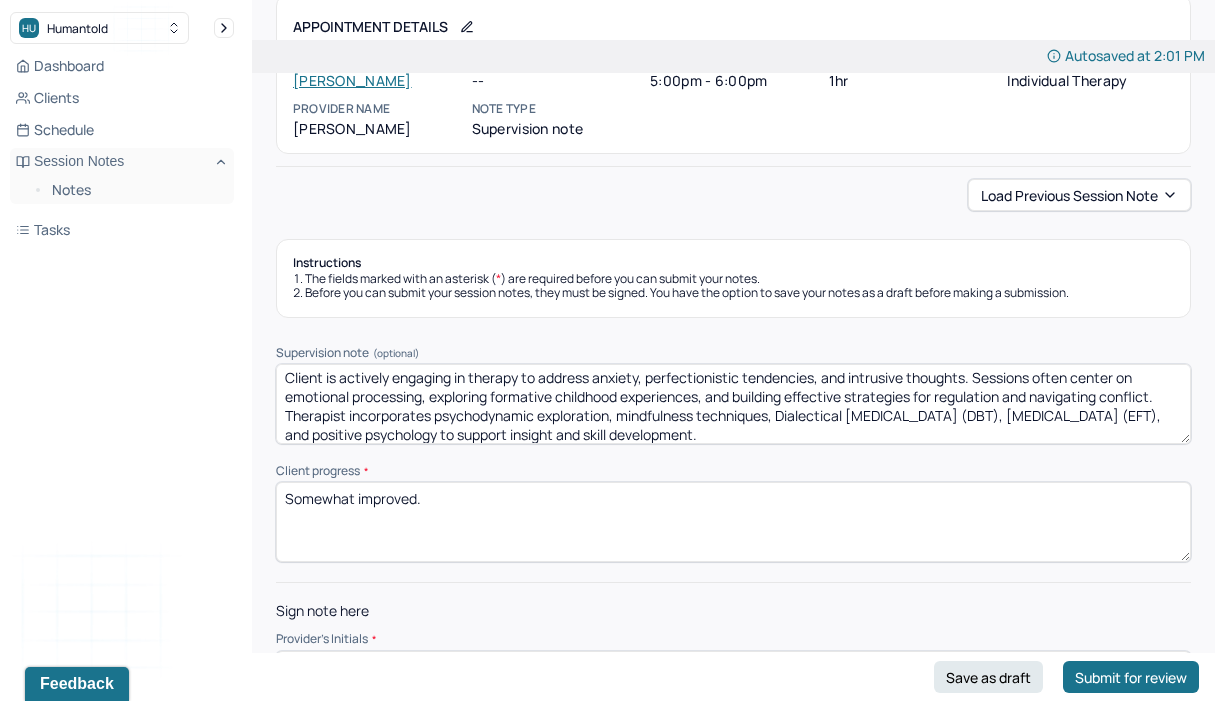 click on "Client is actively engaging in therapy to address anxiety, perfectionistic tendencies, and intrusive thoughts. Sessions often center on emotional processing, exploring formative childhood experiences, and building effective strategies for regulation and navigating conflict. Therapist incorporates psychodynamic exploration, mindfulness techniques, Dialectical Behavior Therapy (DBT), Emotionally Focused Therapy (EFT), and positive psychology to support insight and skill development." at bounding box center [733, 404] 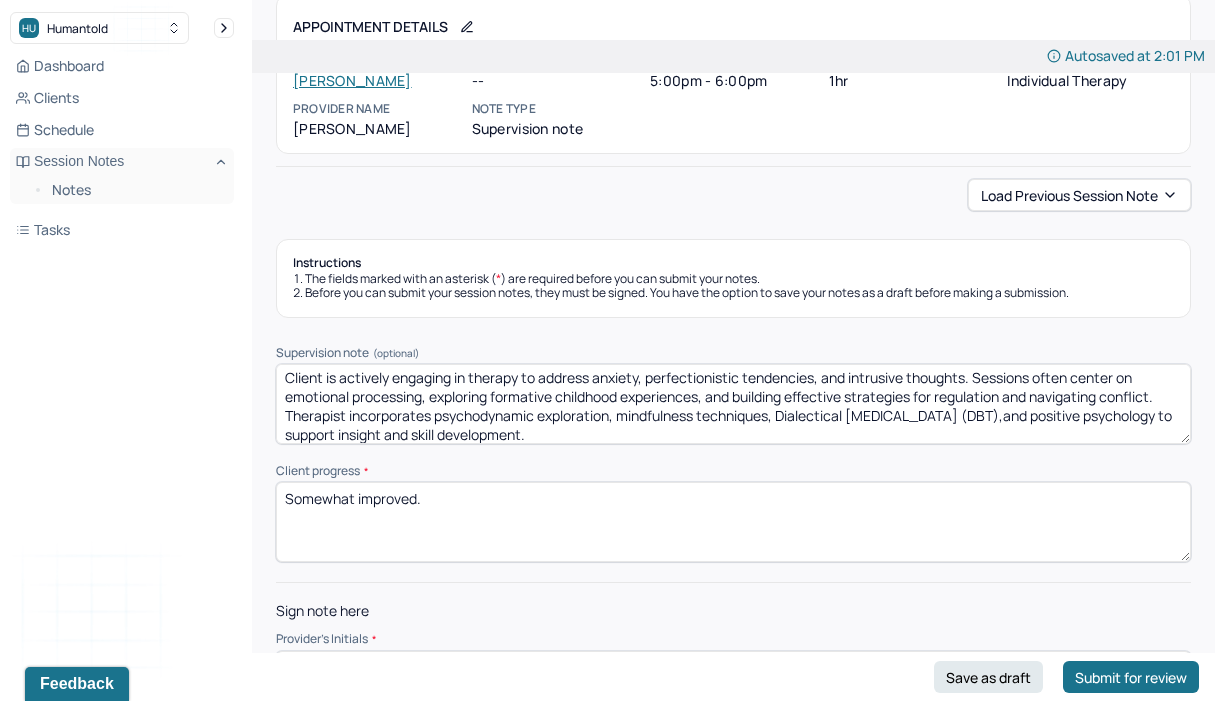 scroll, scrollTop: 149, scrollLeft: 0, axis: vertical 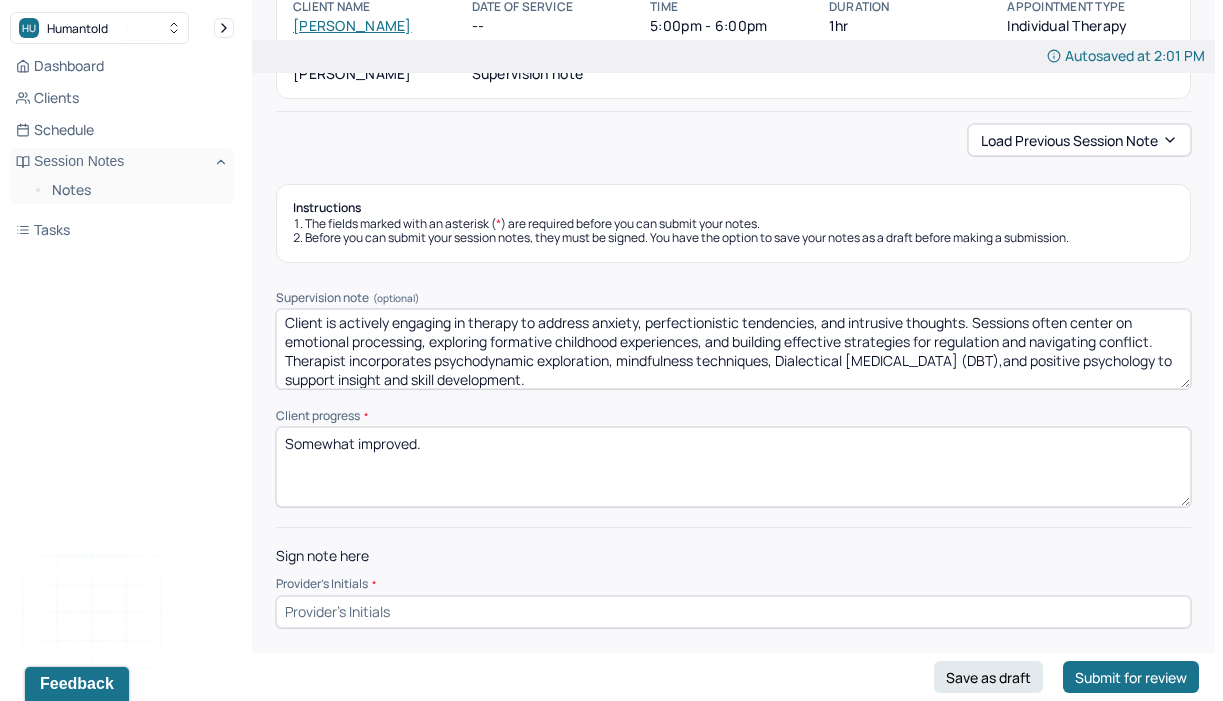 type on "Client is actively engaging in therapy to address anxiety, perfectionistic tendencies, and intrusive thoughts. Sessions often center on emotional processing, exploring formative childhood experiences, and building effective strategies for regulation and navigating conflict. Therapist incorporates psychodynamic exploration, mindfulness techniques, Dialectical Behavior Therapy (DBT),and positive psychology to support insight and skill development." 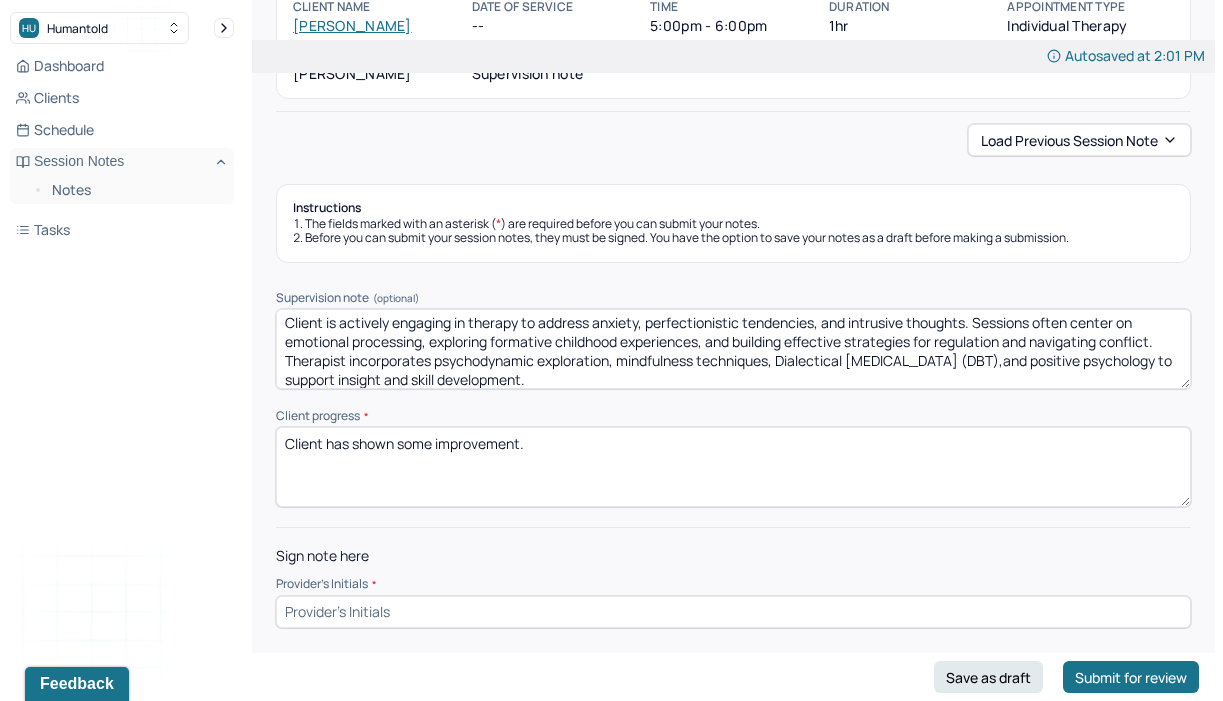 type on "Client has shown some improvement." 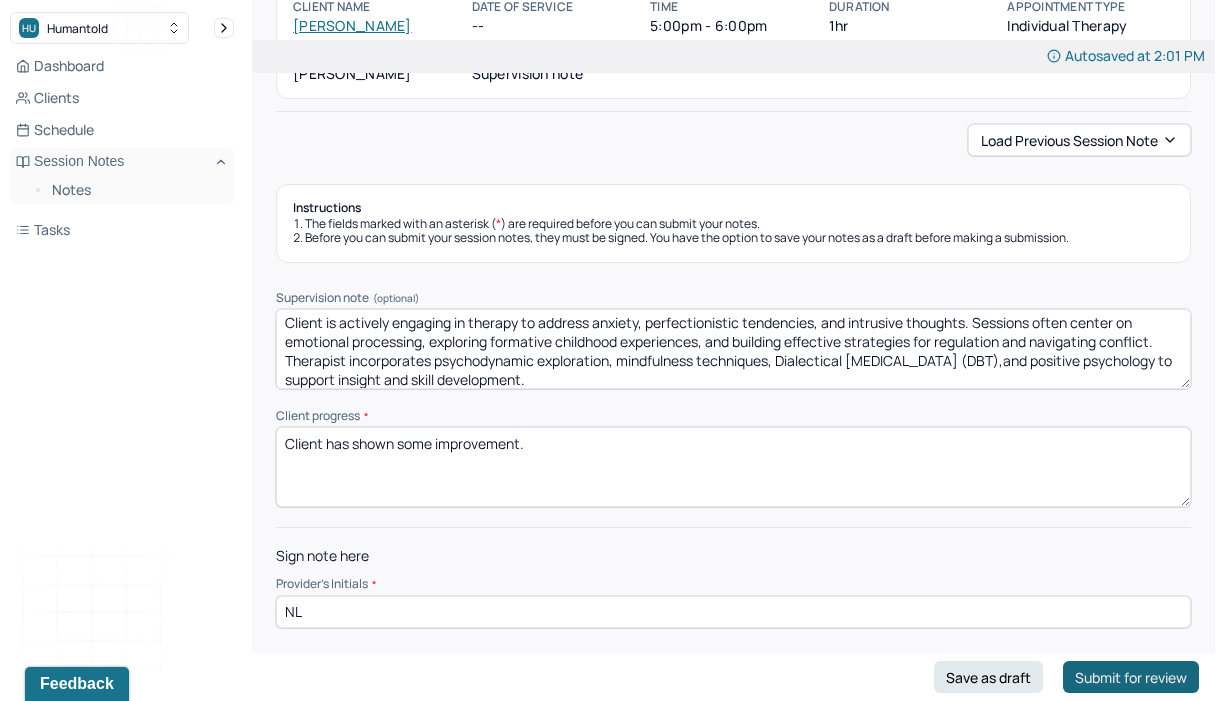 type on "NL" 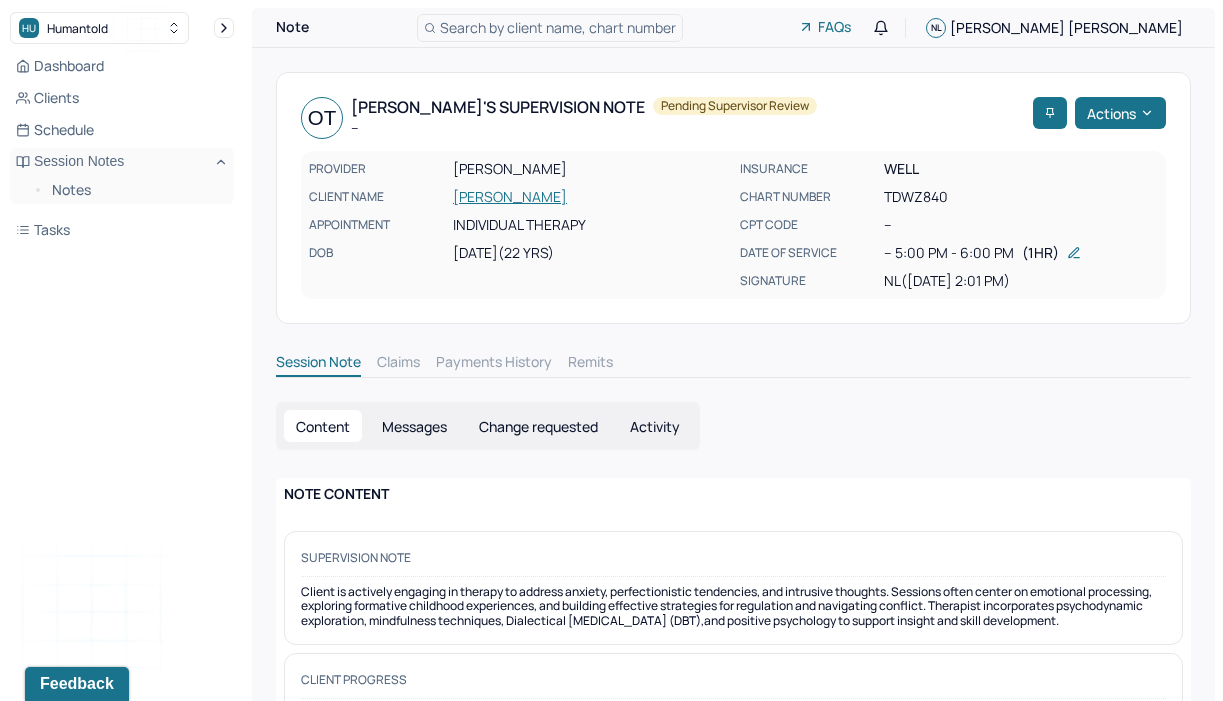 scroll, scrollTop: 74, scrollLeft: 0, axis: vertical 